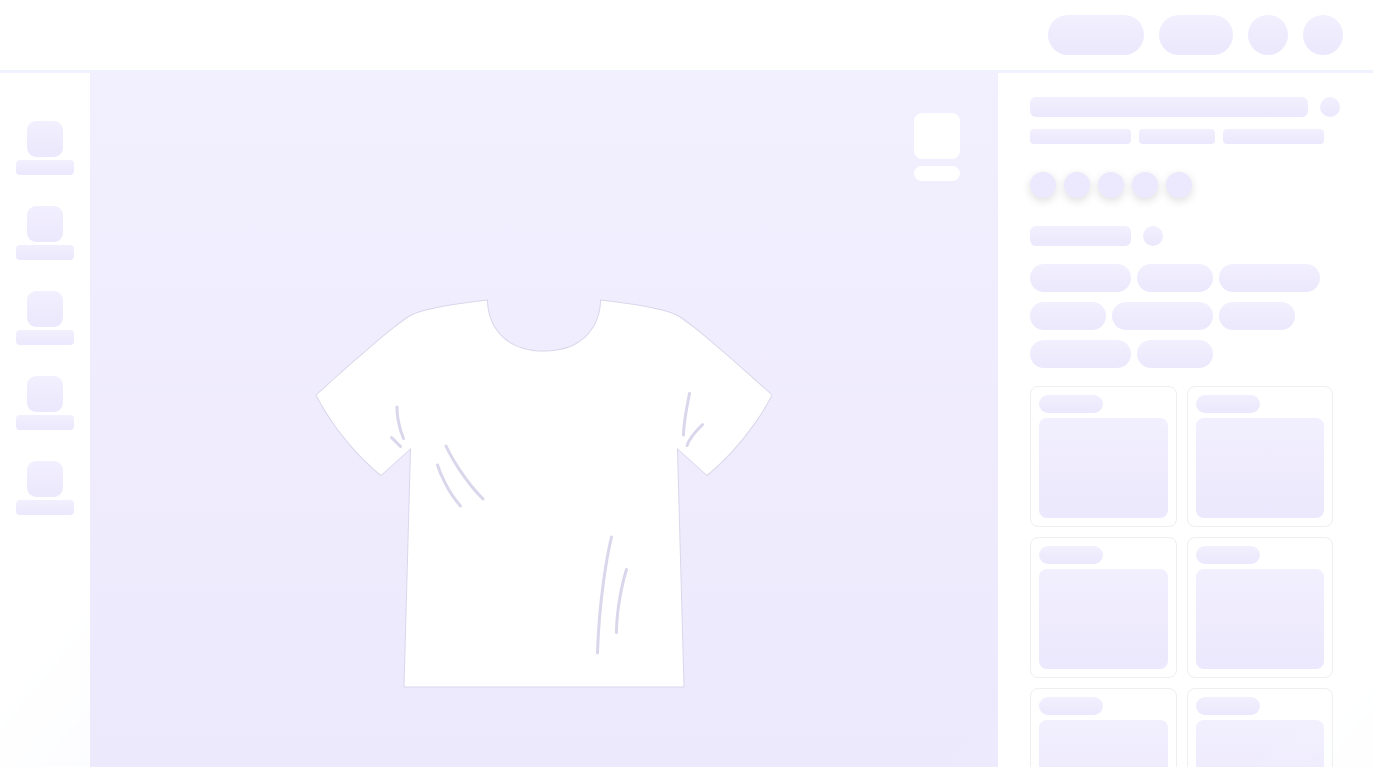 scroll, scrollTop: 0, scrollLeft: 0, axis: both 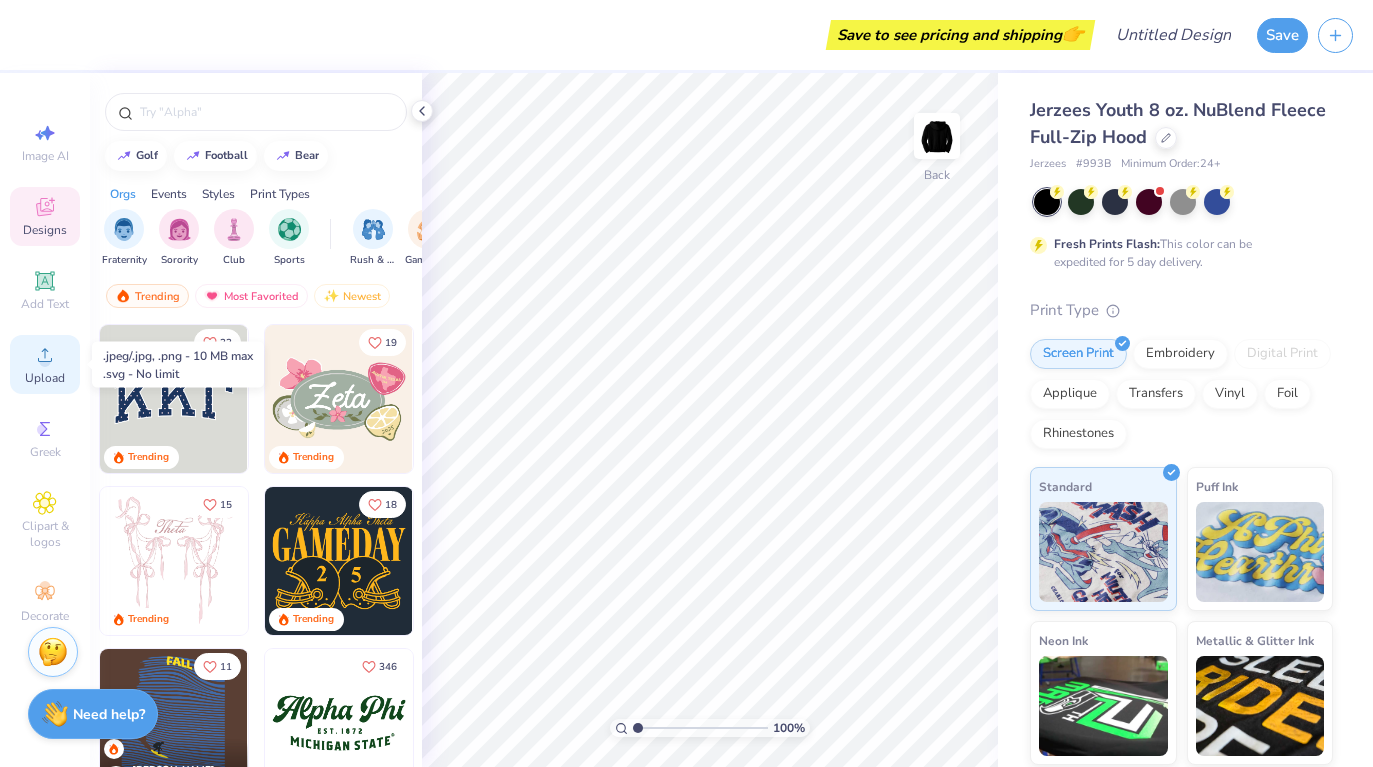 click on "Upload" at bounding box center [45, 378] 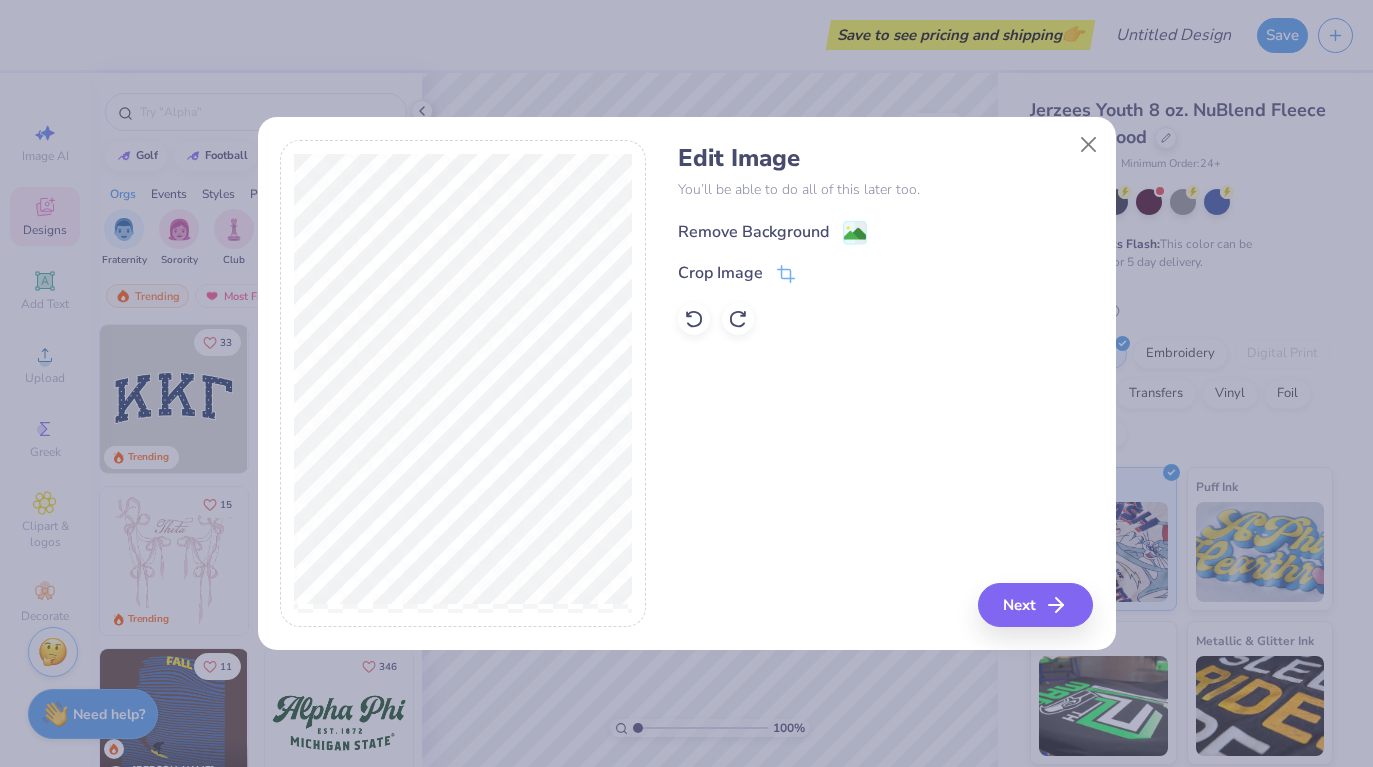 click on "Remove Background" at bounding box center (753, 232) 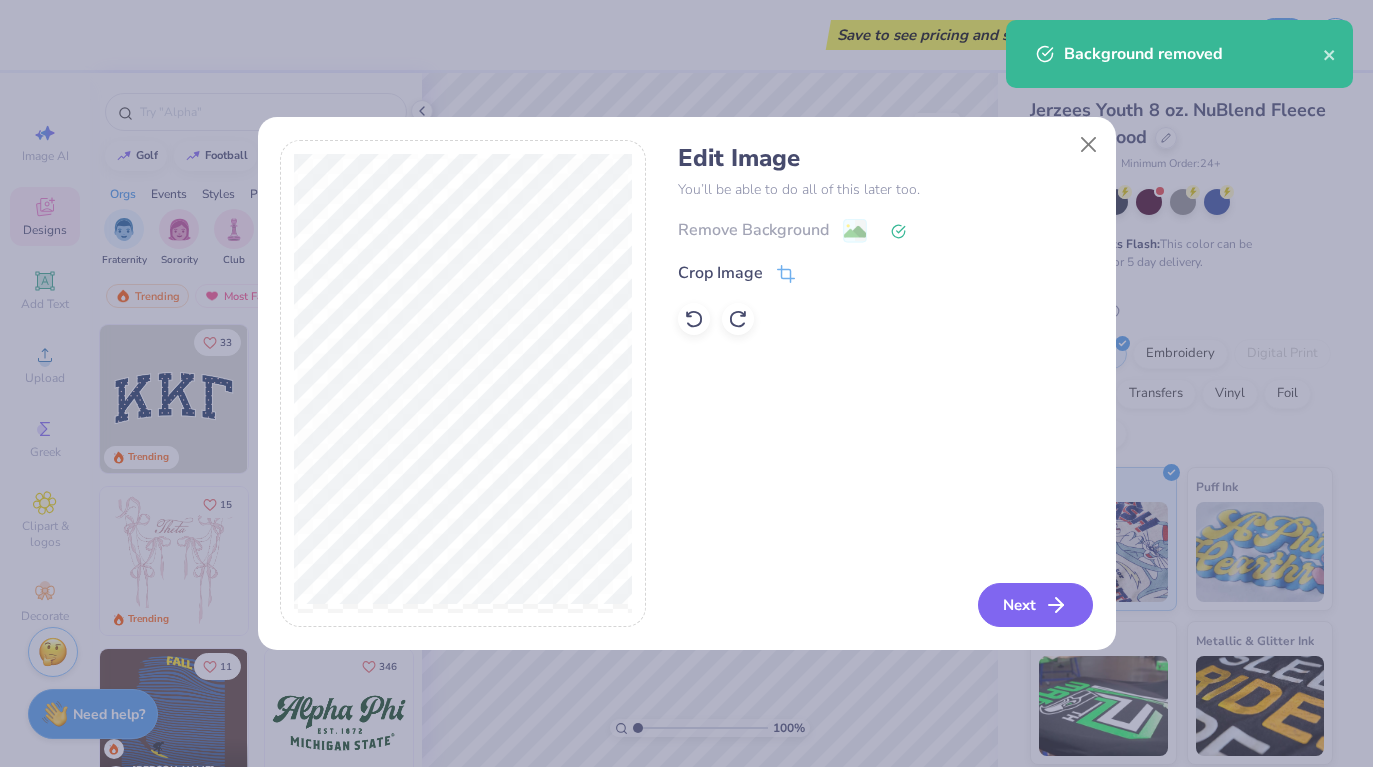 click on "Next" at bounding box center (1035, 605) 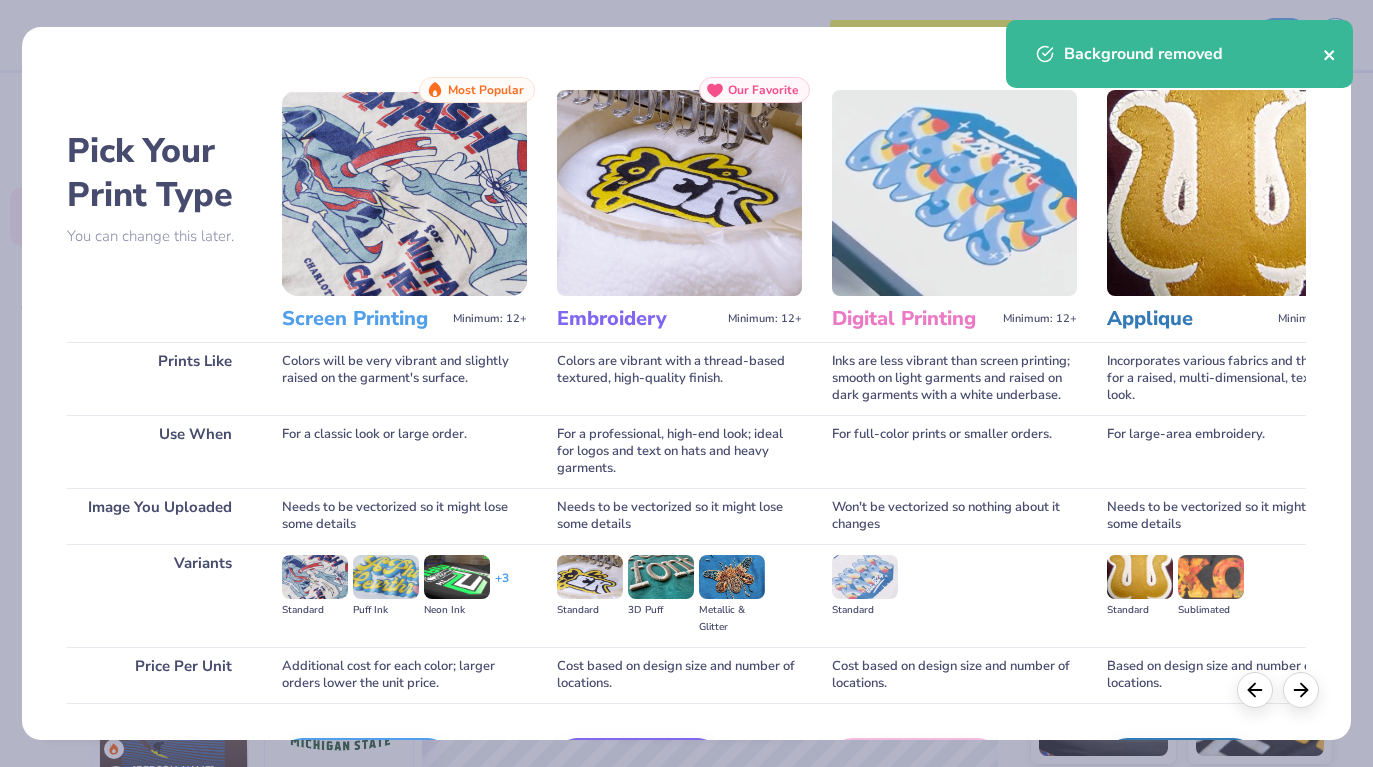click 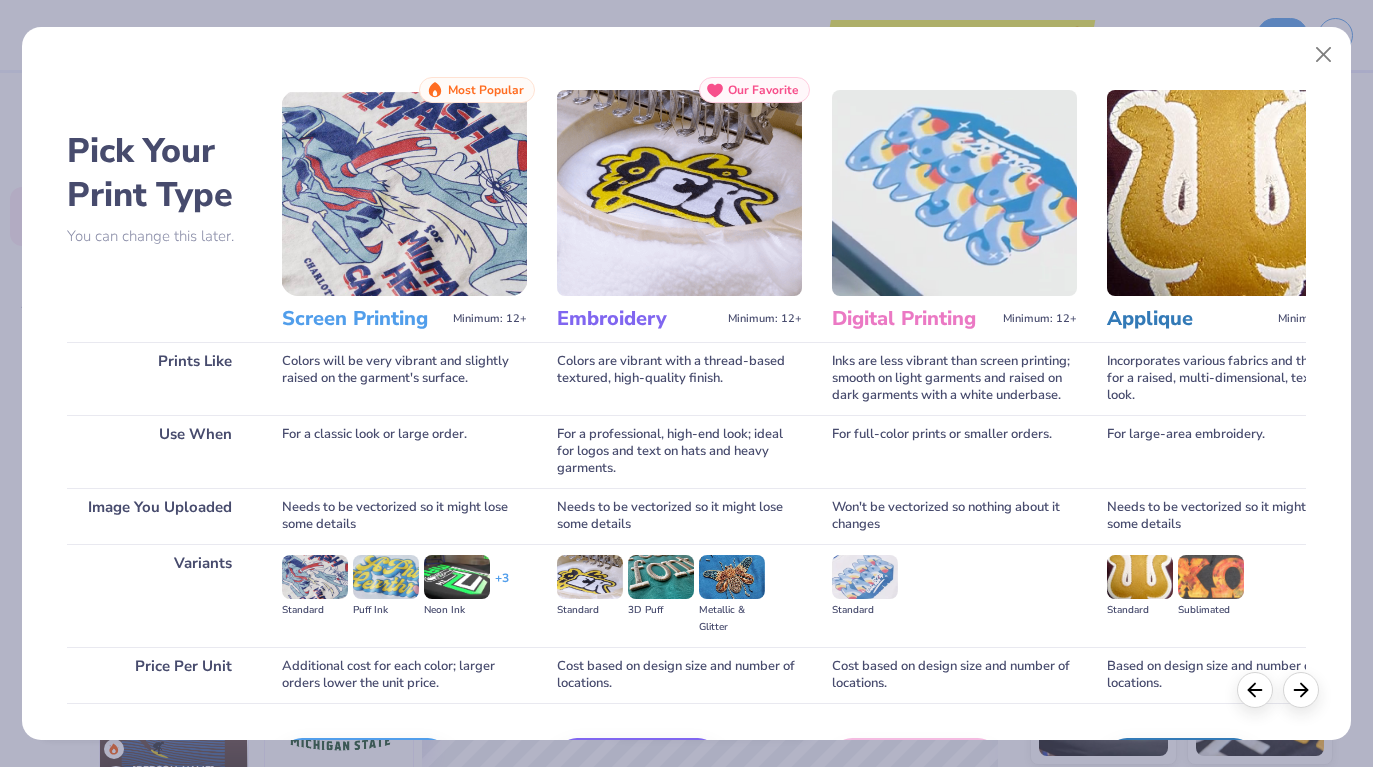 click on "Screen Printing Minimum: 12+" at bounding box center (404, 319) 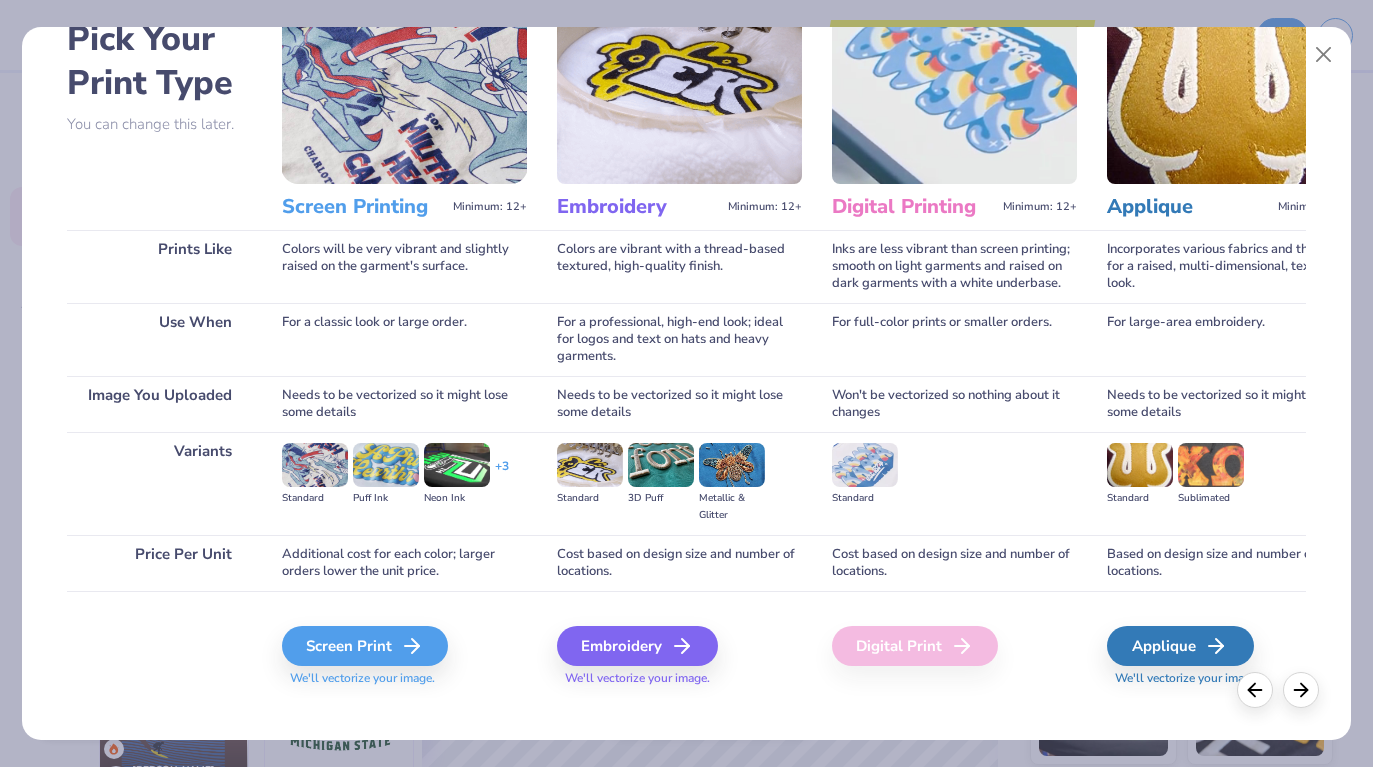scroll, scrollTop: 114, scrollLeft: 0, axis: vertical 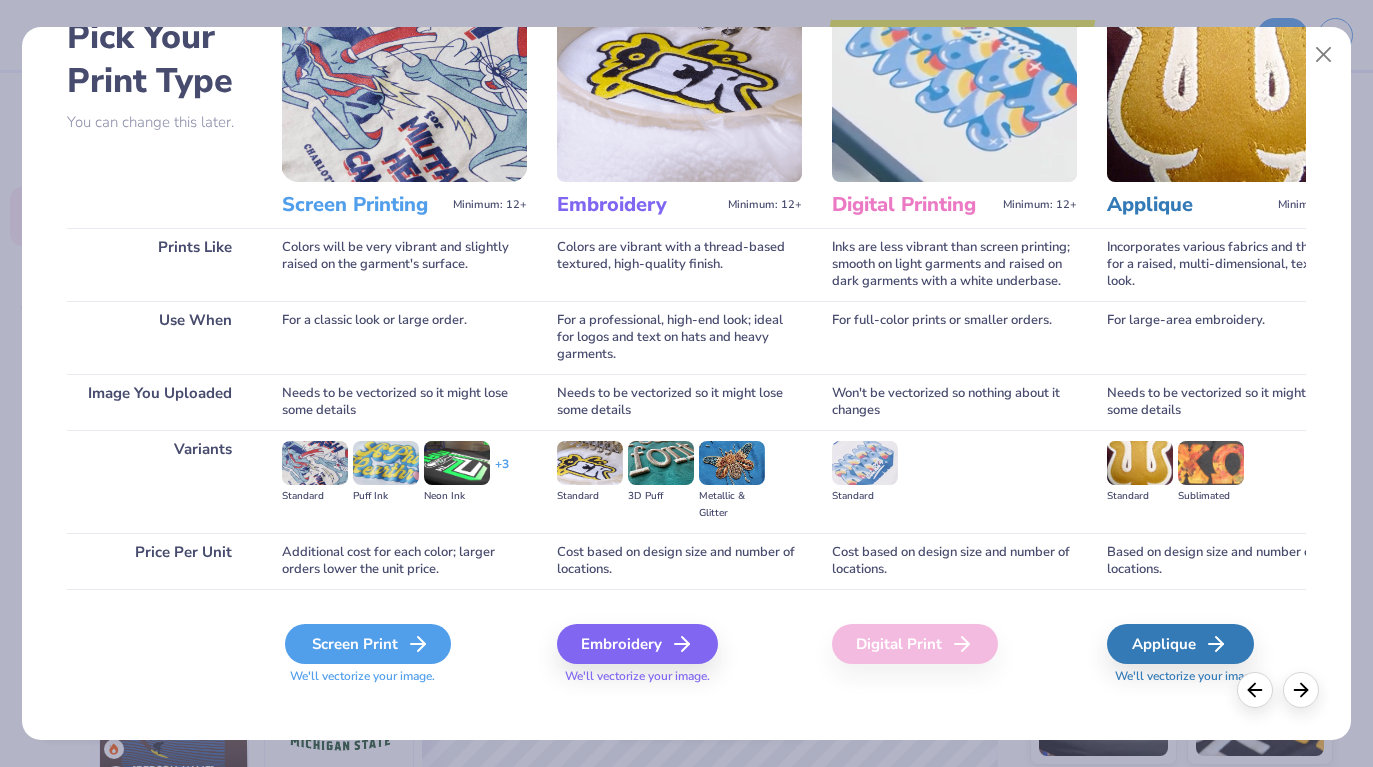 click on "Screen Print" at bounding box center [368, 644] 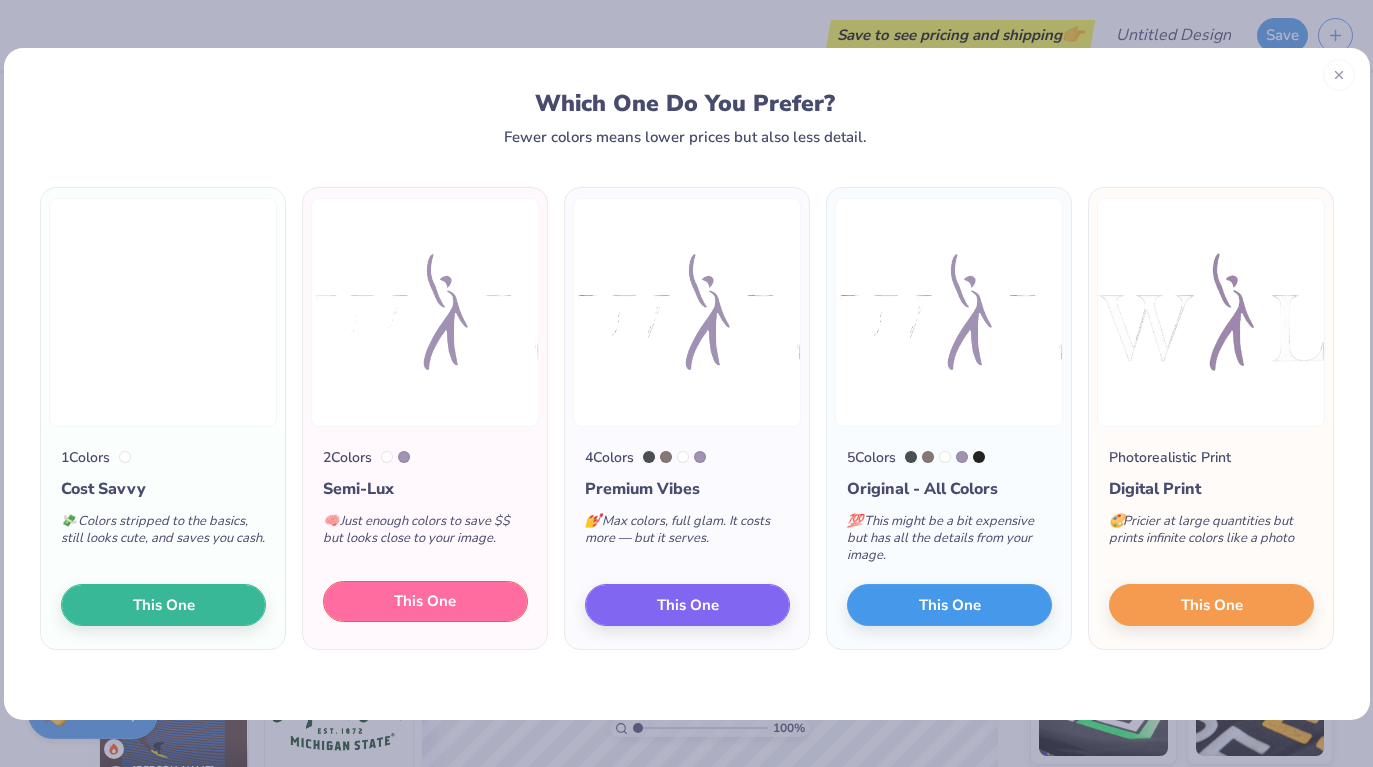 click on "This One" at bounding box center [425, 601] 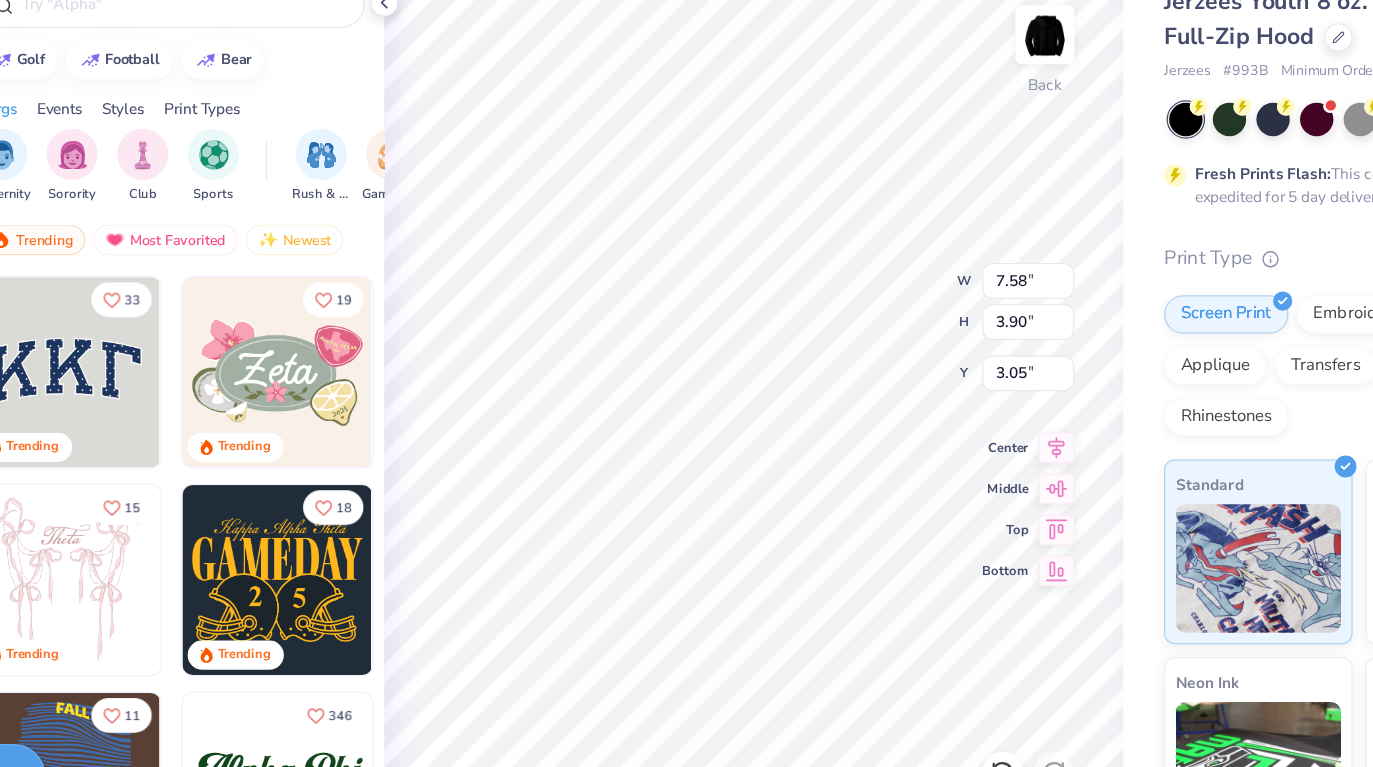 type on "5.61" 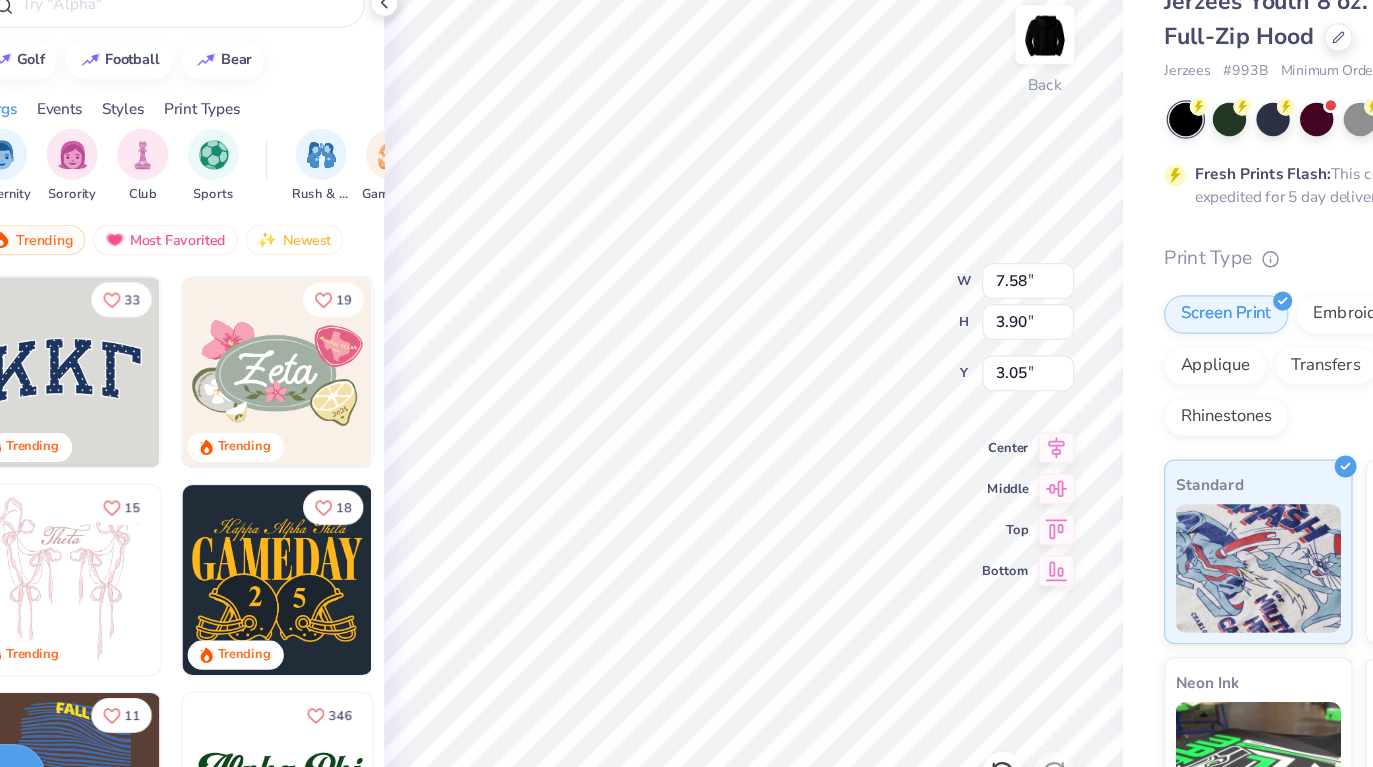 type on "2.89" 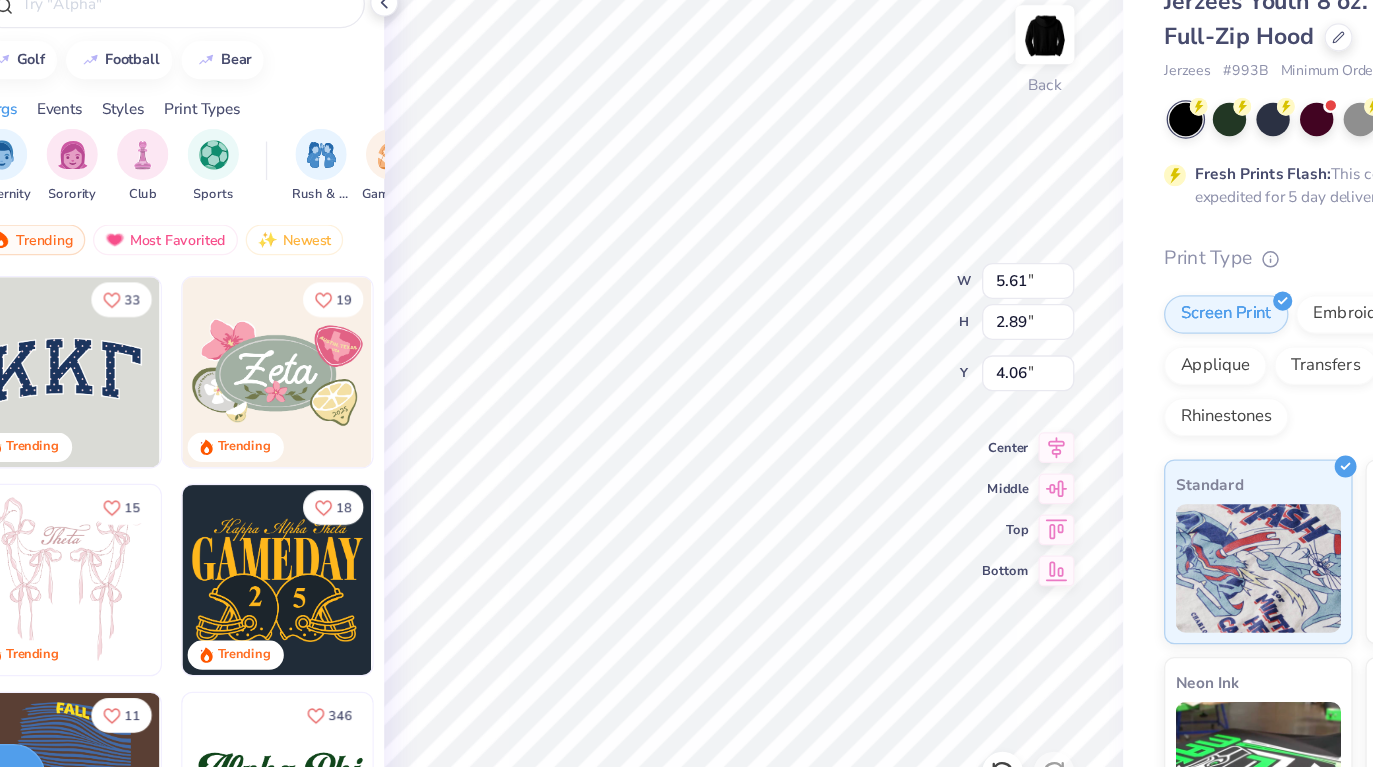 type on "3.00" 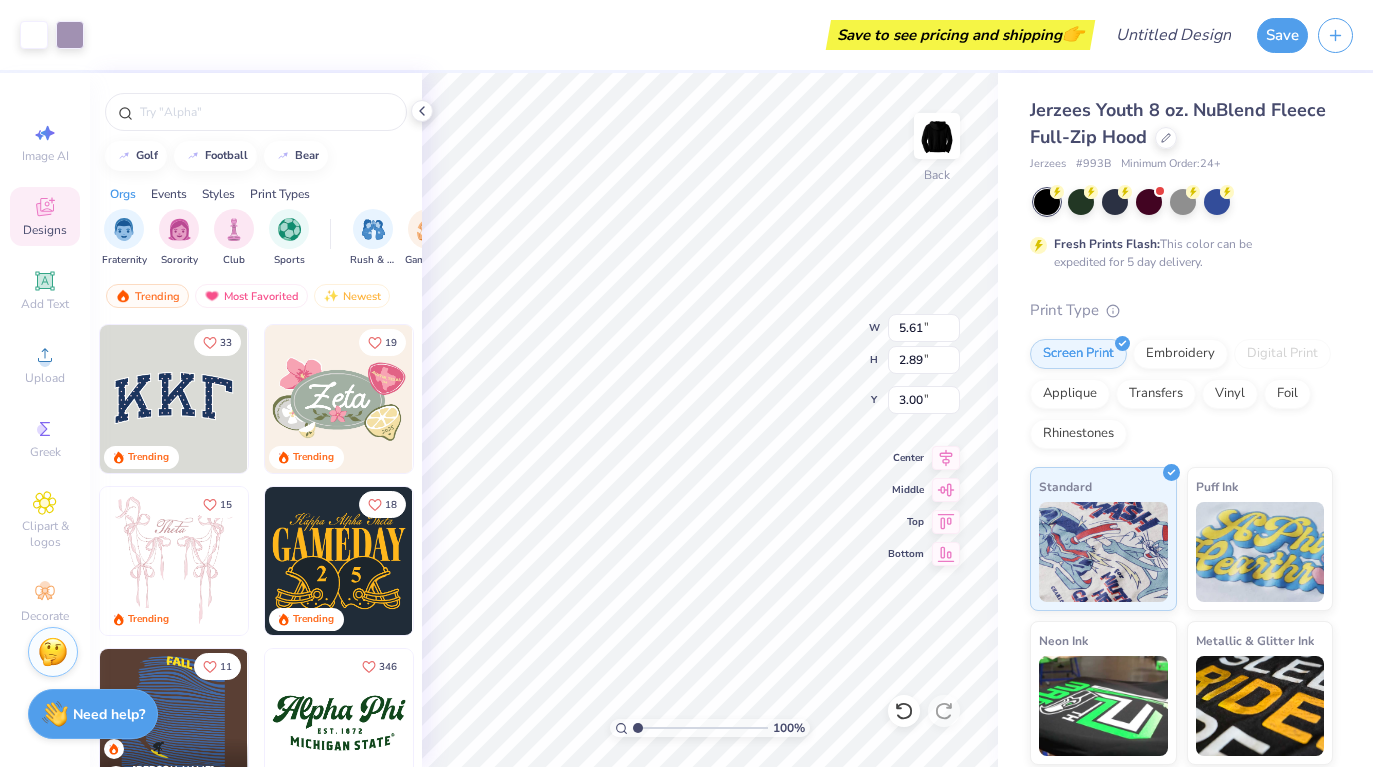 type on "4.31" 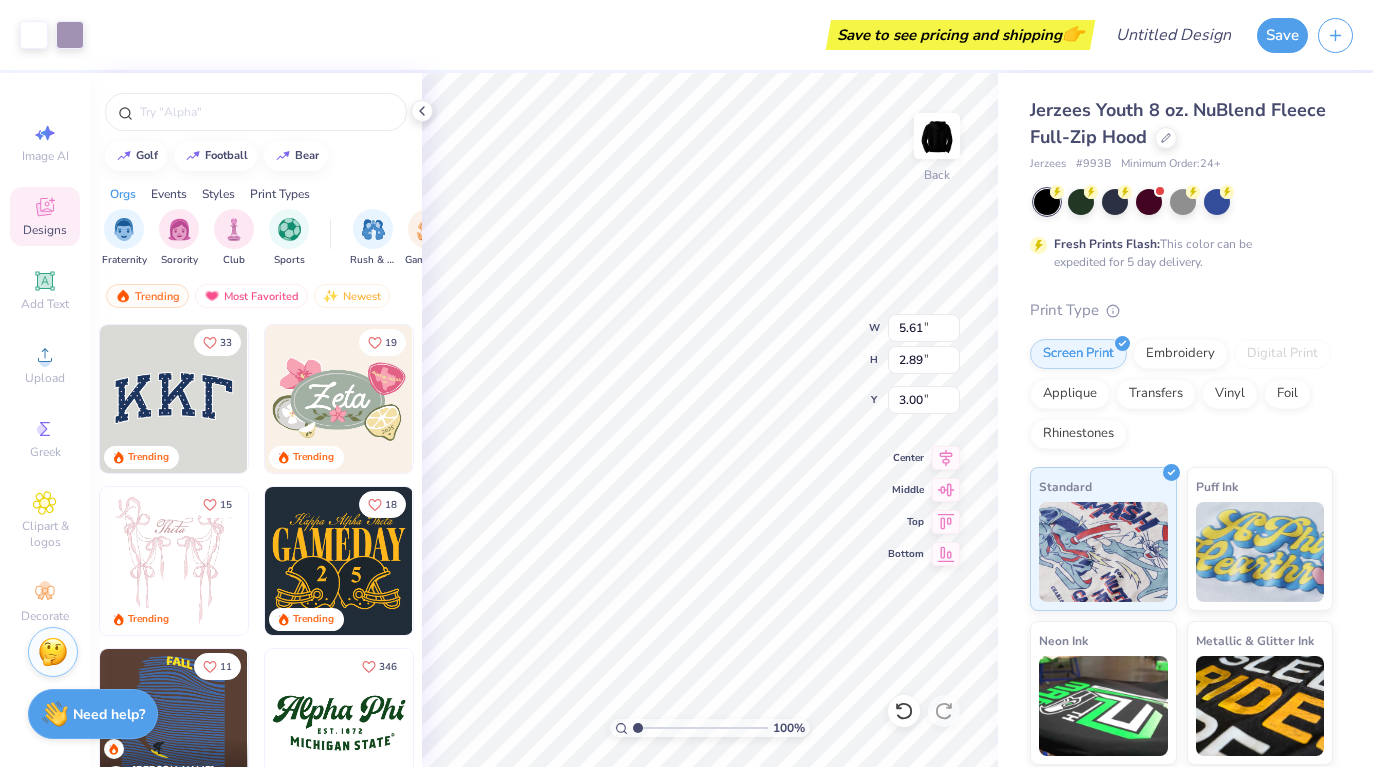 type on "2.22" 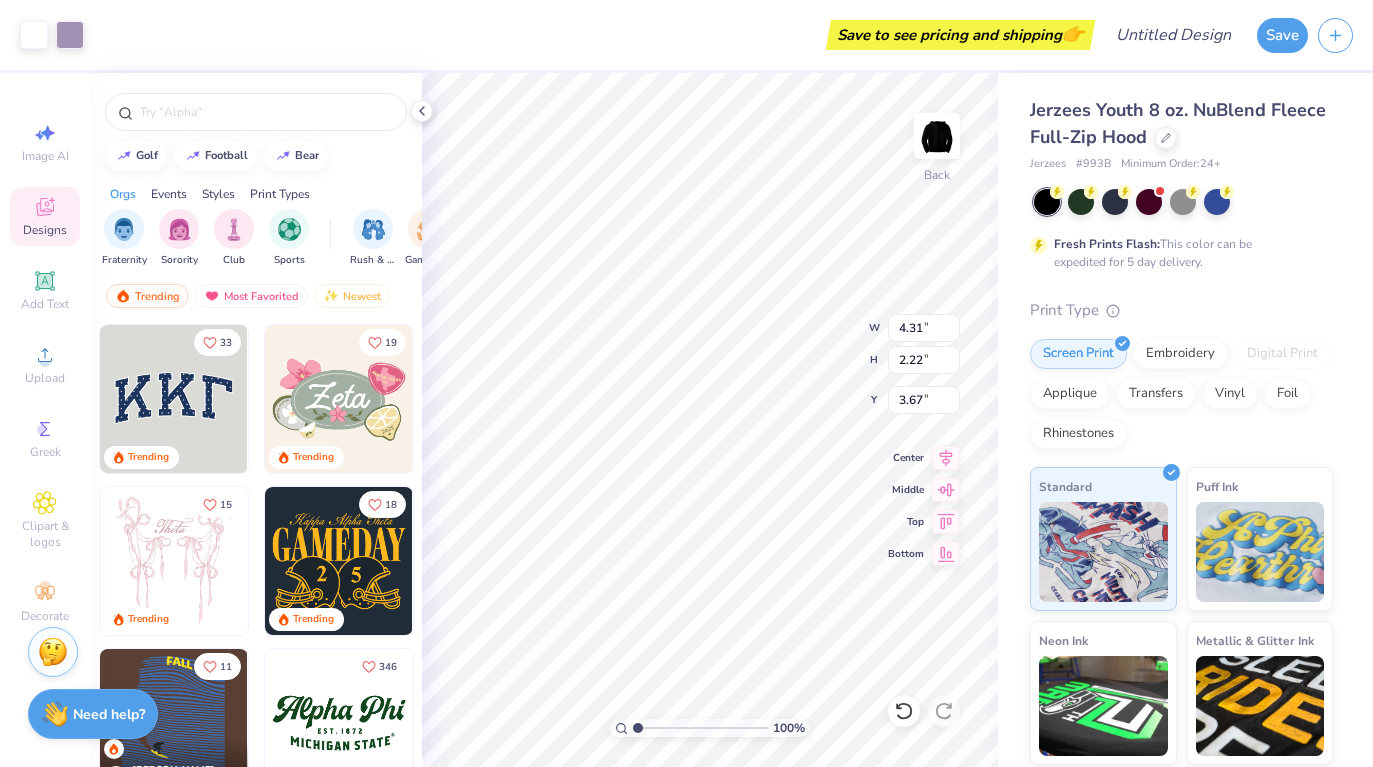 type on "3.00" 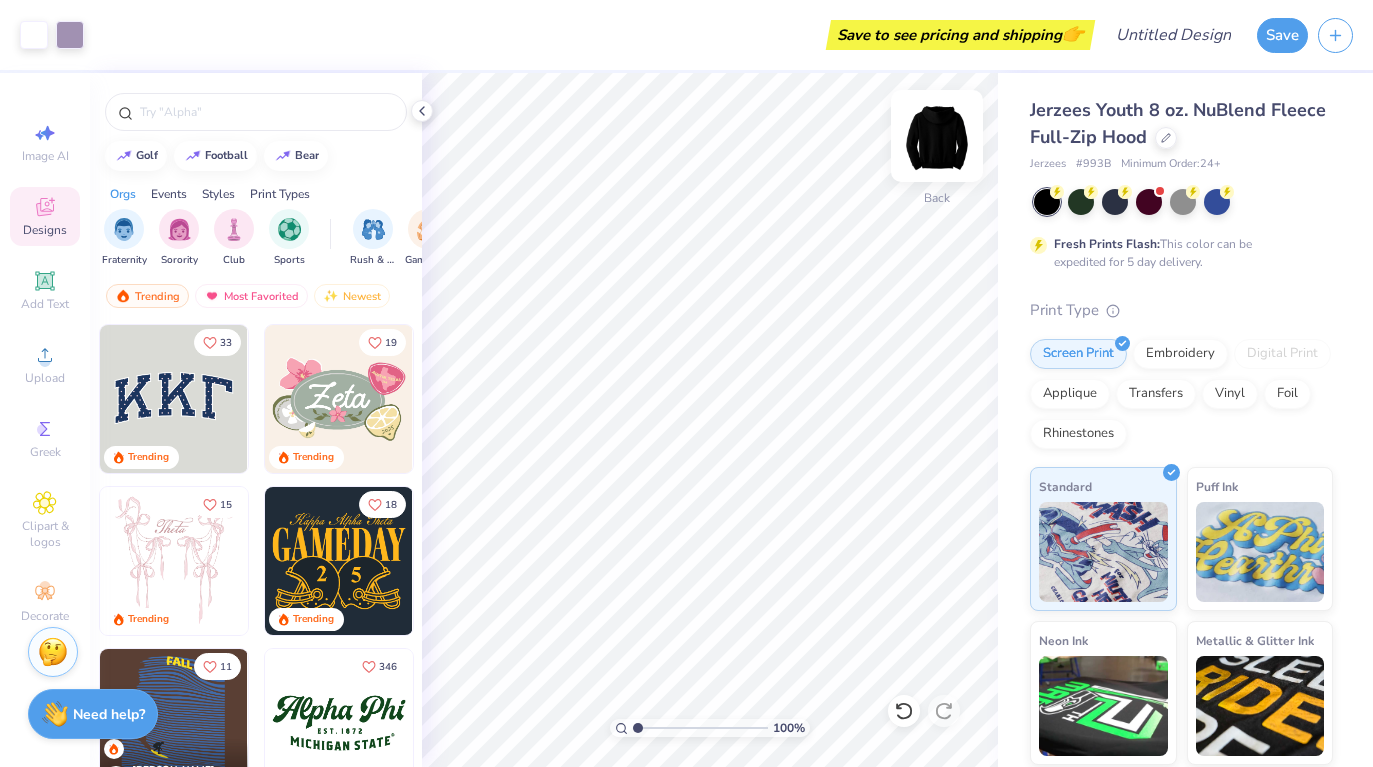 click at bounding box center (937, 136) 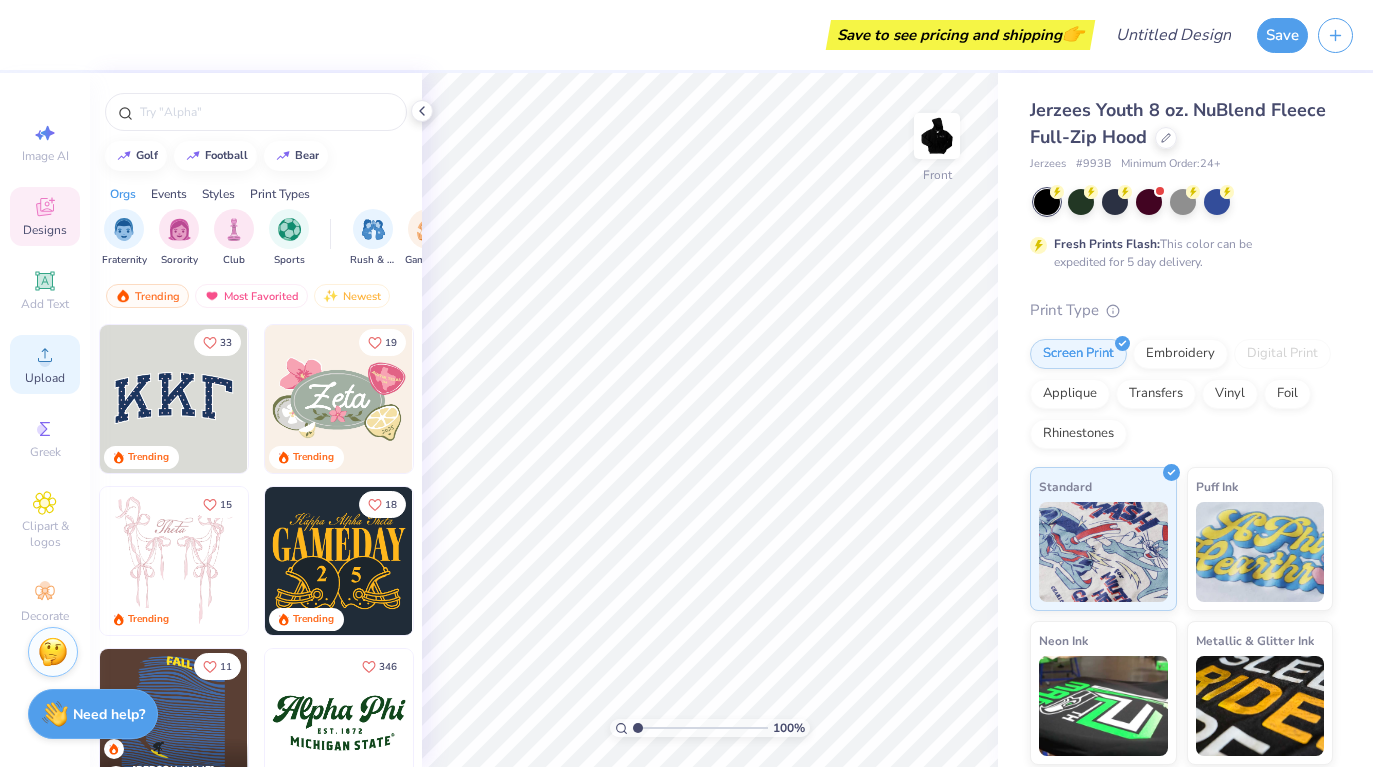 click on "Upload" at bounding box center [45, 378] 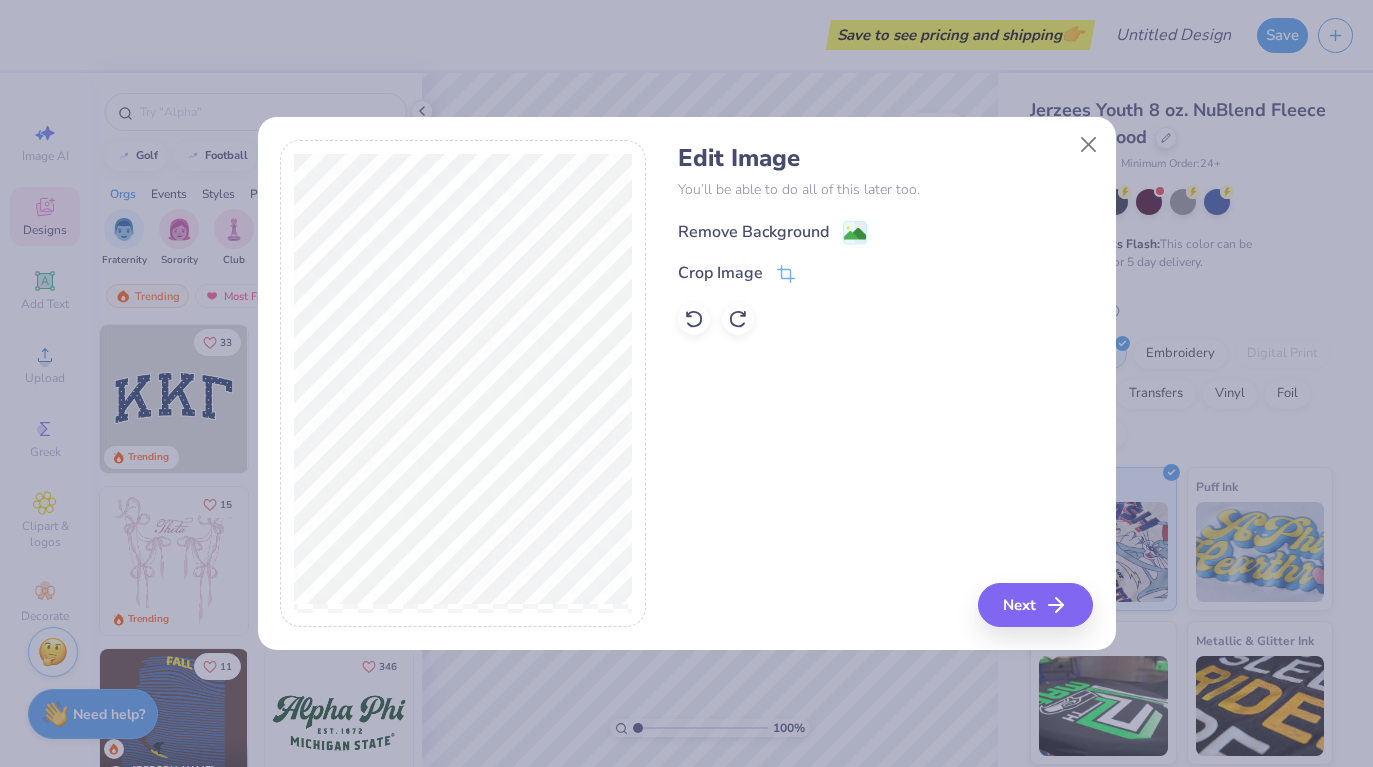 click on "Remove Background" at bounding box center [753, 232] 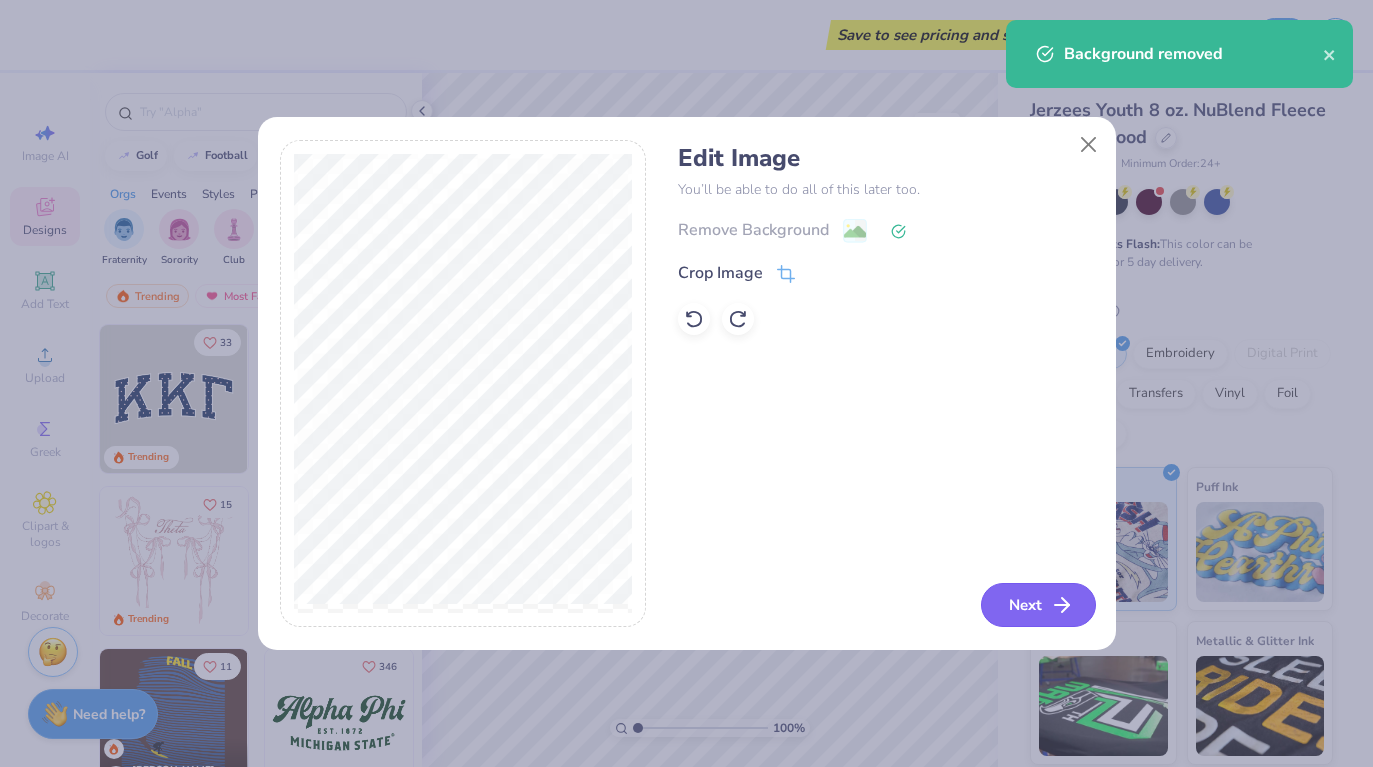 click on "Next" at bounding box center (1038, 605) 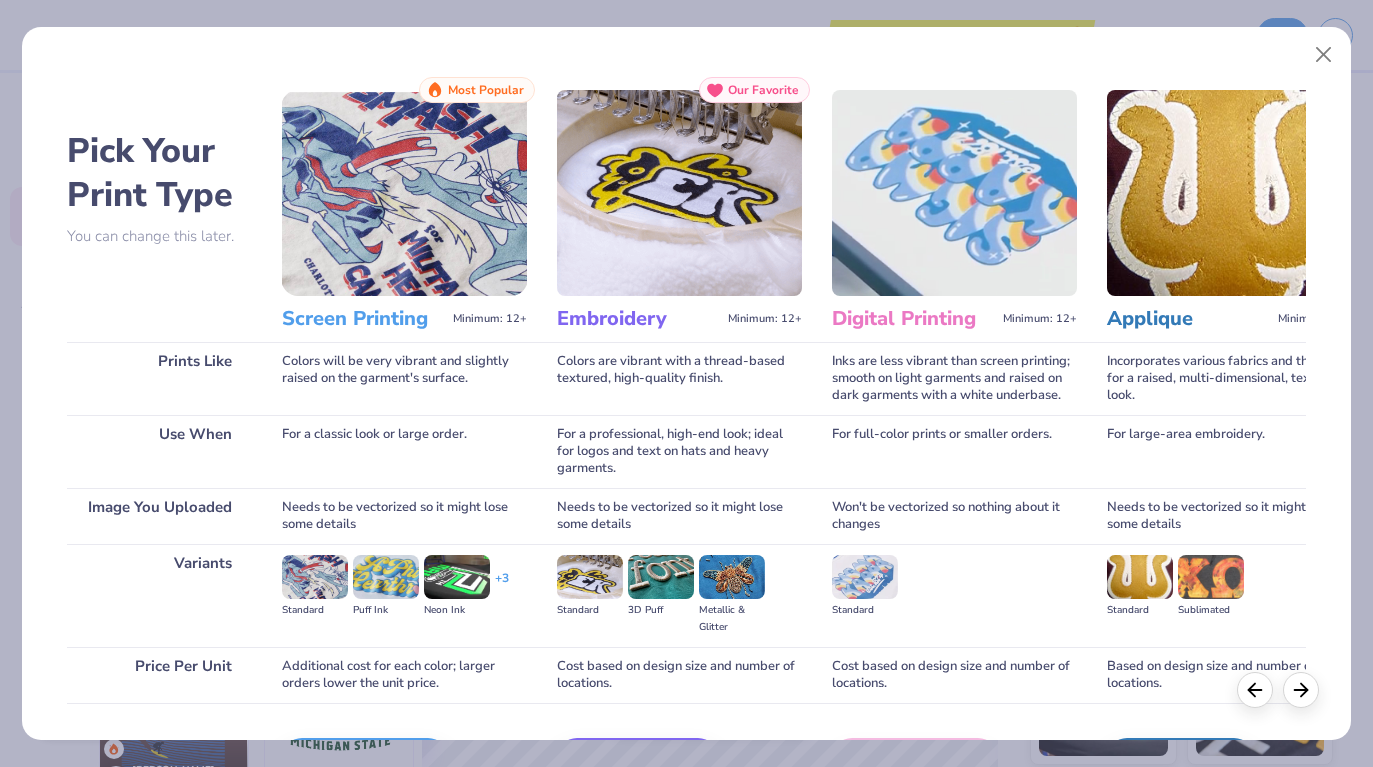 click on "Screen Printing" at bounding box center [363, 319] 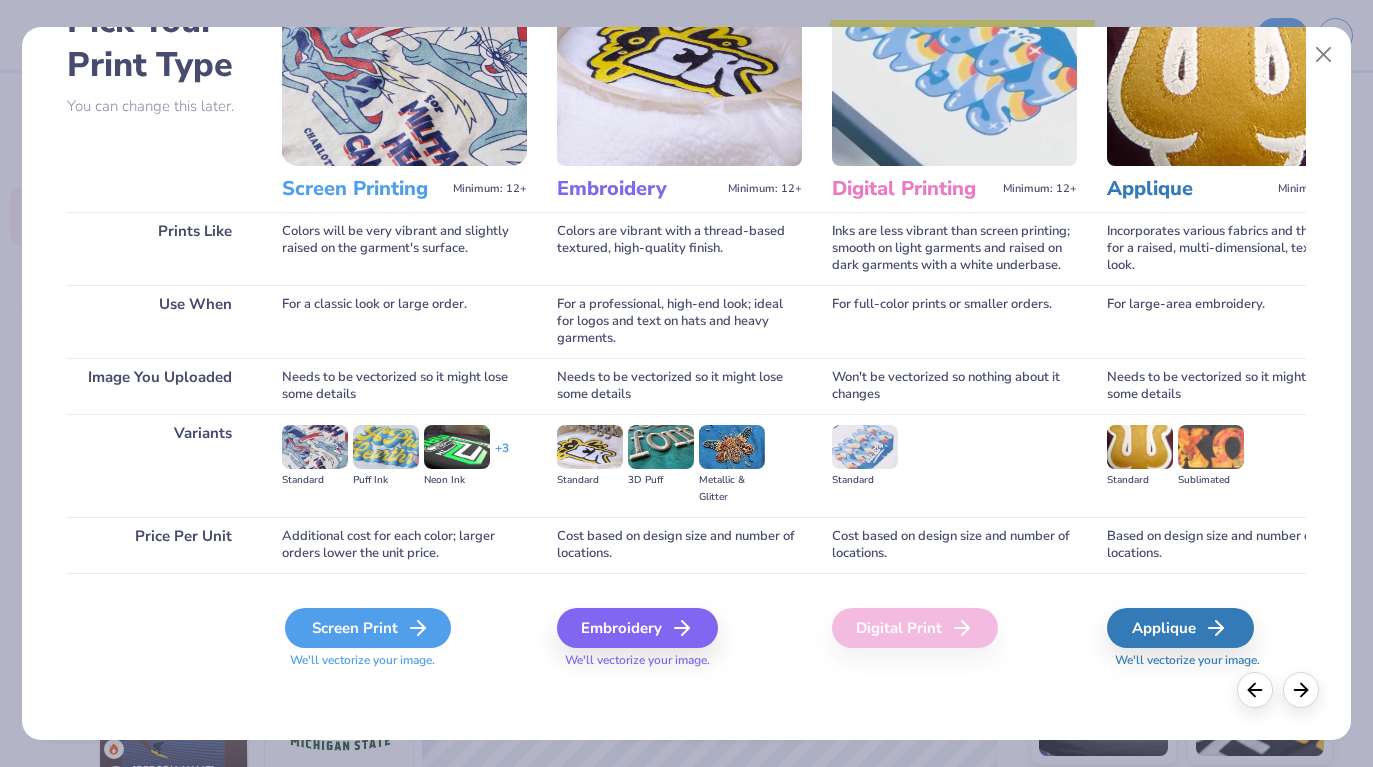 click on "Screen Print" at bounding box center [368, 628] 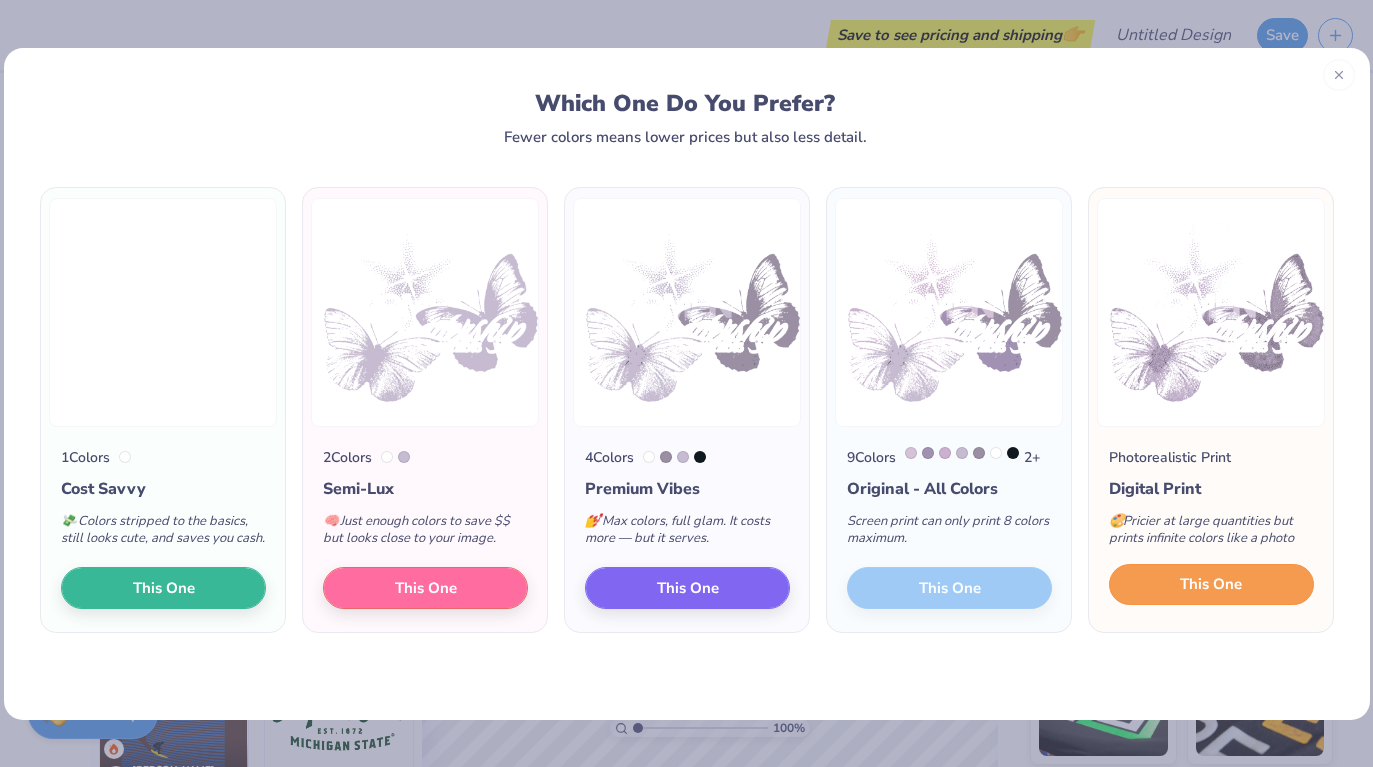 click on "This One" at bounding box center [1211, 584] 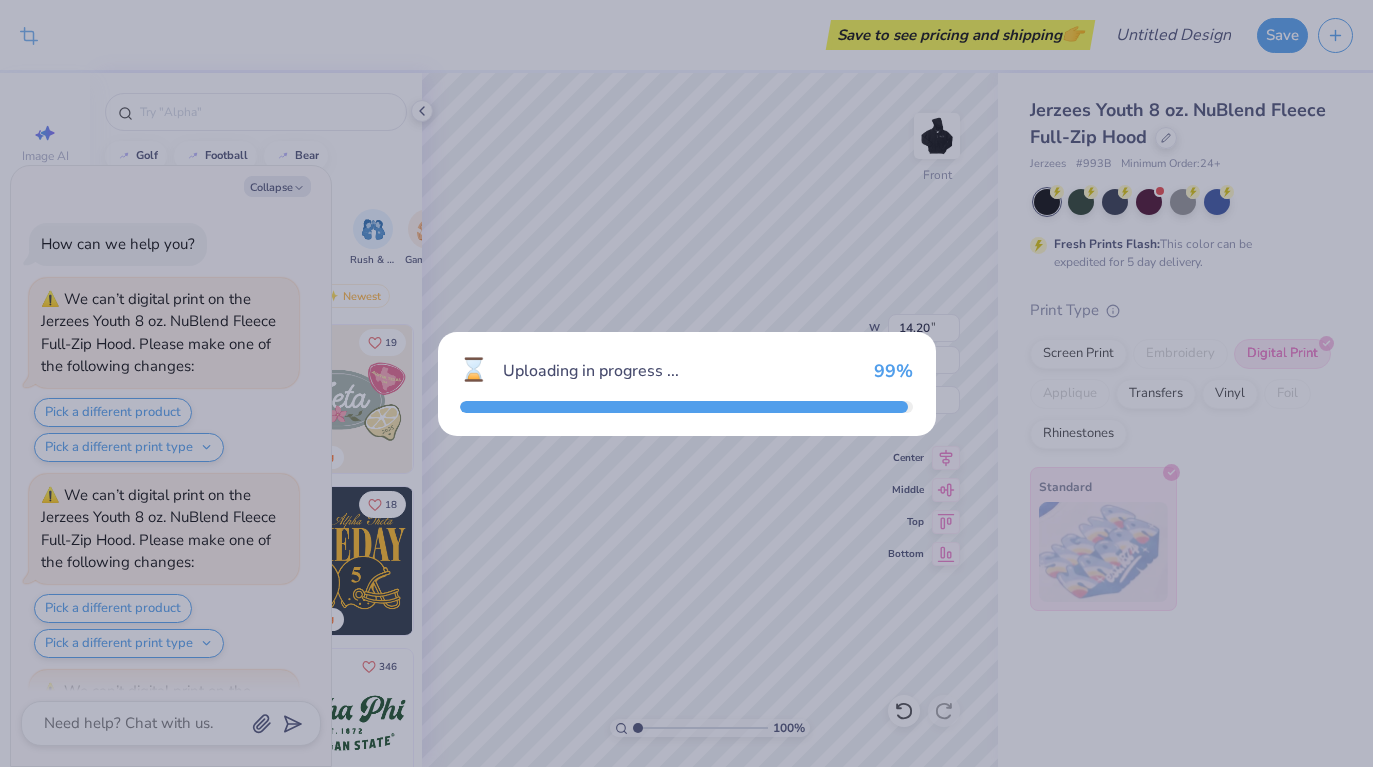 scroll, scrollTop: 178, scrollLeft: 0, axis: vertical 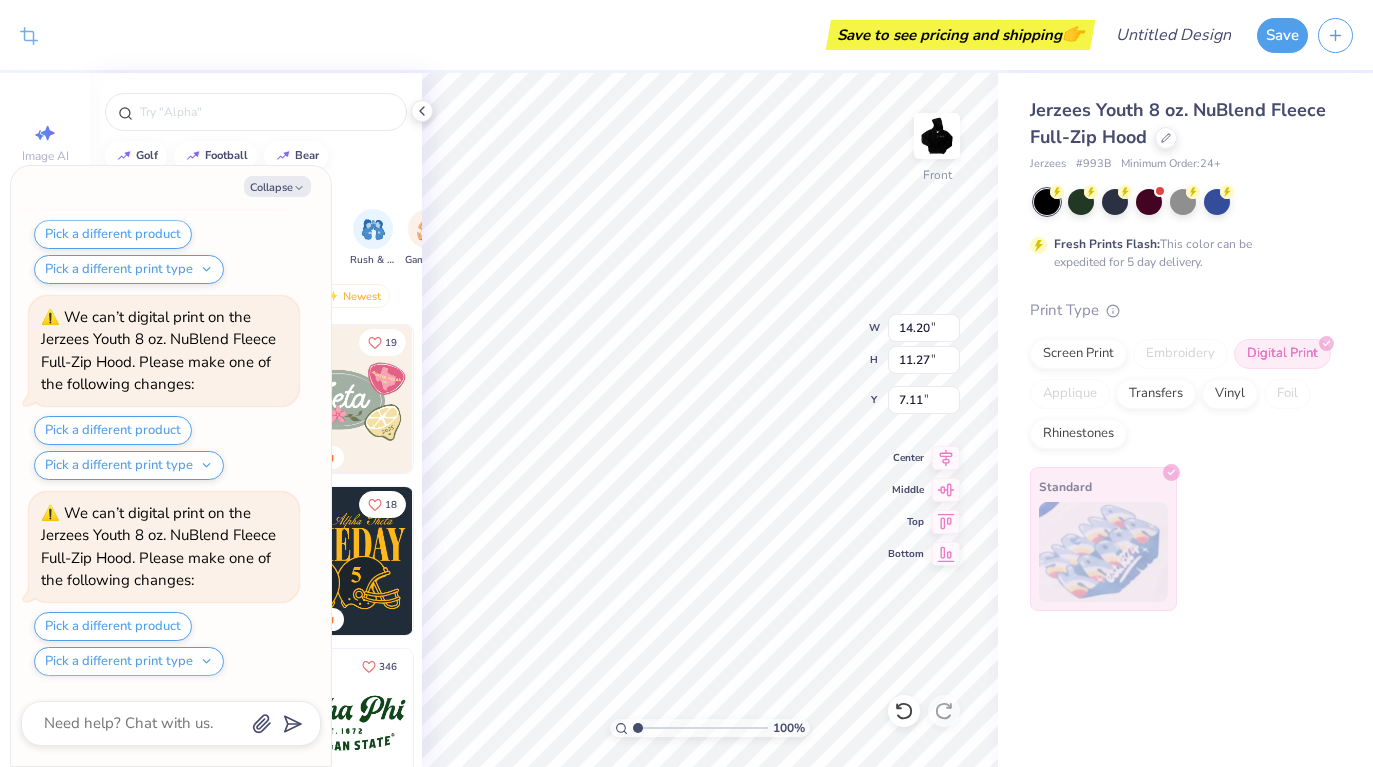 type on "x" 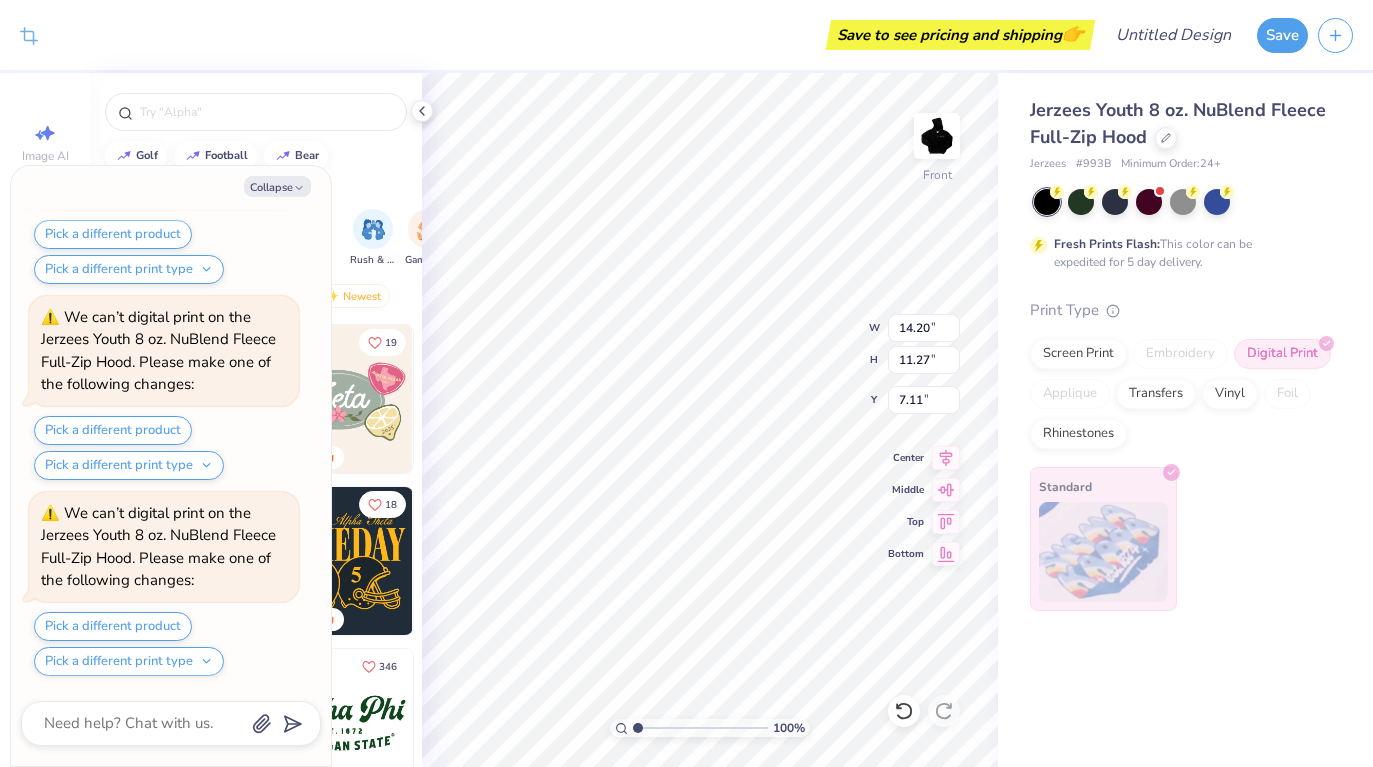 type on "6.00" 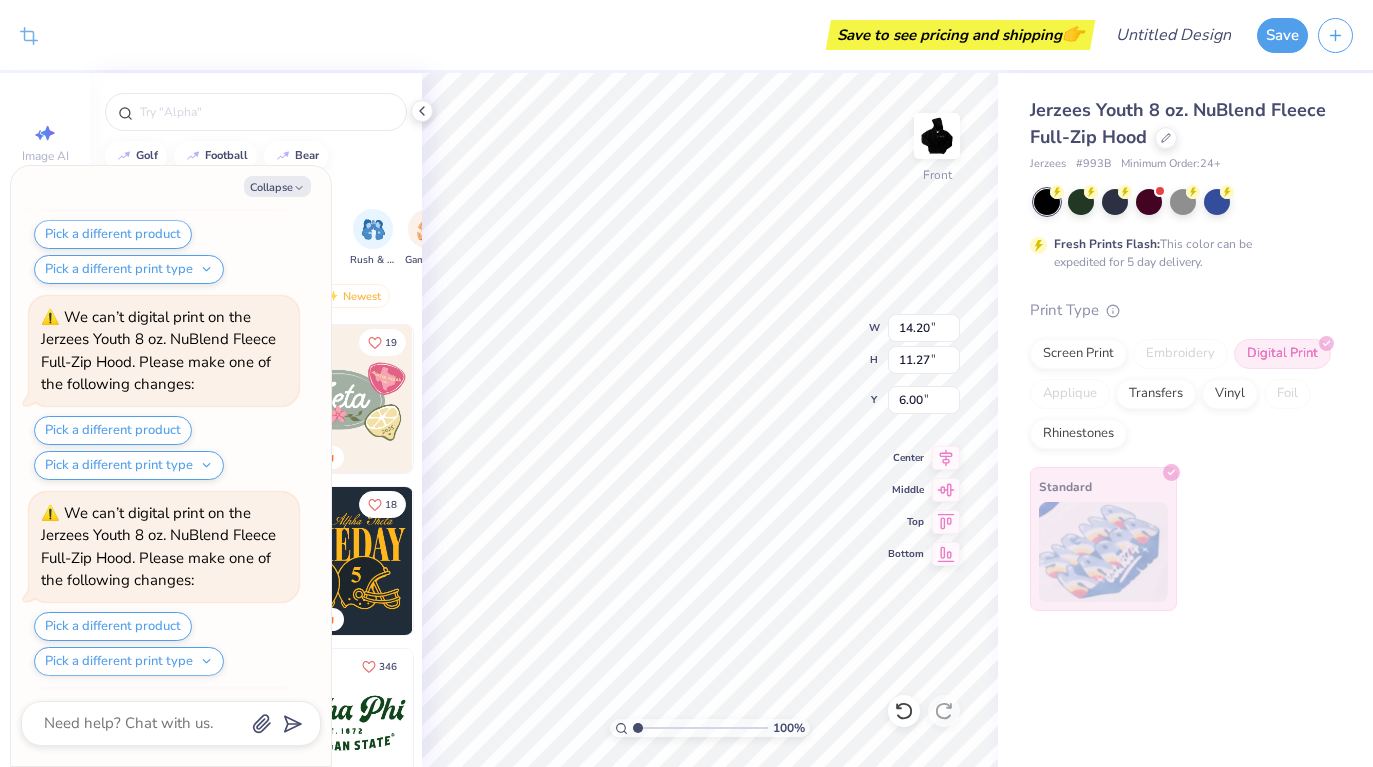 scroll, scrollTop: 374, scrollLeft: 0, axis: vertical 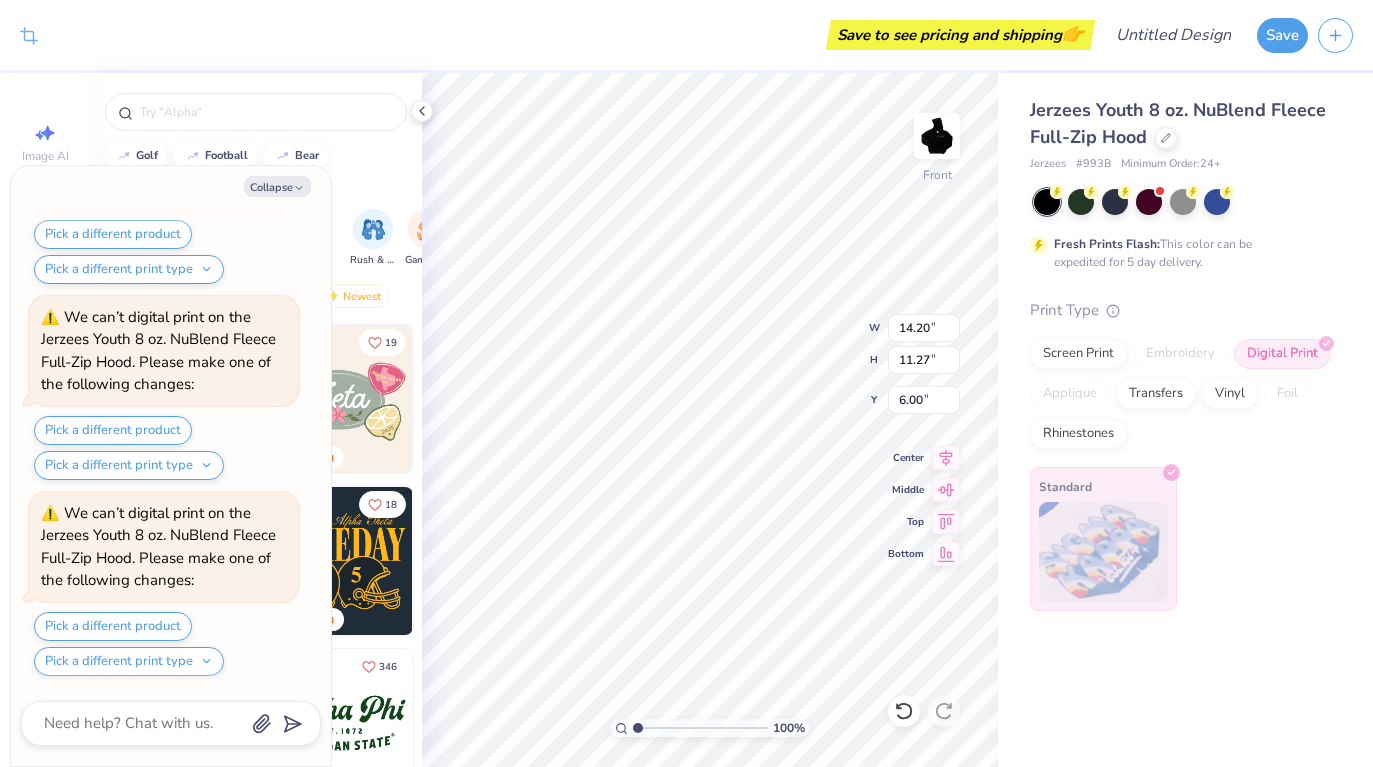type on "x" 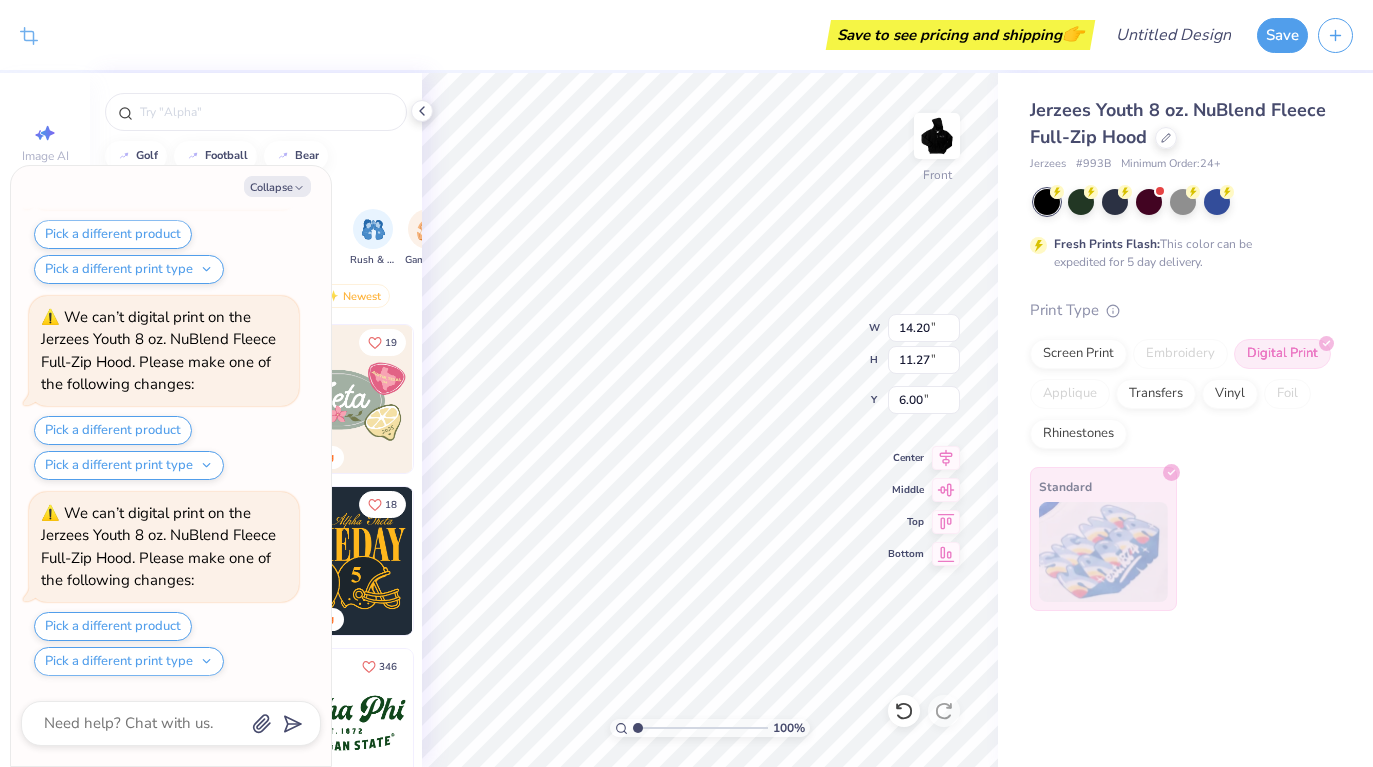 type on "6.62" 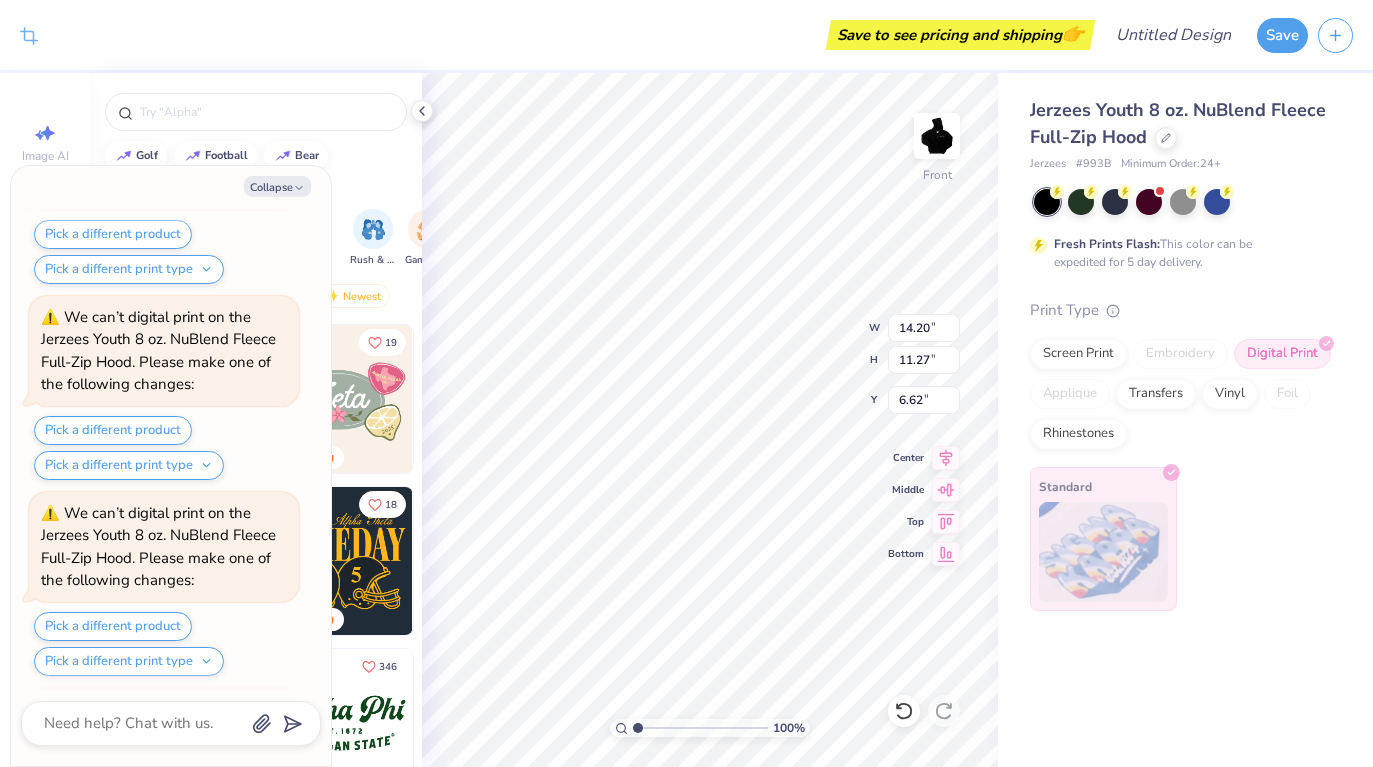 scroll, scrollTop: 570, scrollLeft: 0, axis: vertical 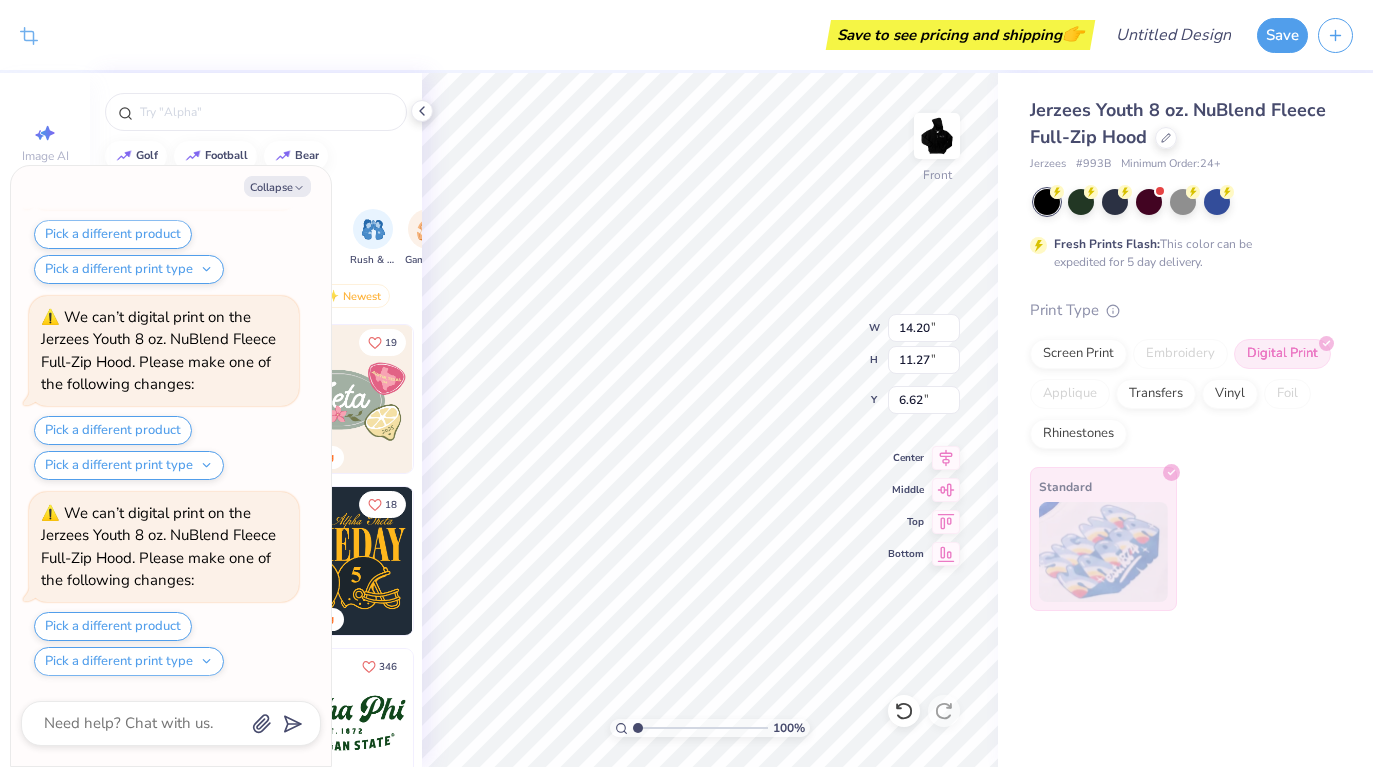 click on "Jerzees Youth 8 oz. NuBlend Fleece Full-Zip Hood Jerzees # 993B Minimum Order:  24 +   Fresh Prints Flash:  This color can be expedited for 5 day delivery. Print Type Screen Print Embroidery Digital Print Applique Transfers Vinyl Foil Rhinestones Standard" at bounding box center [1185, 420] 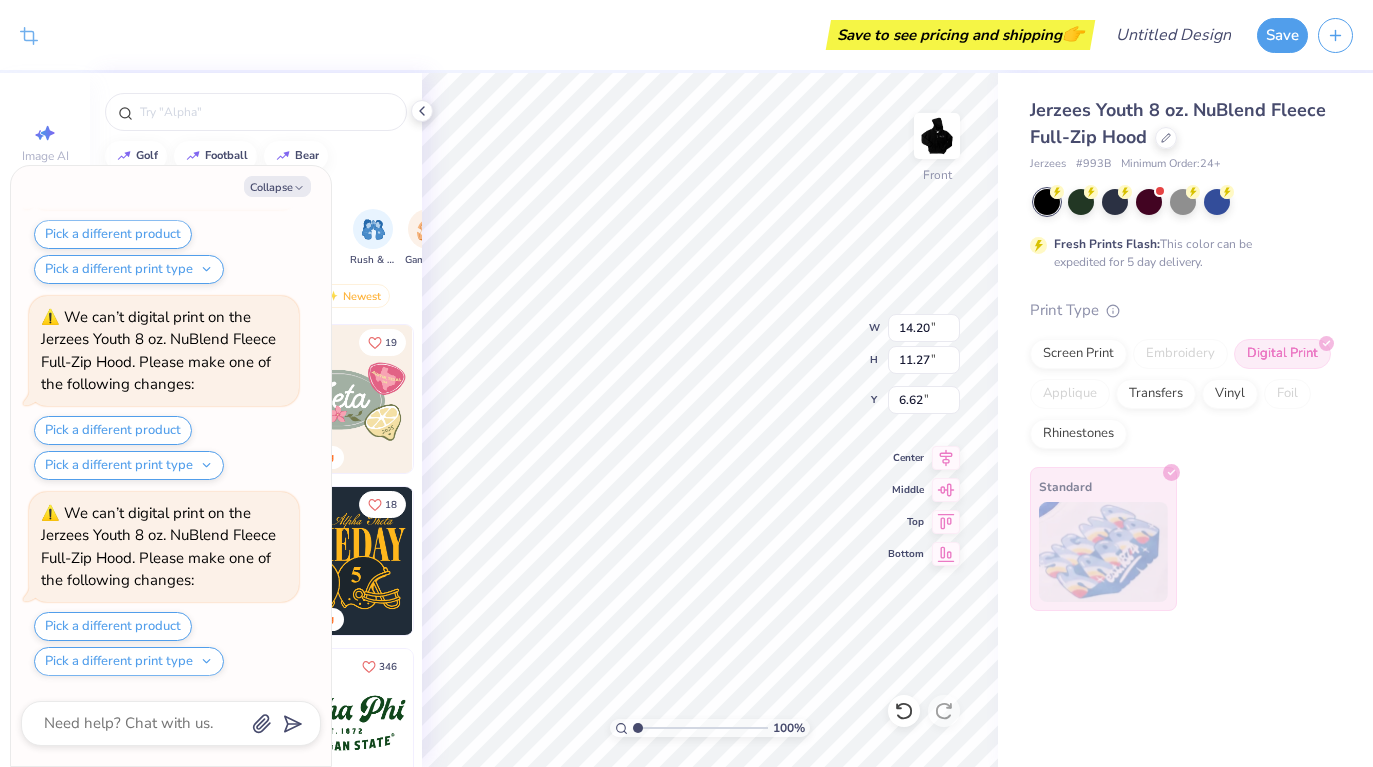 type on "x" 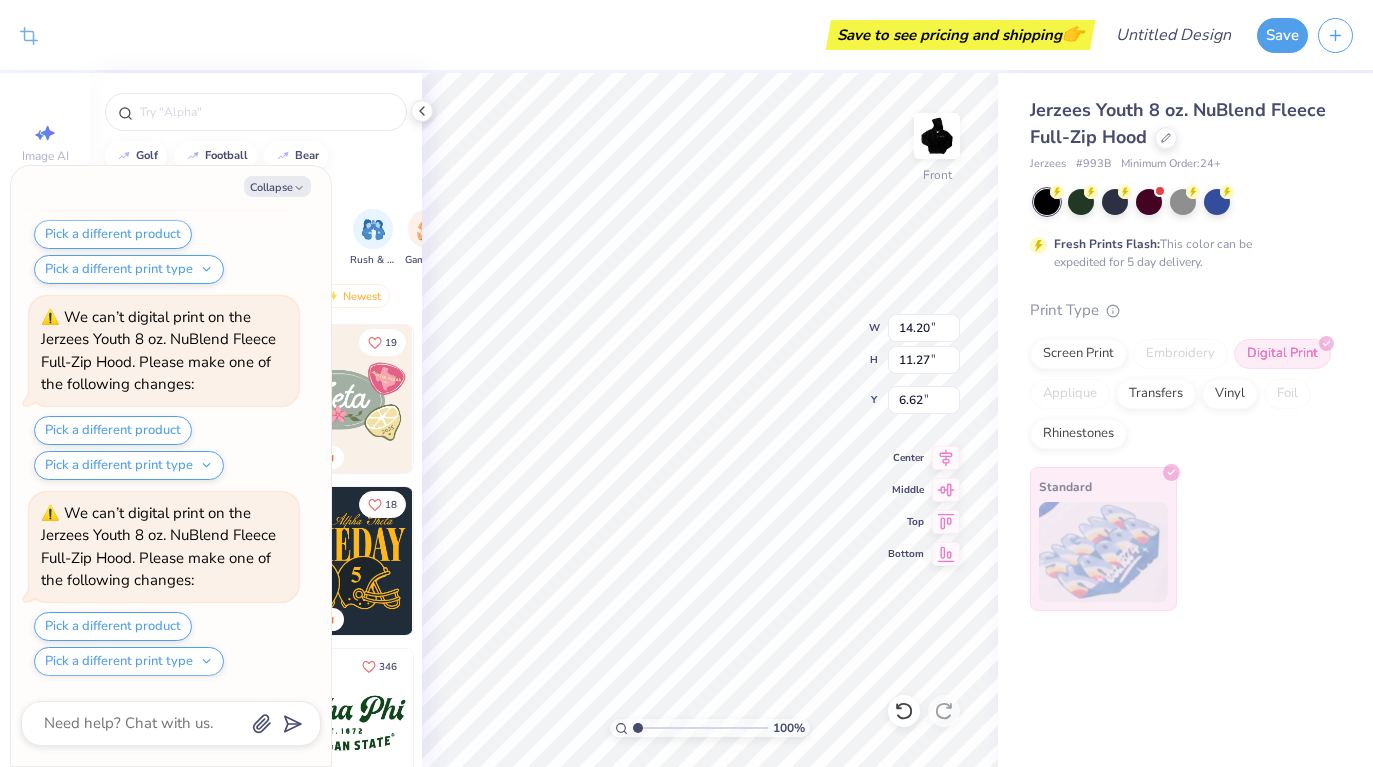 type on "6.00" 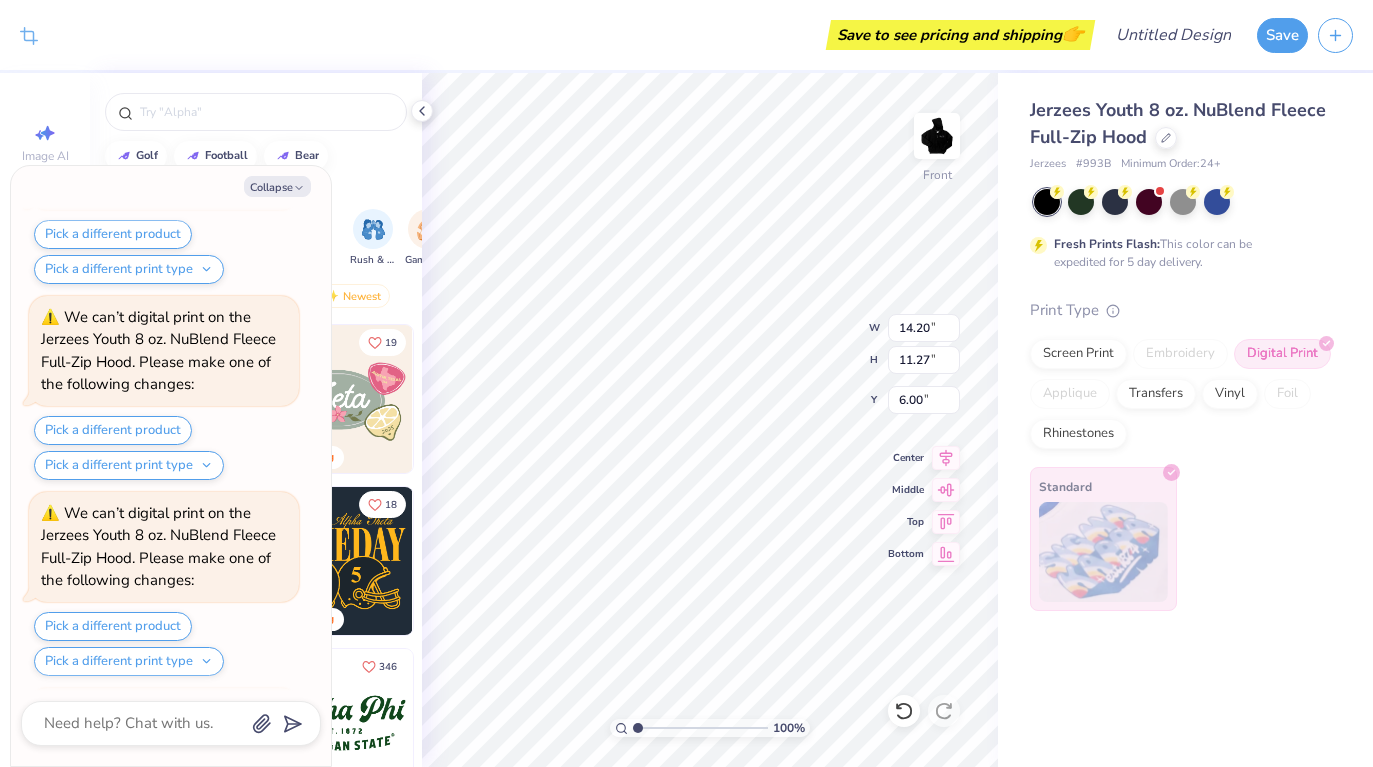 scroll, scrollTop: 766, scrollLeft: 0, axis: vertical 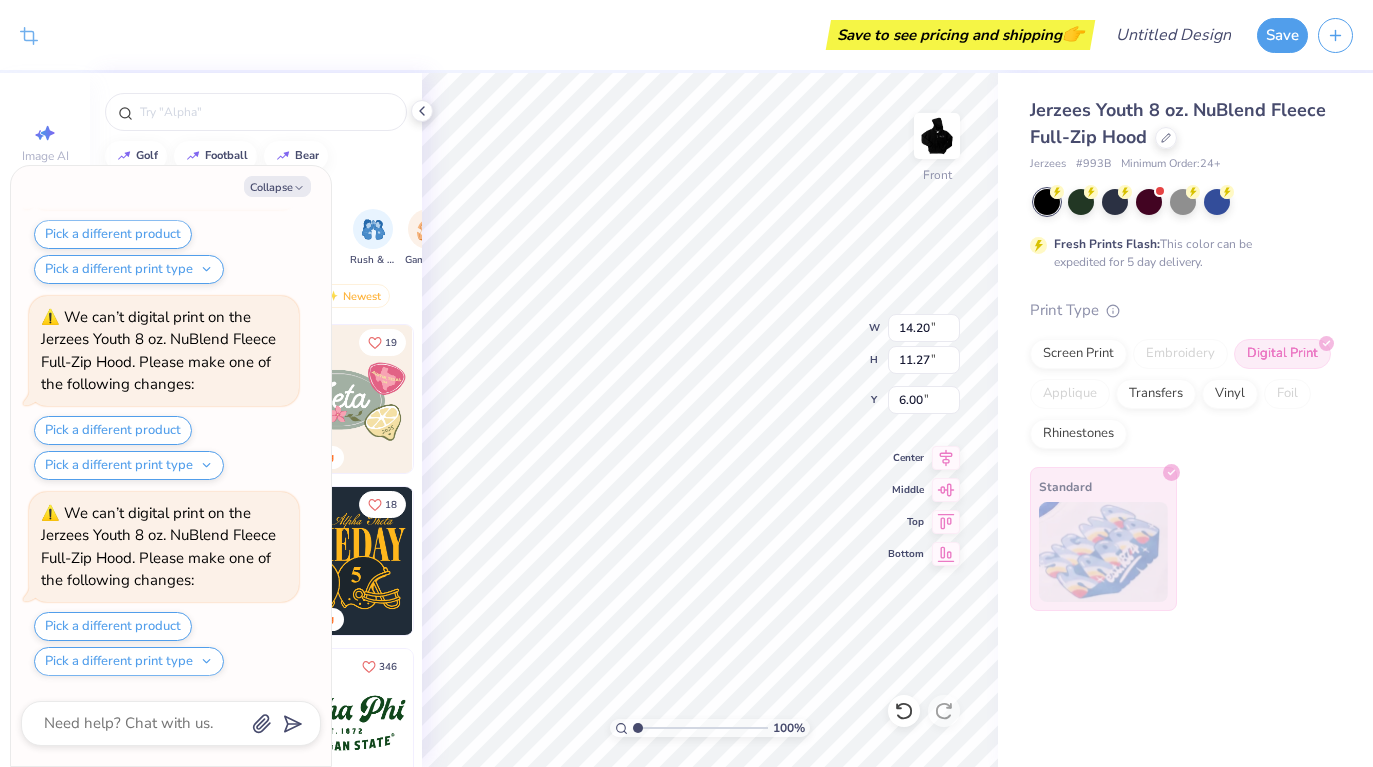 type on "x" 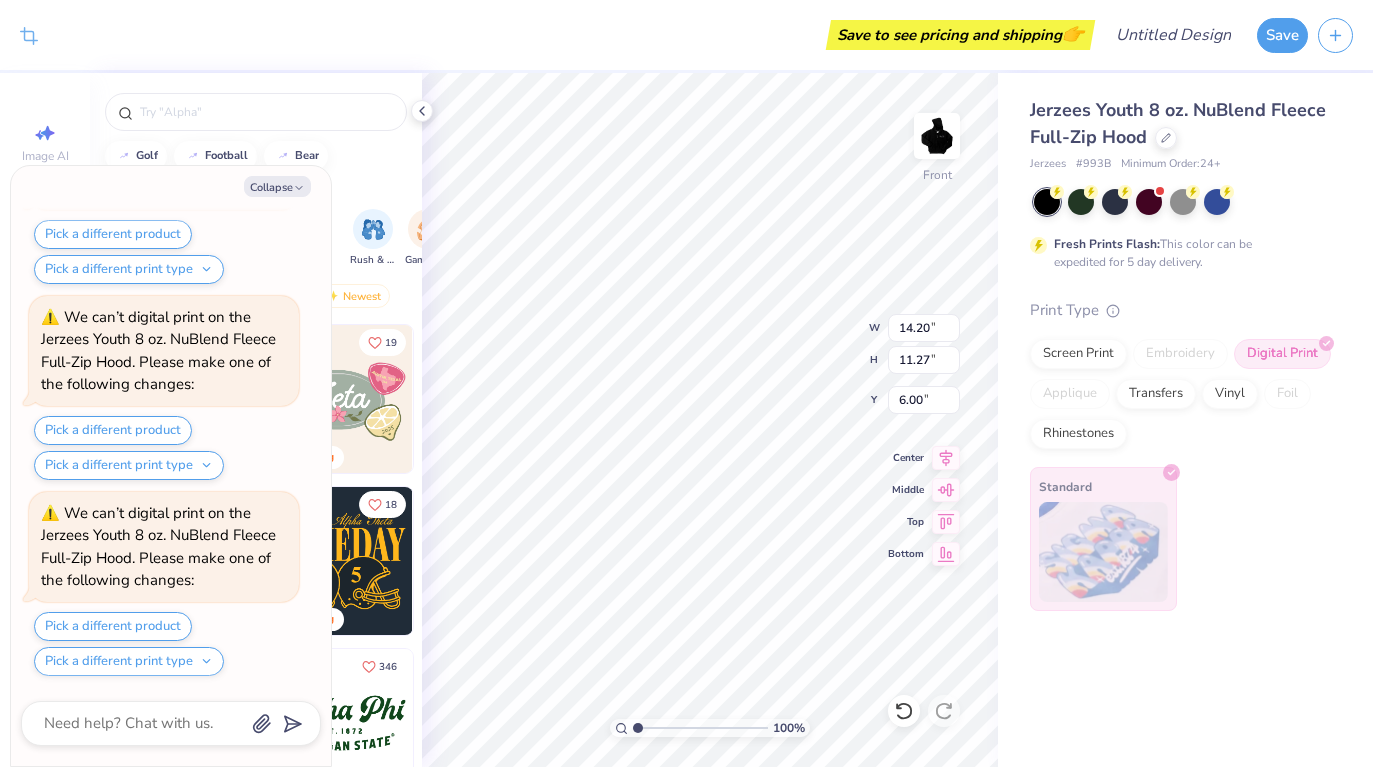 type on "6.39" 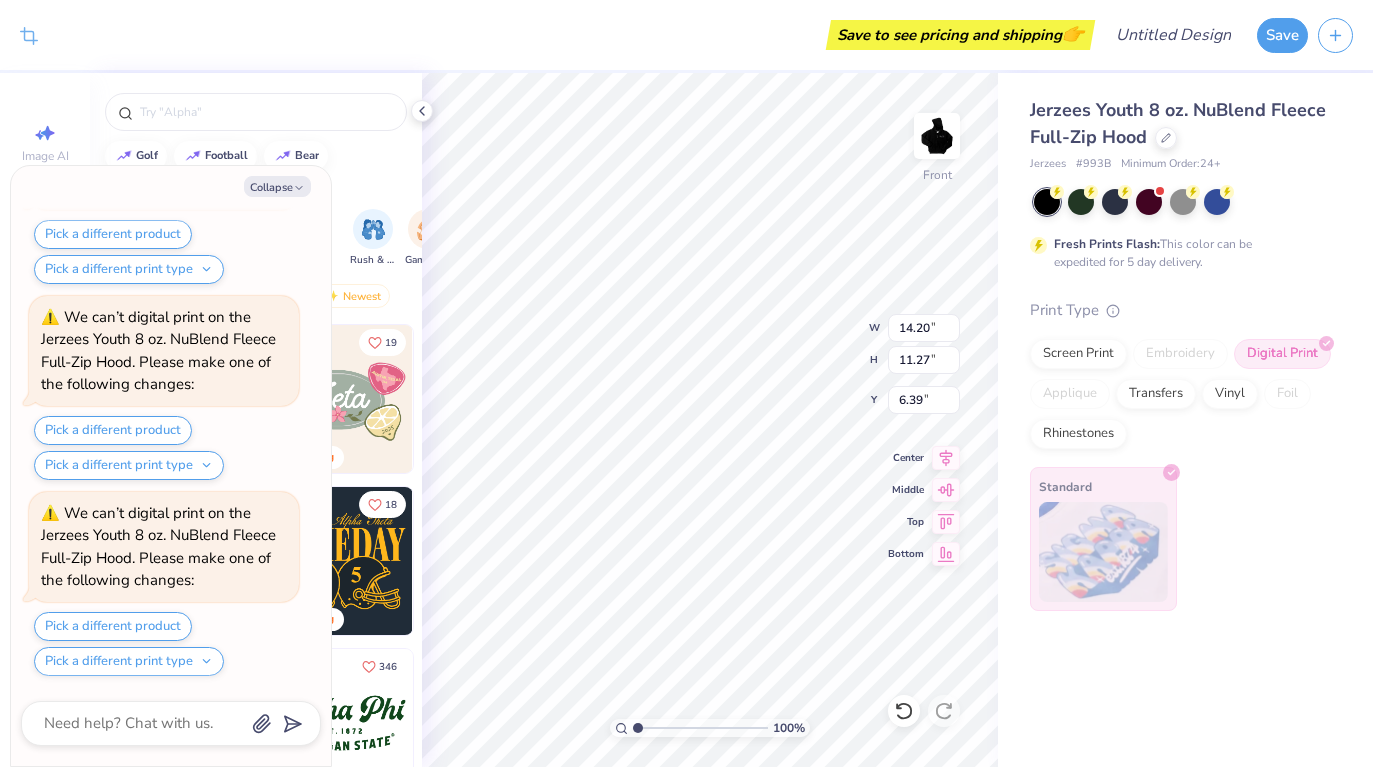 scroll, scrollTop: 962, scrollLeft: 0, axis: vertical 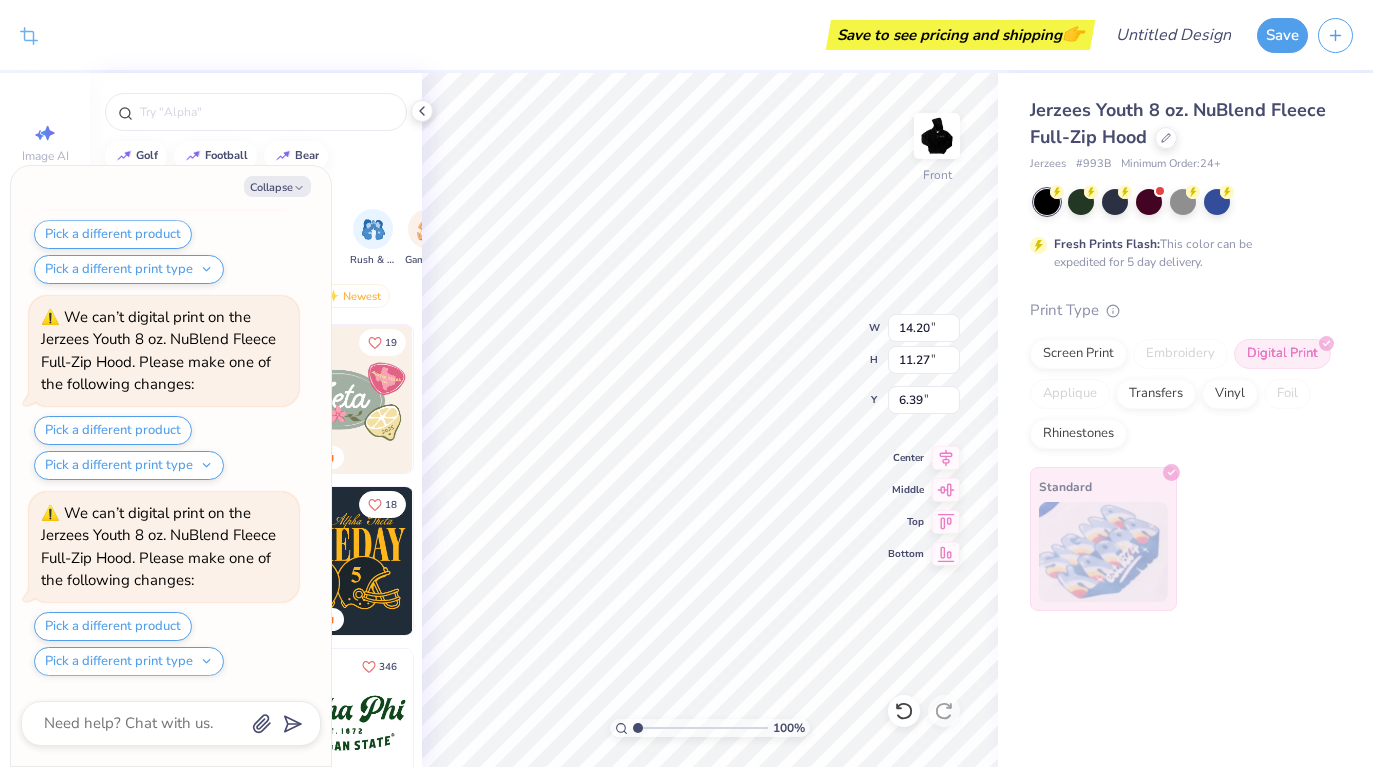click on "Jerzees Youth 8 oz. NuBlend Fleece Full-Zip Hood Jerzees # 993B Minimum Order:  24 +   Fresh Prints Flash:  This color can be expedited for 5 day delivery. Print Type Screen Print Embroidery Digital Print Applique Transfers Vinyl Foil Rhinestones Standard" at bounding box center (1185, 420) 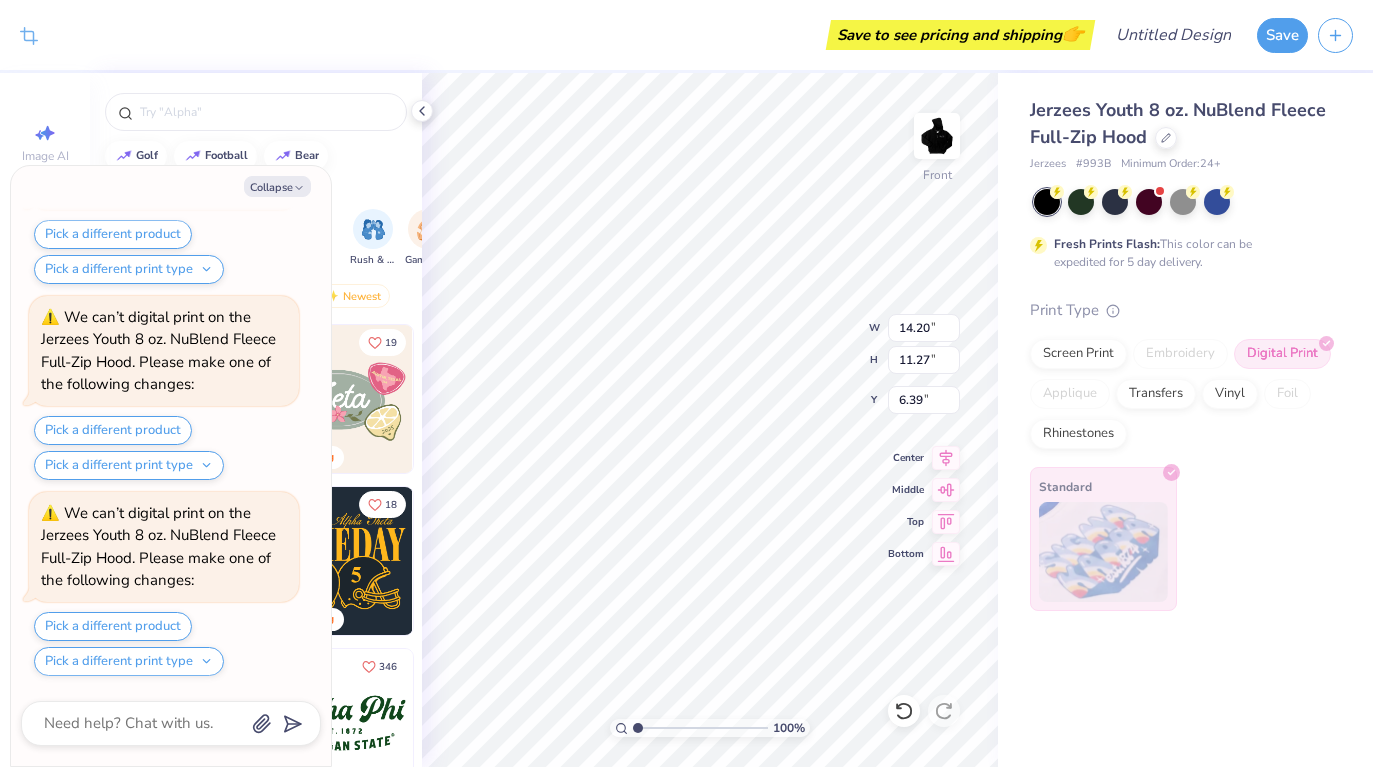 click on "Jerzees Youth 8 oz. NuBlend Fleece Full-Zip Hood Jerzees # 993B Minimum Order:  24 +   Fresh Prints Flash:  This color can be expedited for 5 day delivery. Print Type Screen Print Embroidery Digital Print Applique Transfers Vinyl Foil Rhinestones Standard" at bounding box center (1185, 420) 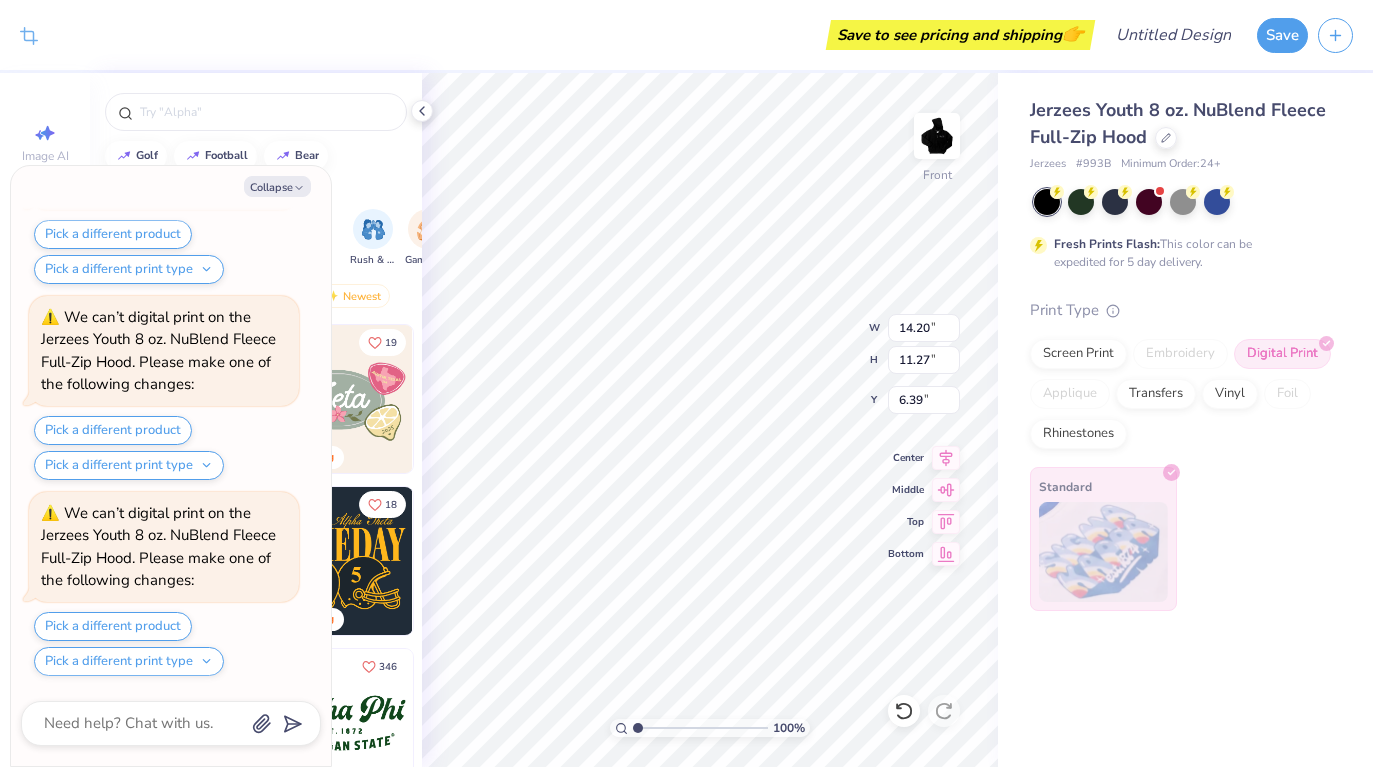 type on "x" 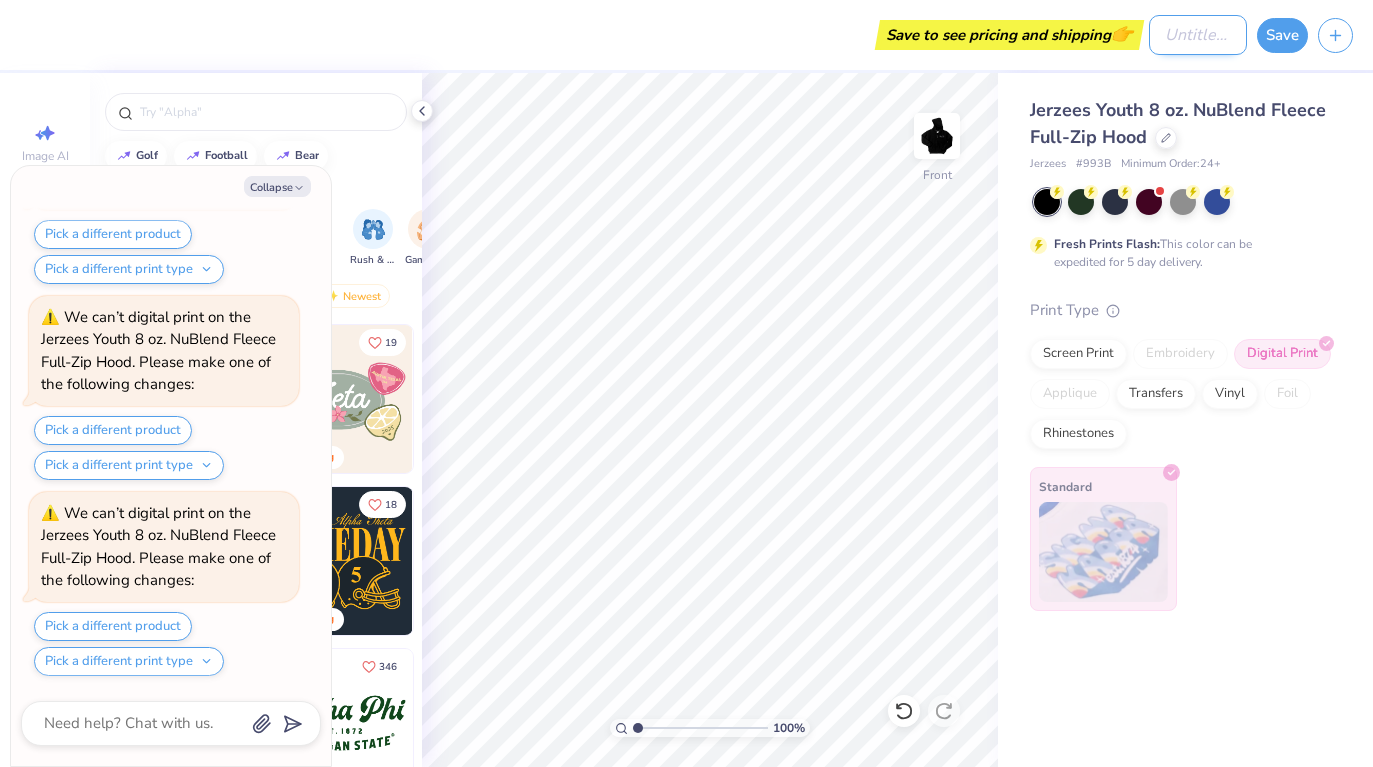 click on "Design Title" at bounding box center (1198, 35) 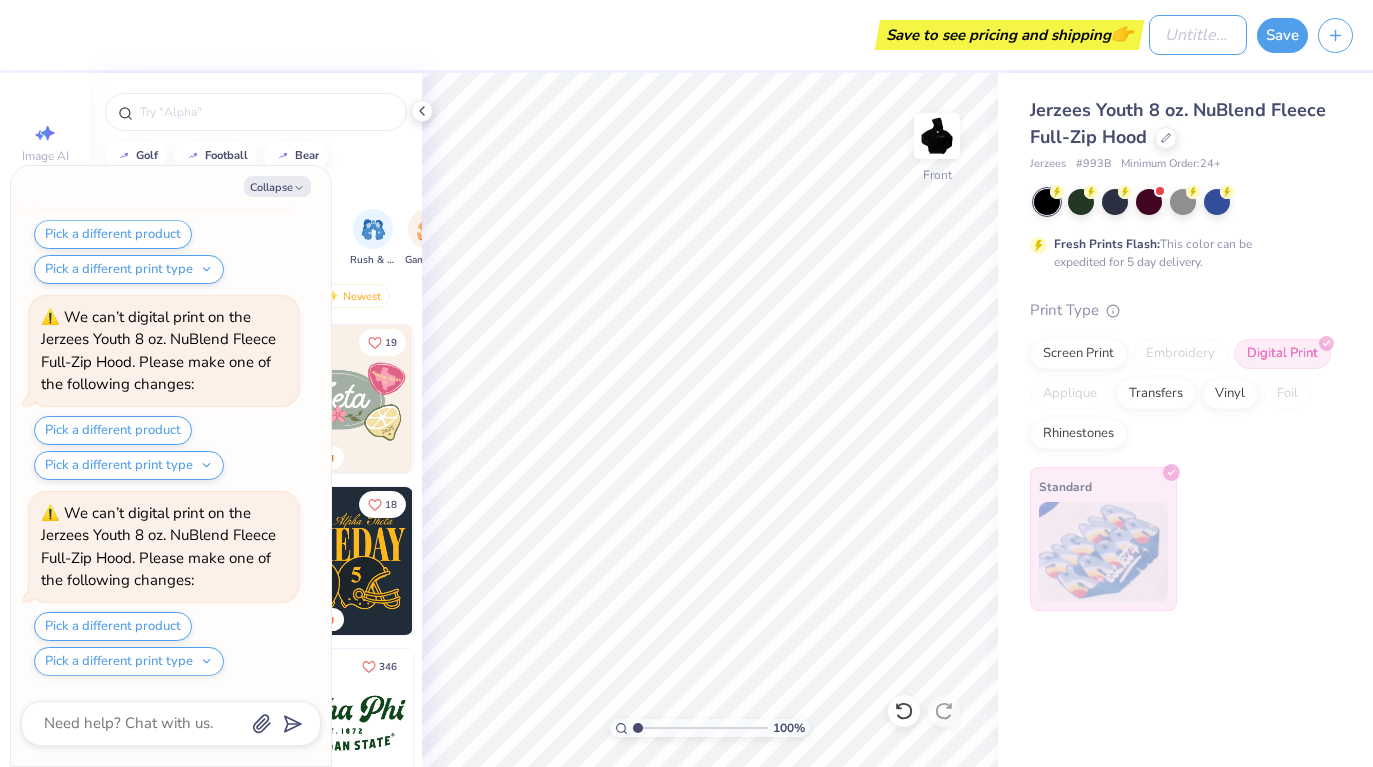 type on "[PERSON_NAME]" 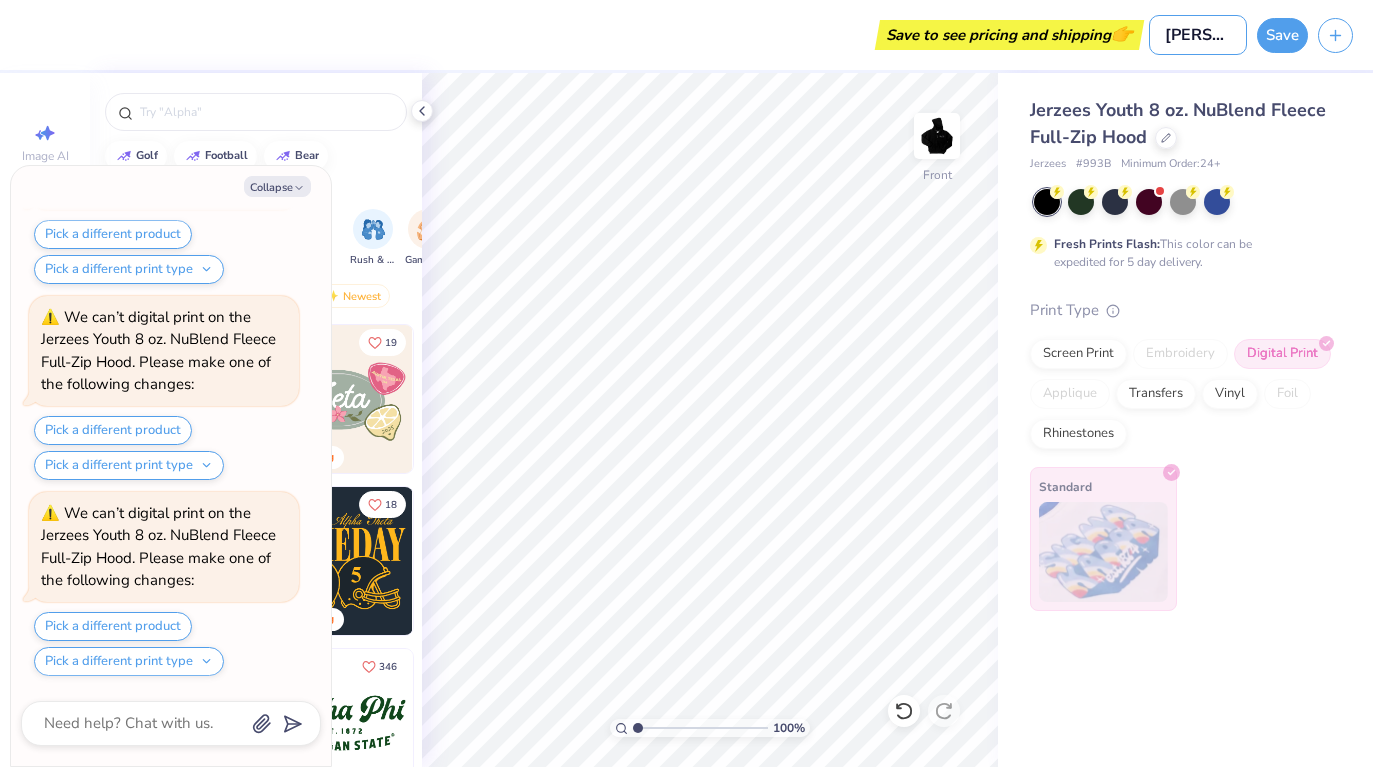 type on "x" 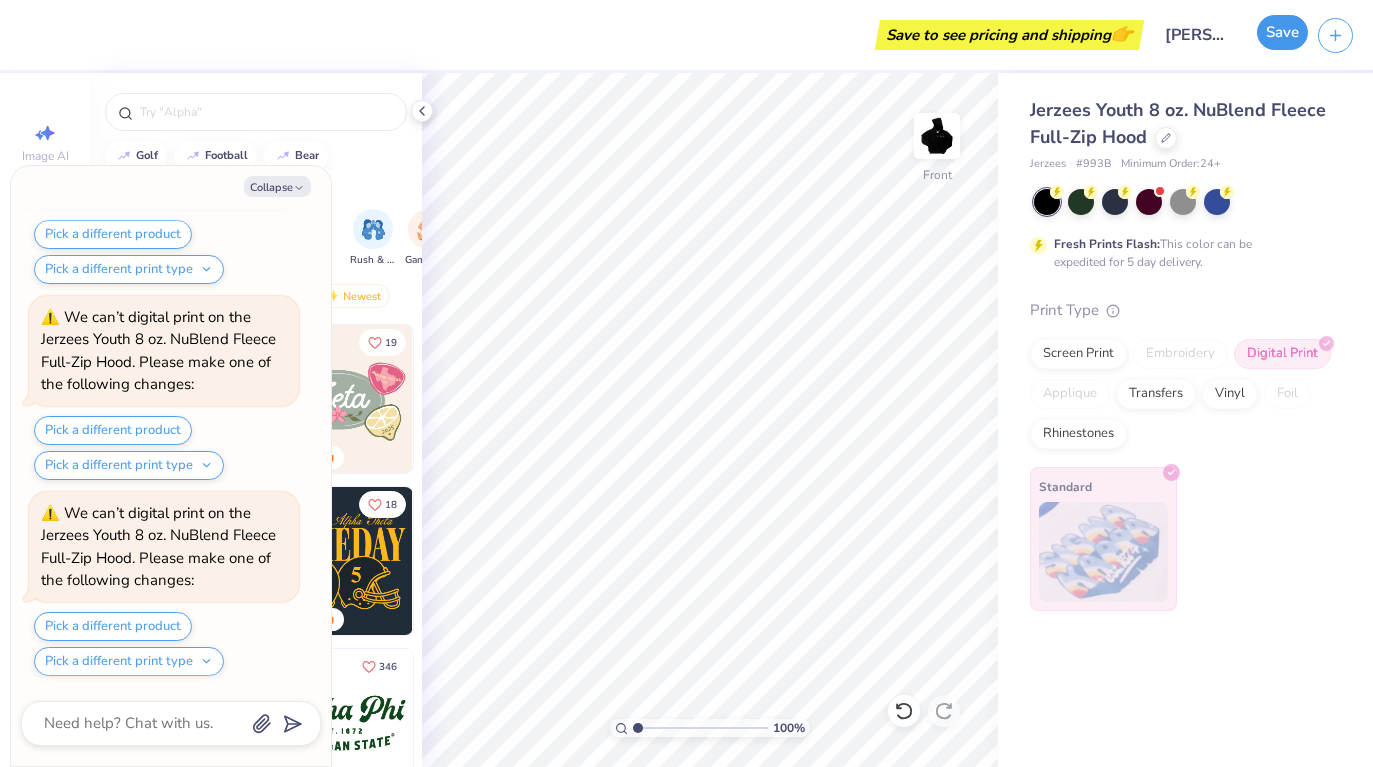 click on "Save" at bounding box center (1282, 32) 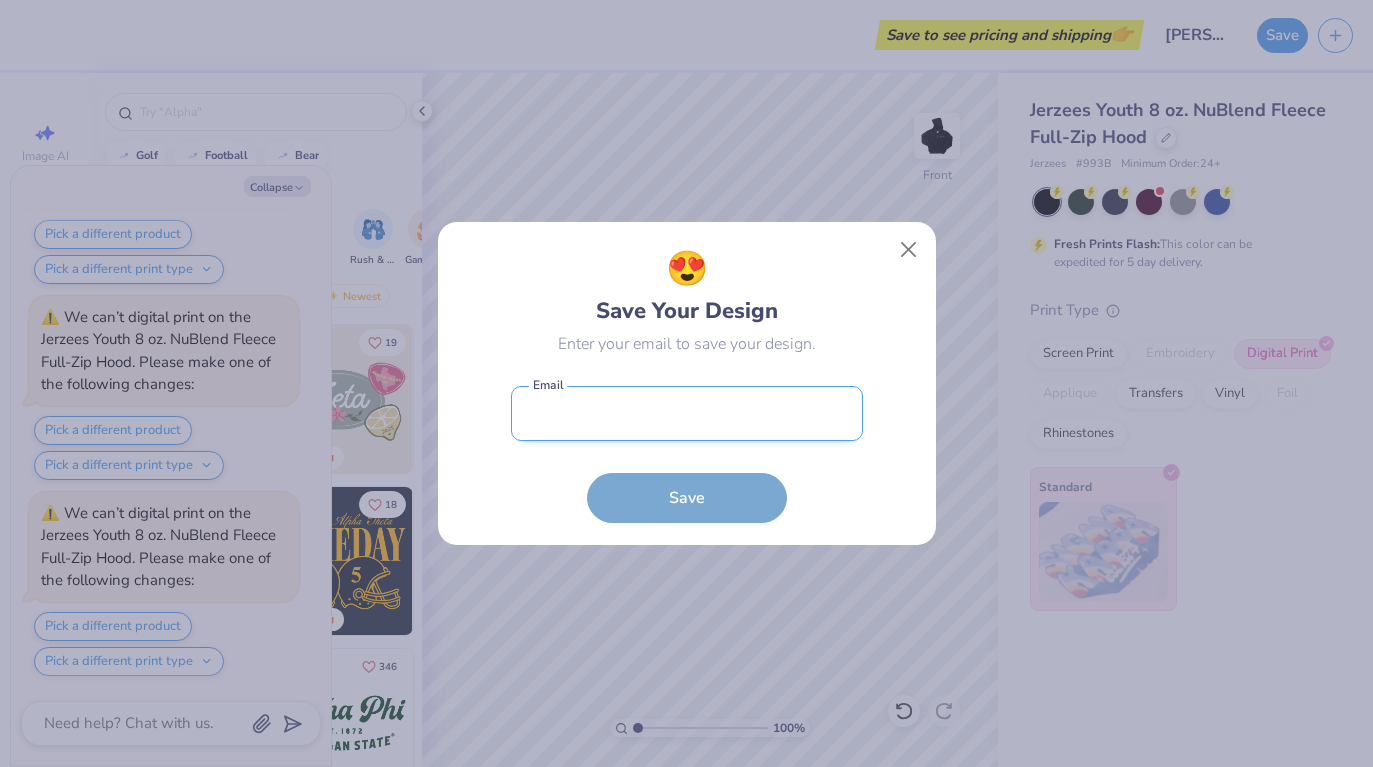 click at bounding box center (687, 413) 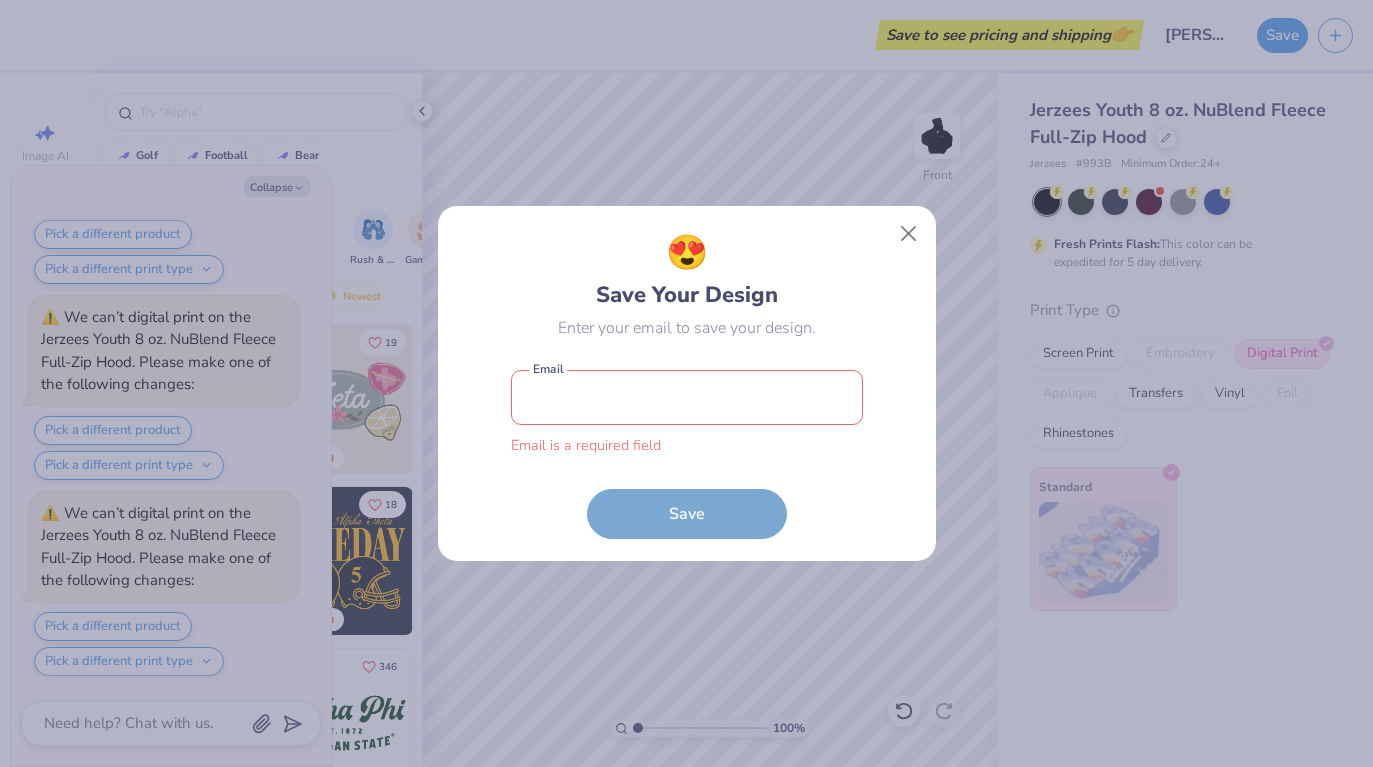 click at bounding box center (687, 397) 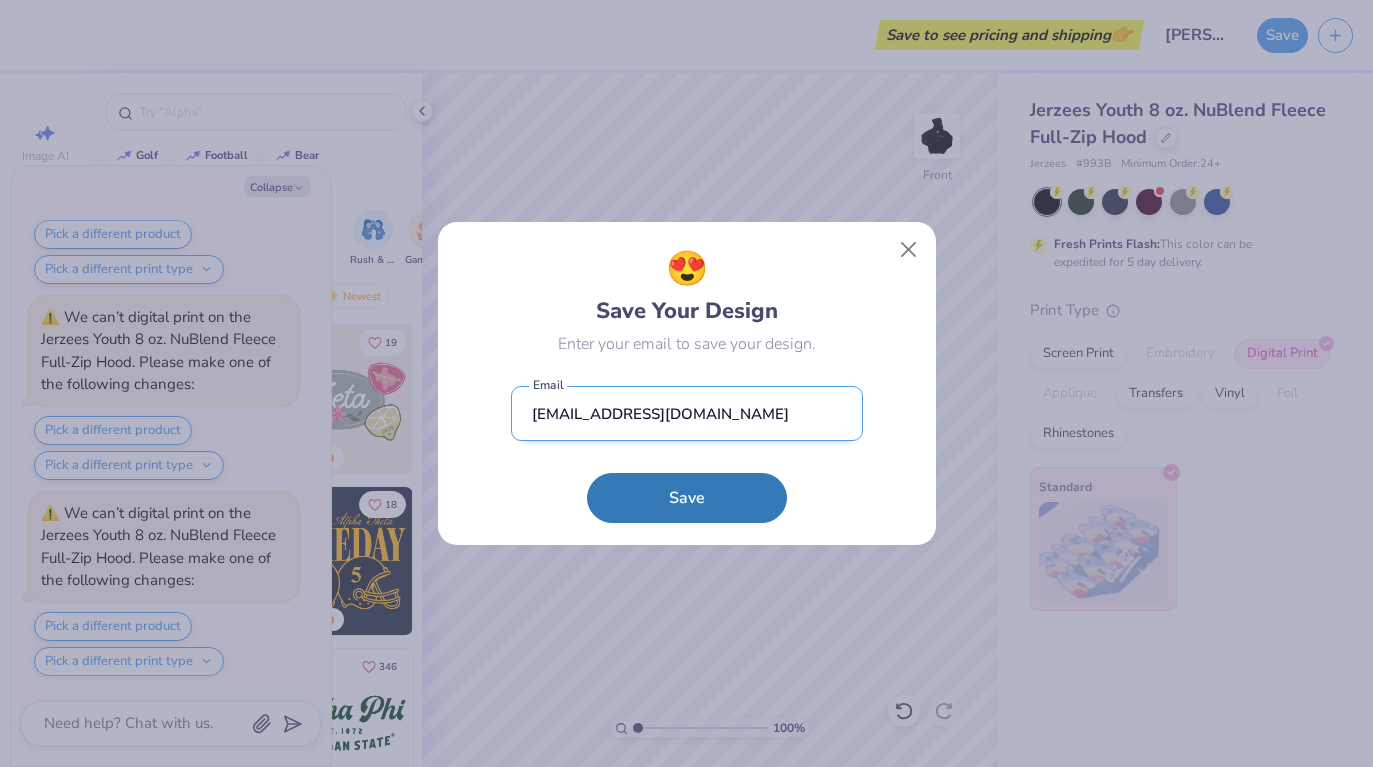 type on "[EMAIL_ADDRESS][DOMAIN_NAME]" 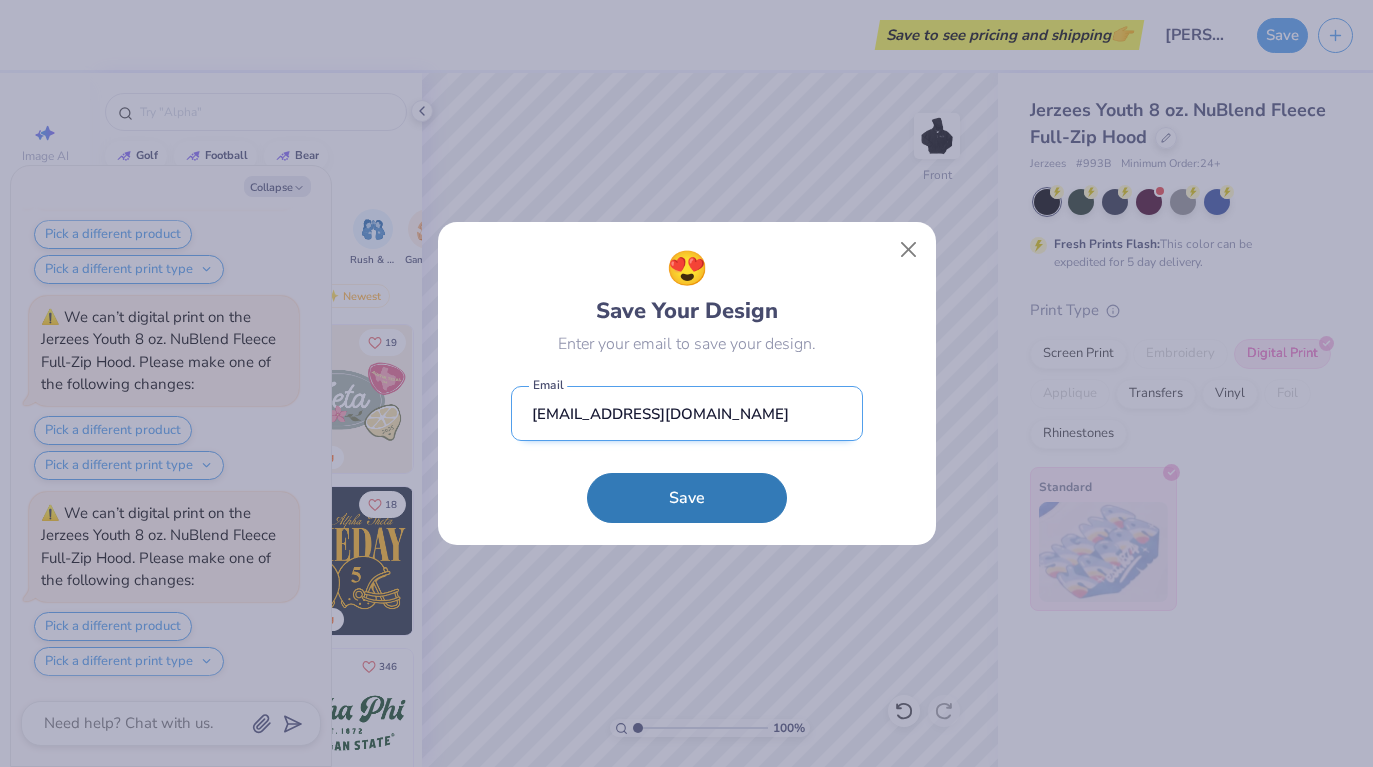 click on "Save" at bounding box center (687, 498) 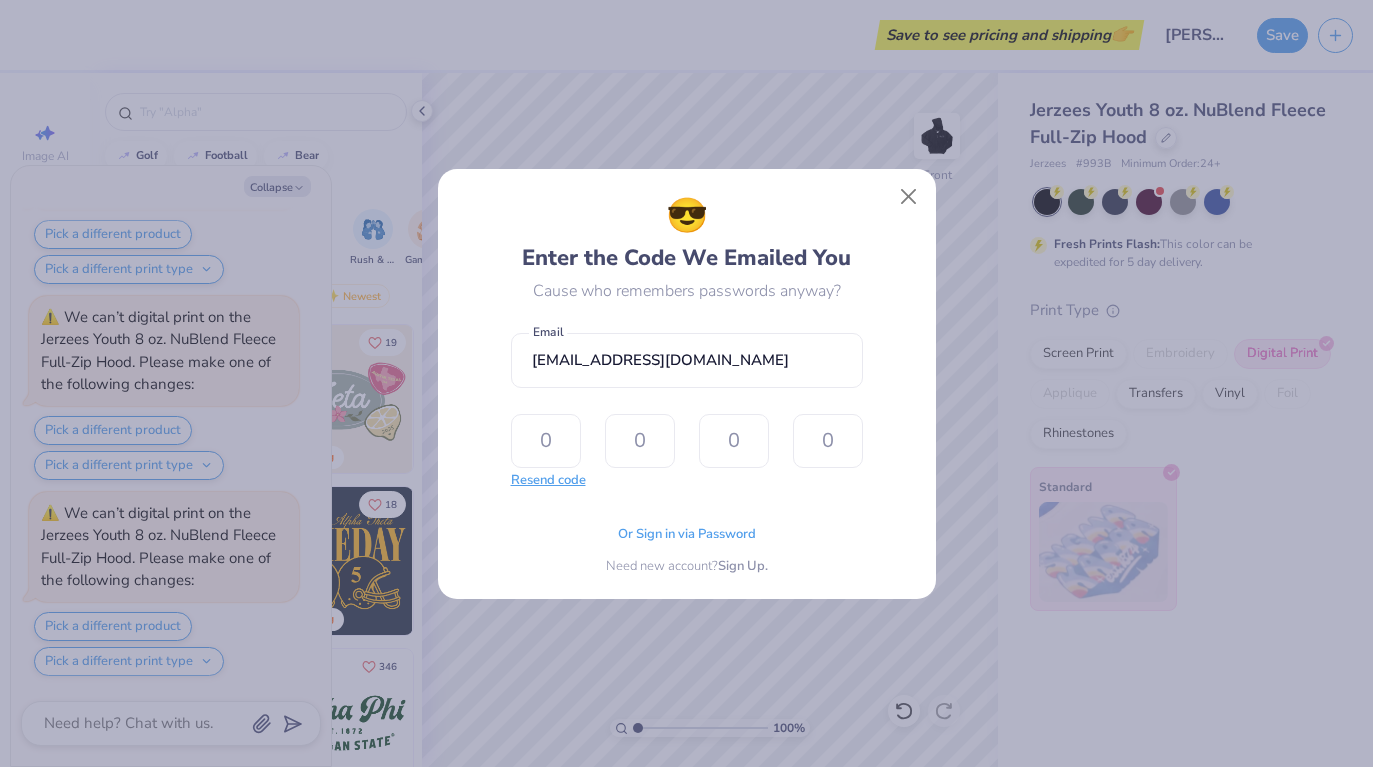 click on "Resend code" at bounding box center (548, 481) 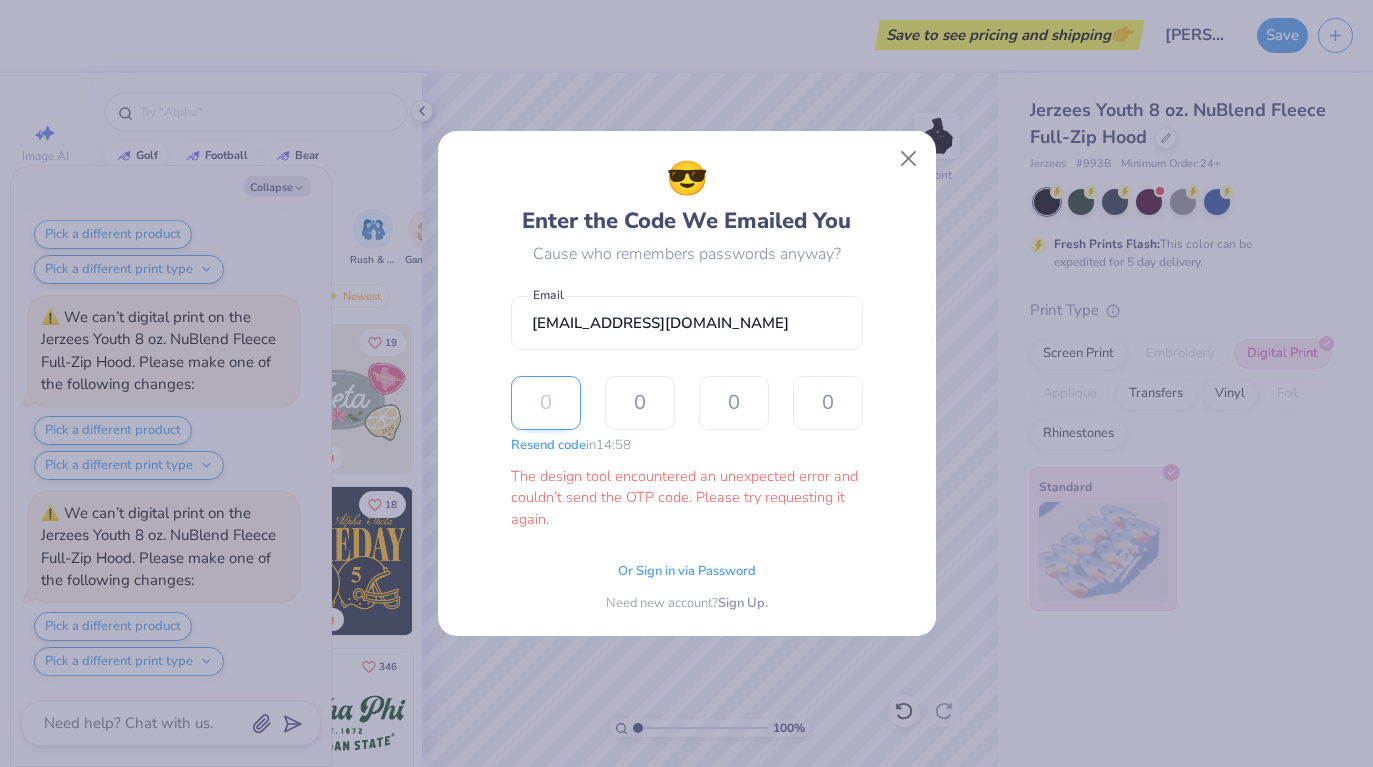 click at bounding box center [546, 403] 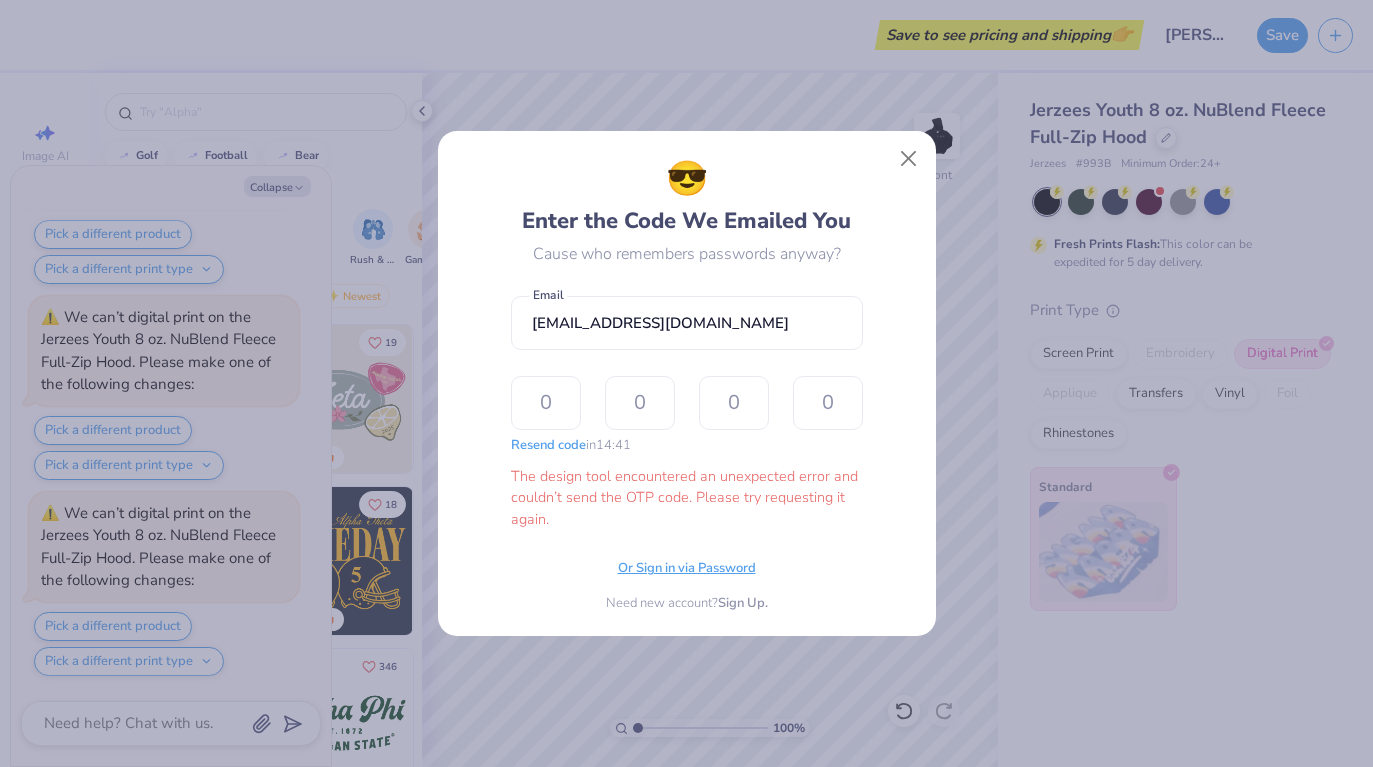 click on "Or Sign in via Password" at bounding box center (687, 569) 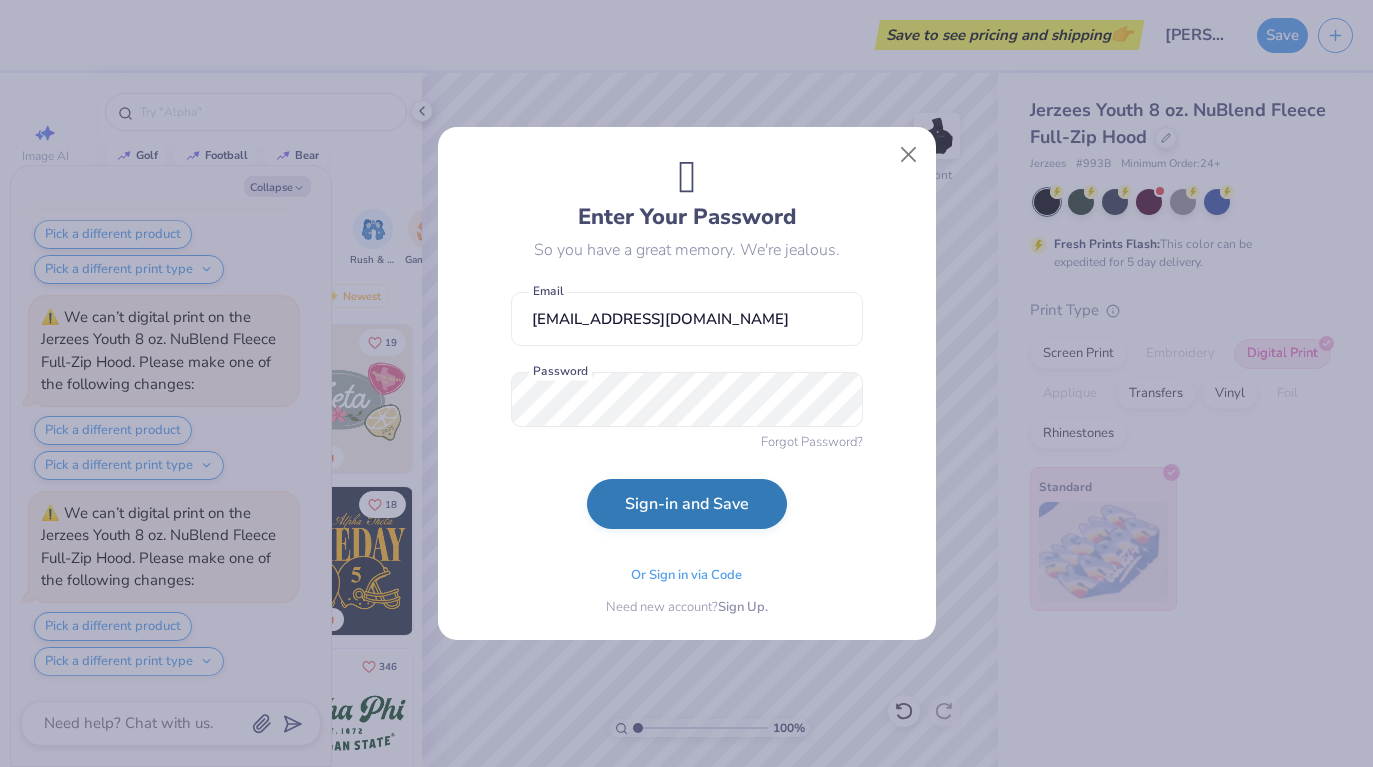click on "Sign-in and Save" at bounding box center (687, 504) 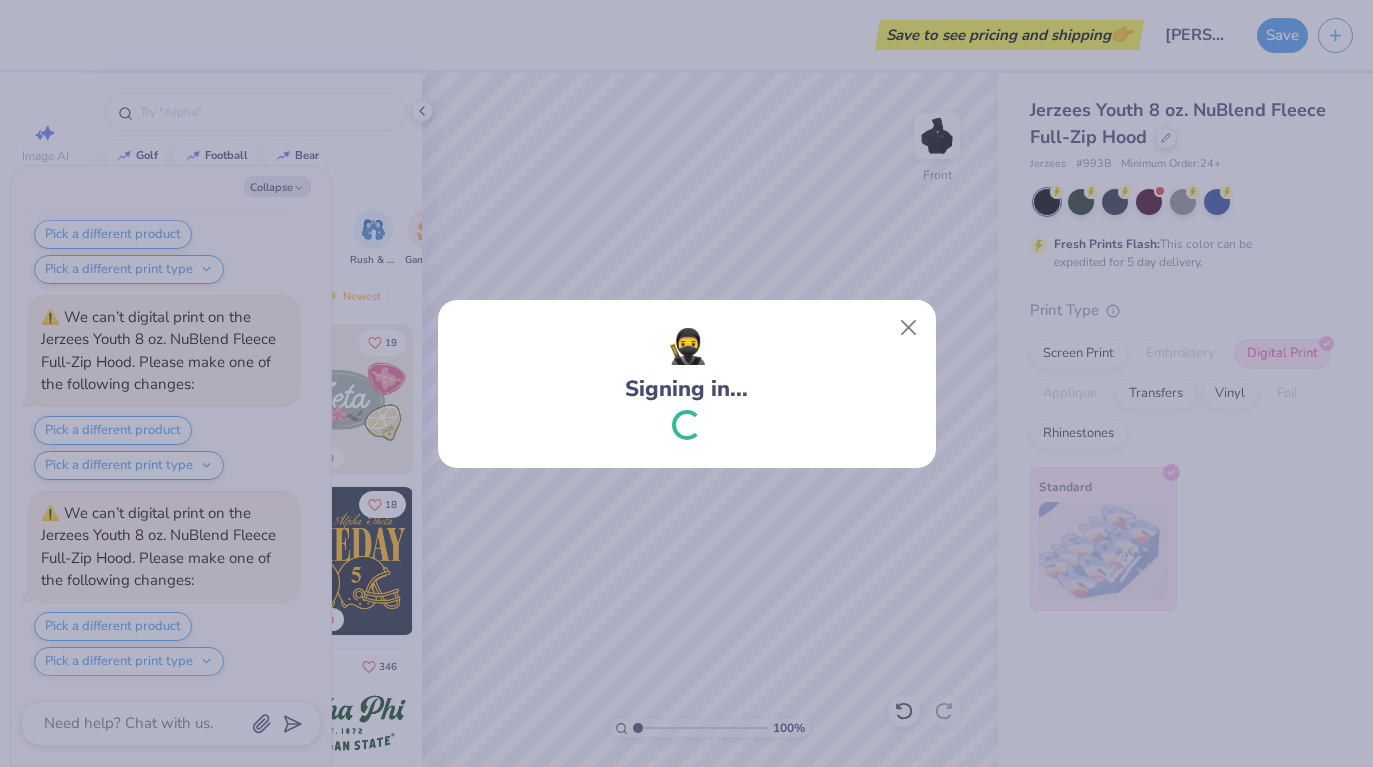 scroll, scrollTop: 1084, scrollLeft: 0, axis: vertical 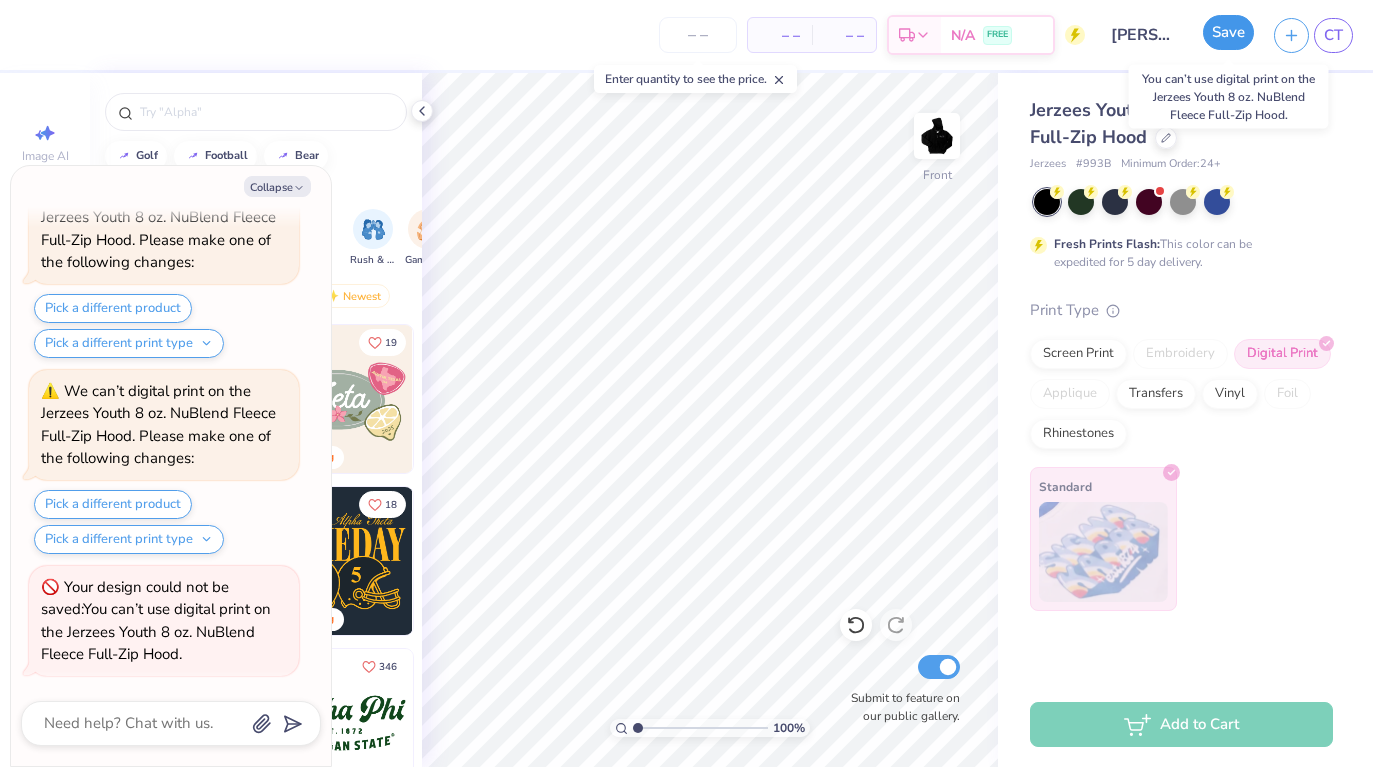 click on "Save" at bounding box center (1228, 32) 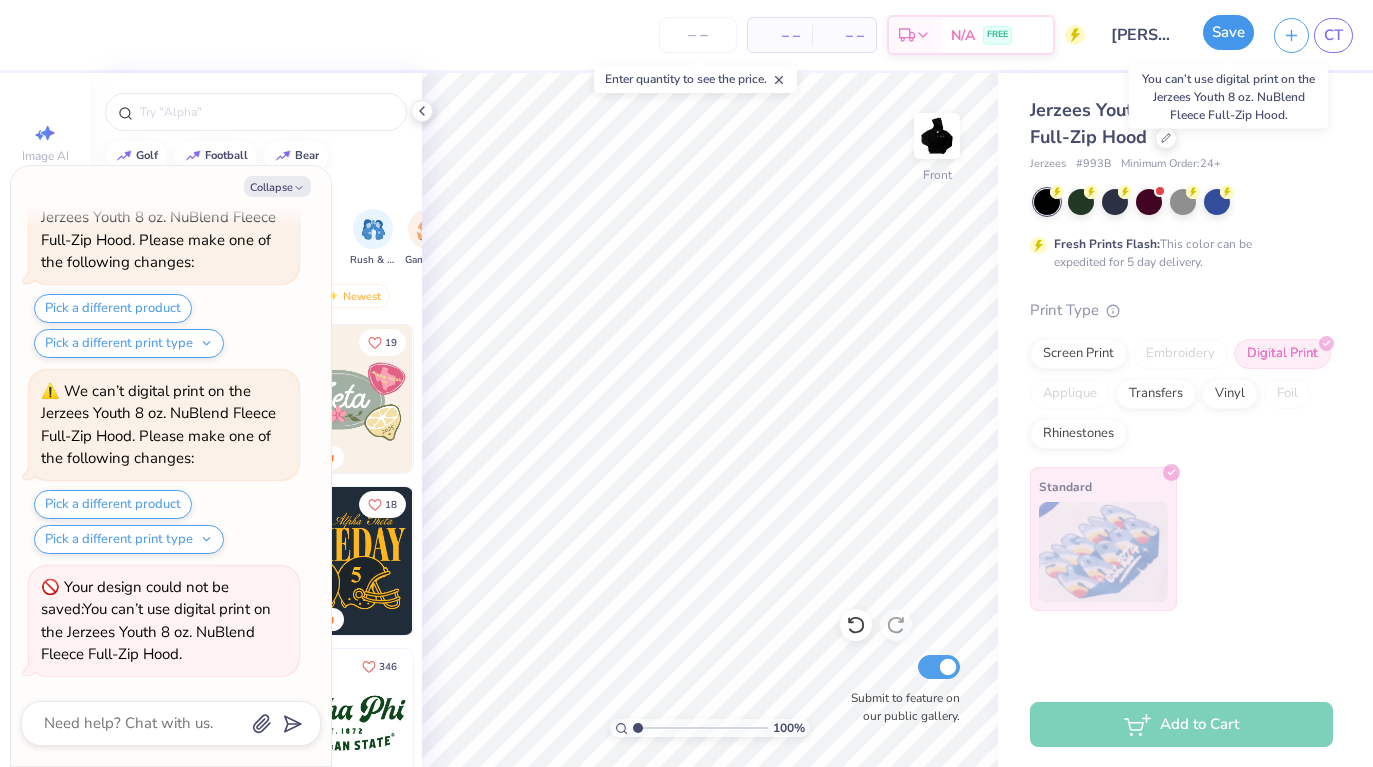 scroll, scrollTop: 1206, scrollLeft: 0, axis: vertical 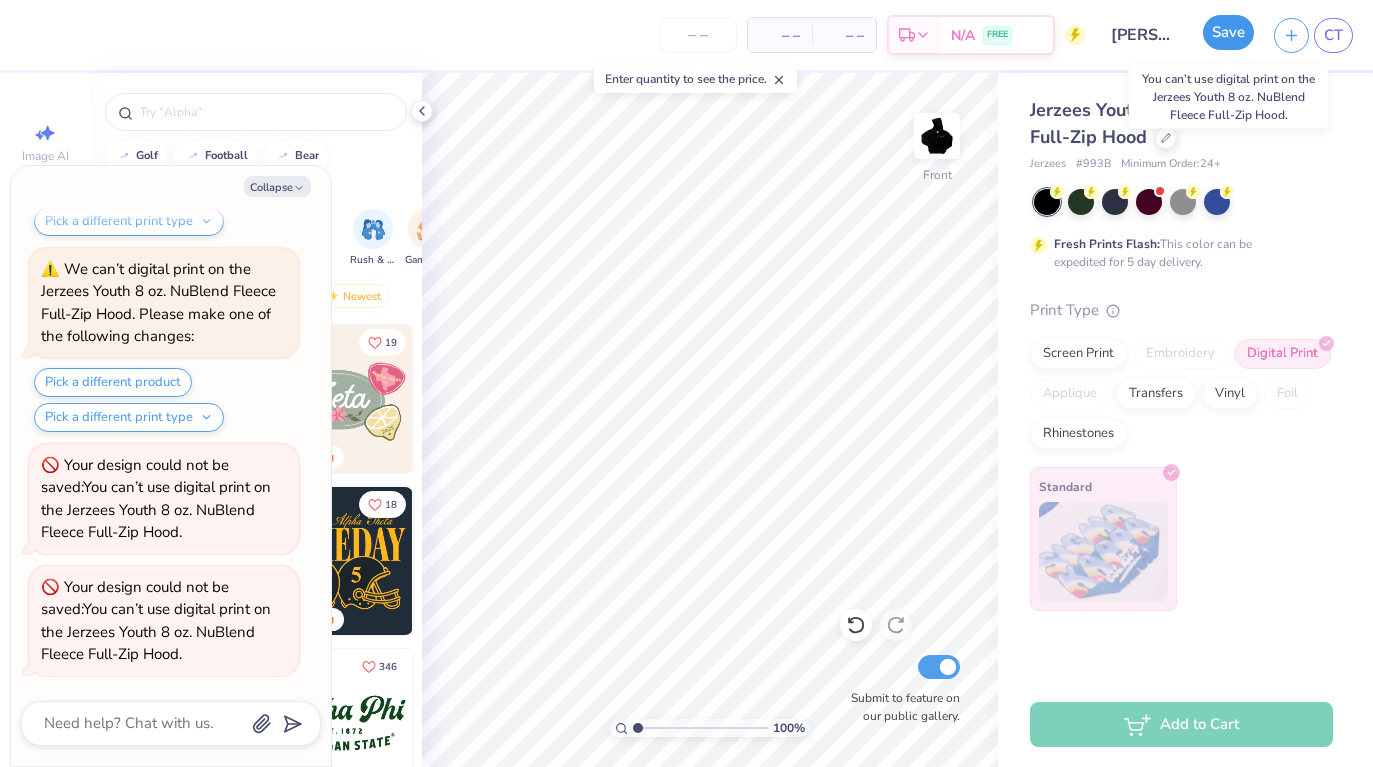click on "Save" at bounding box center (1228, 32) 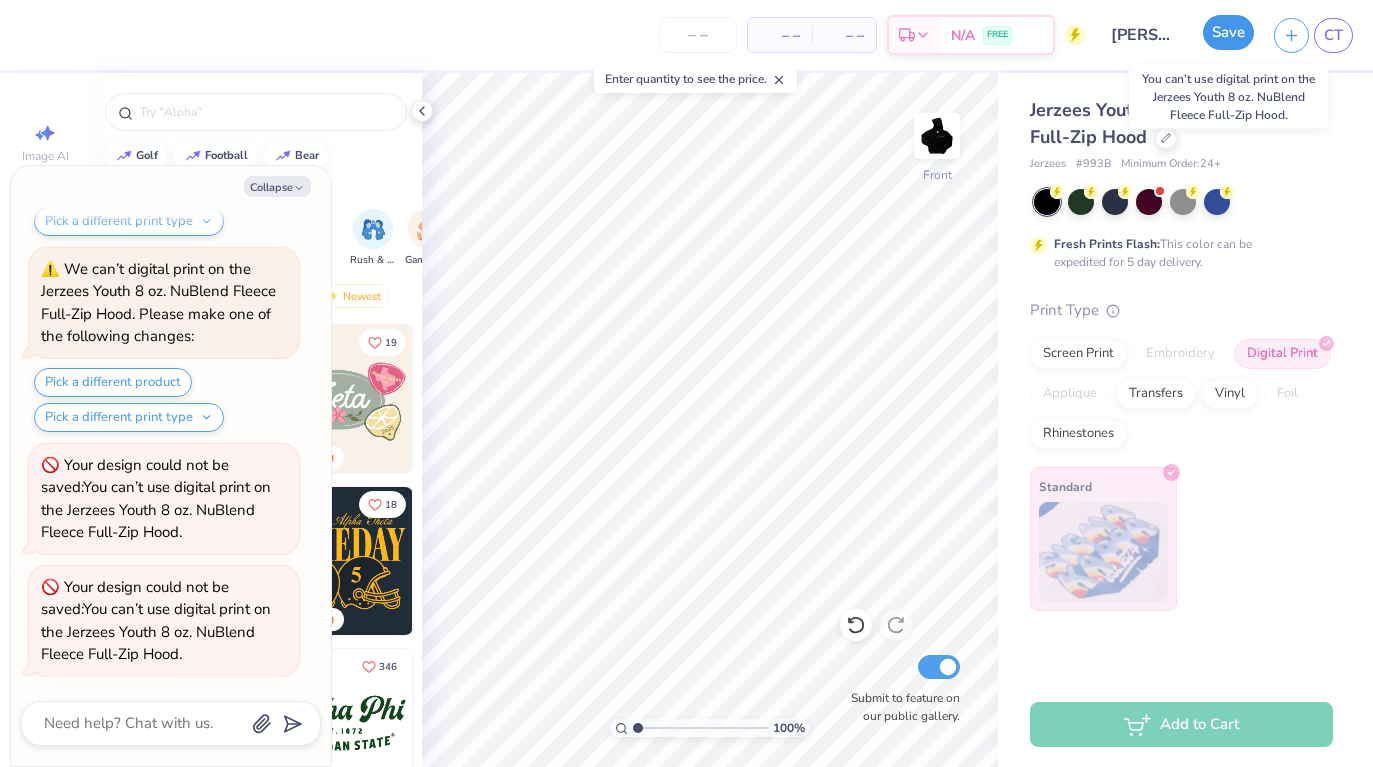 scroll, scrollTop: 1328, scrollLeft: 0, axis: vertical 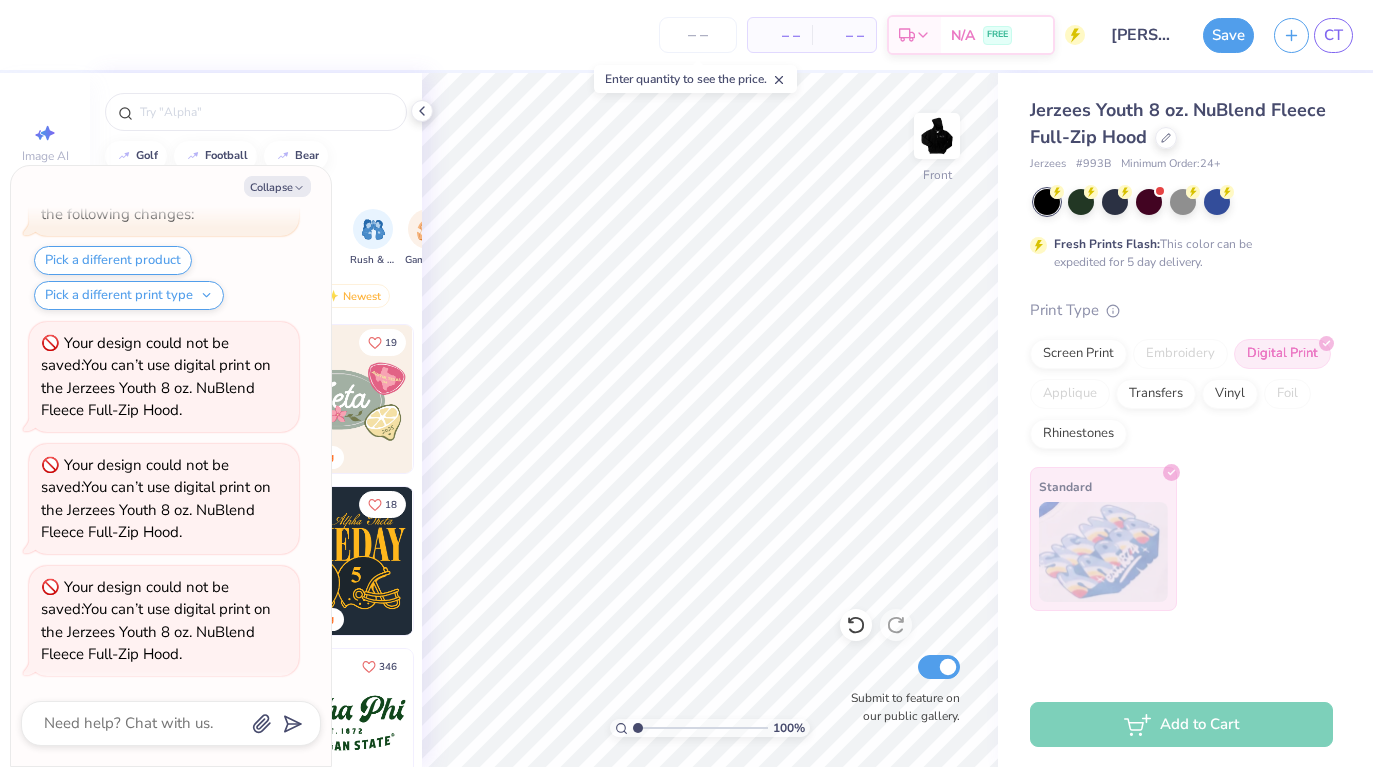 click on "Jerzees Youth 8 oz. NuBlend Fleece Full-Zip Hood Jerzees # 993B Minimum Order:  24 +   Fresh Prints Flash:  This color can be expedited for 5 day delivery. Print Type Screen Print Embroidery Digital Print Applique Transfers Vinyl Foil Rhinestones Standard" at bounding box center (1185, 342) 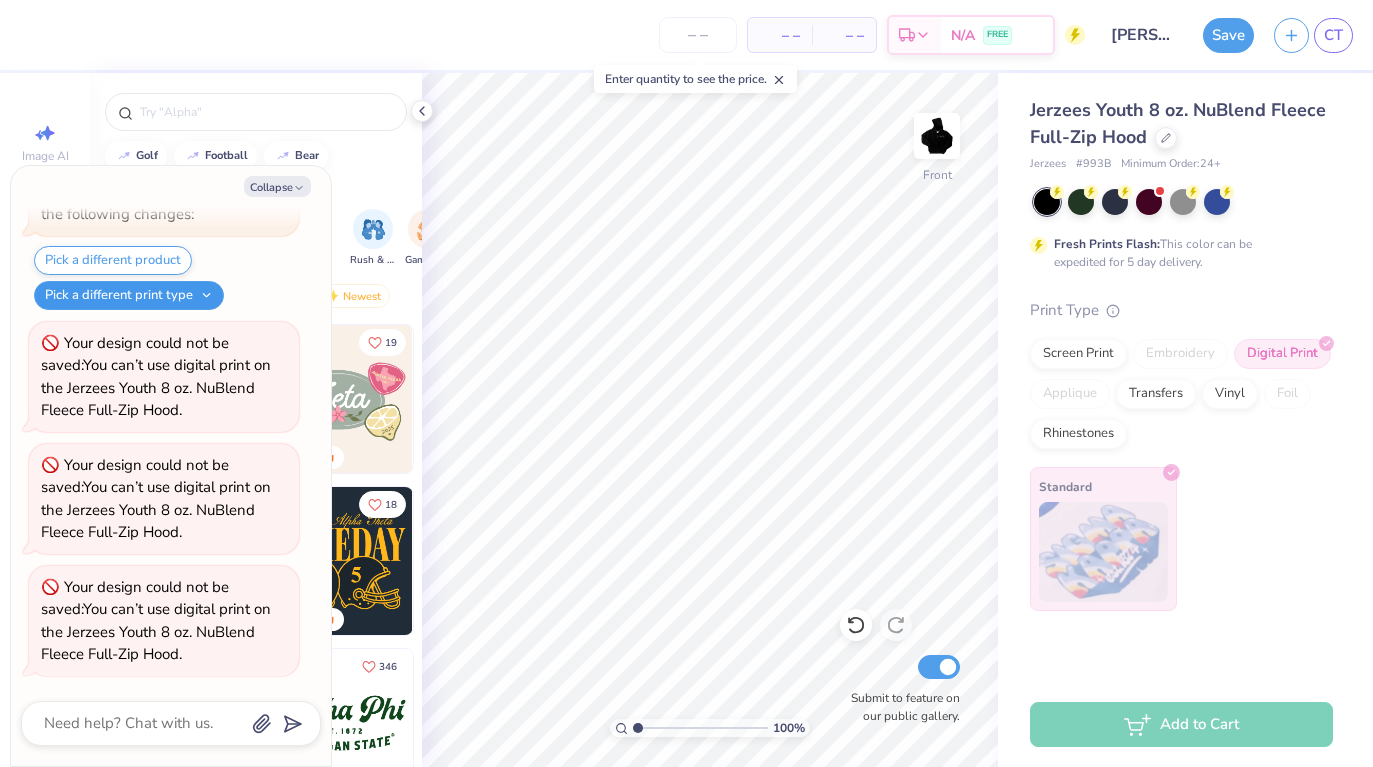 click on "Pick a different print type" at bounding box center [129, 295] 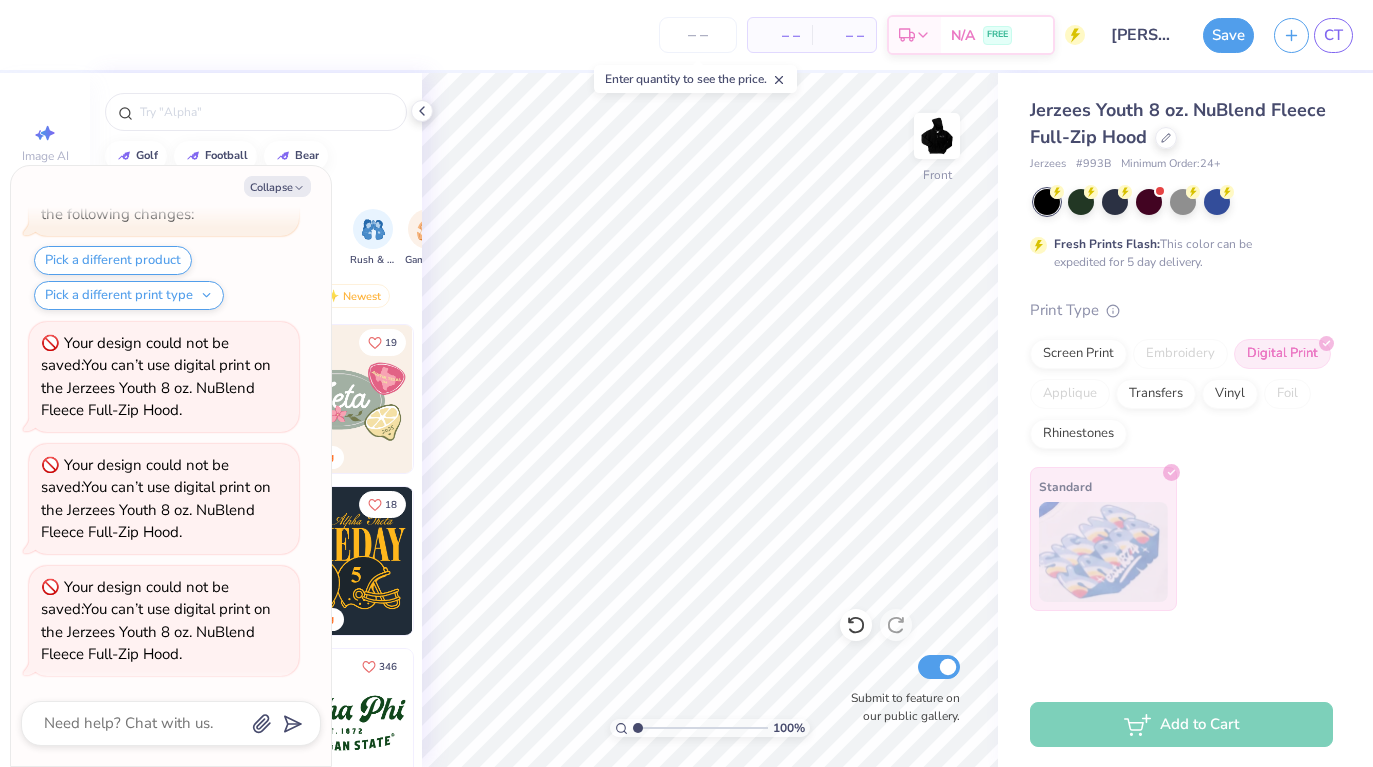 type on "x" 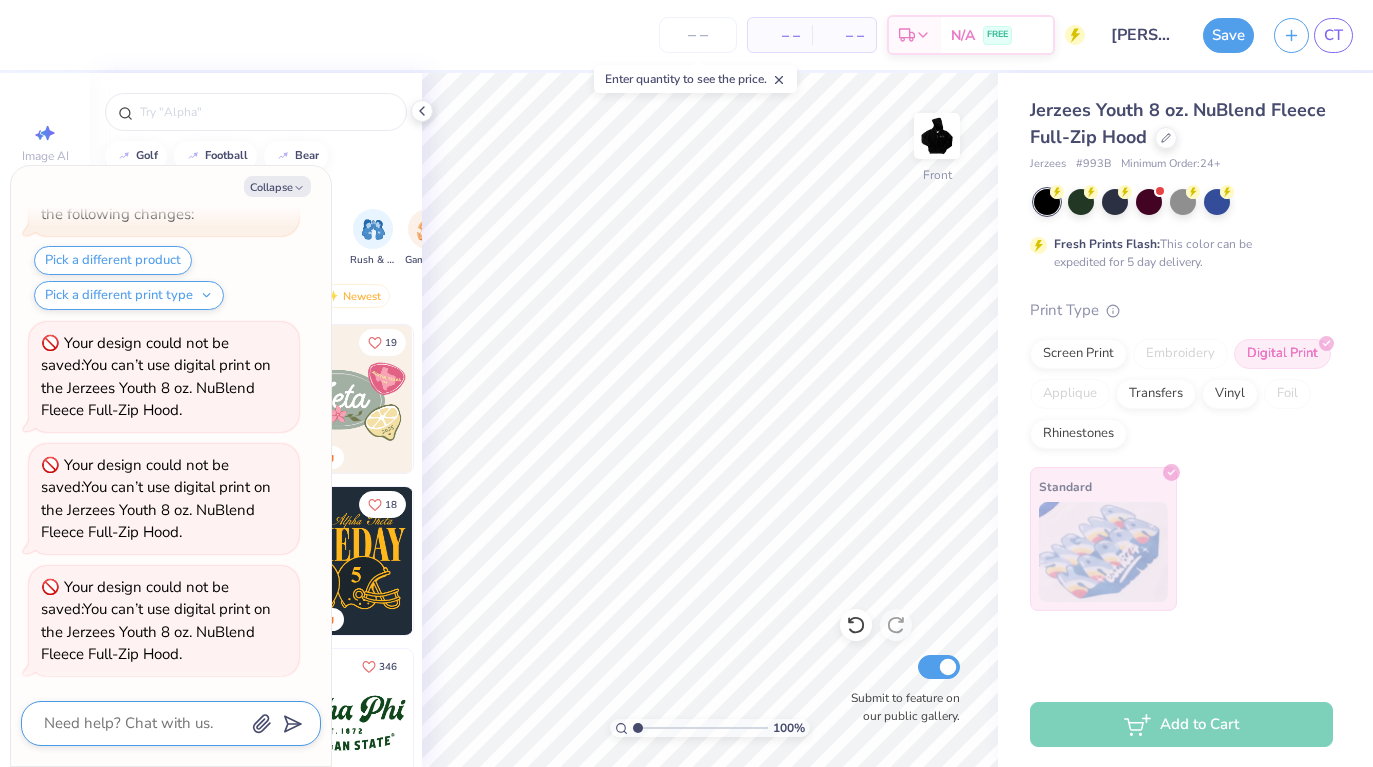 click at bounding box center (143, 723) 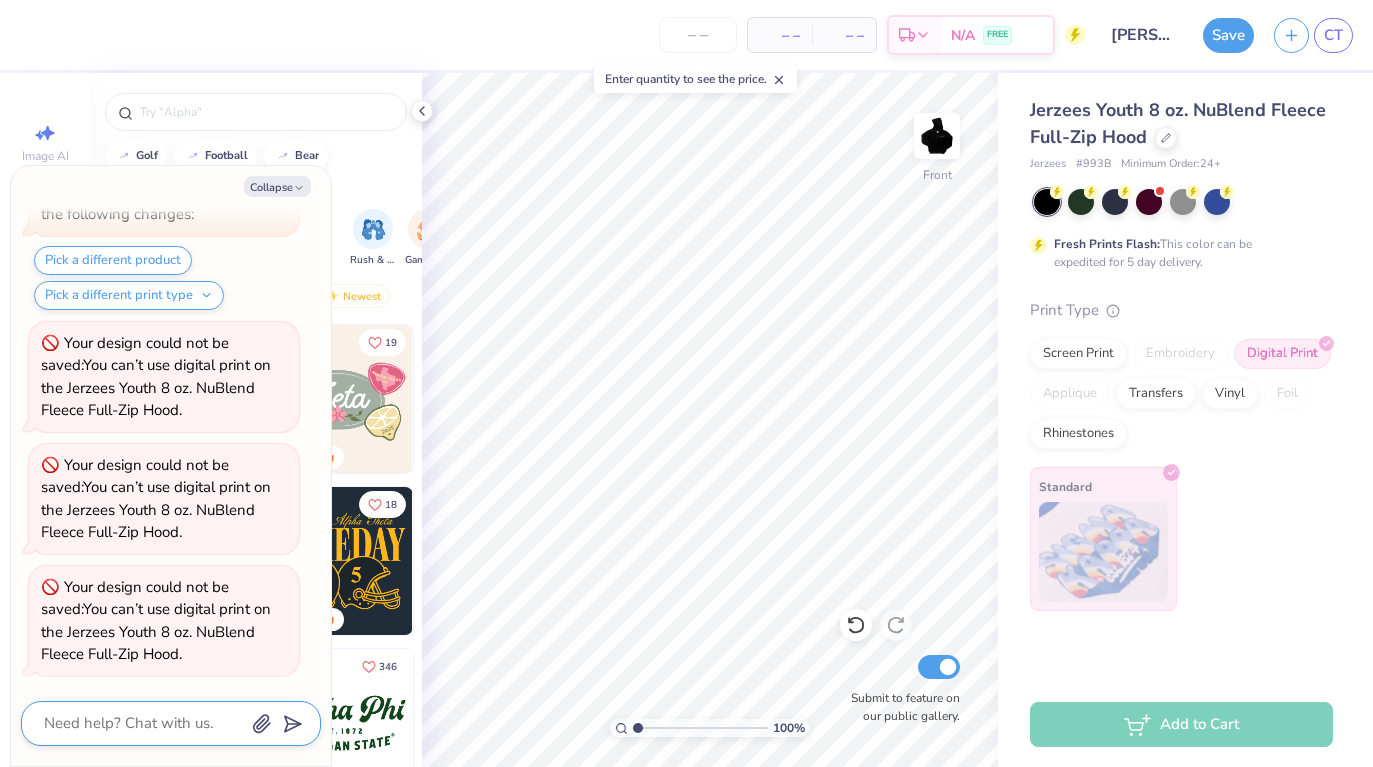 type on "w" 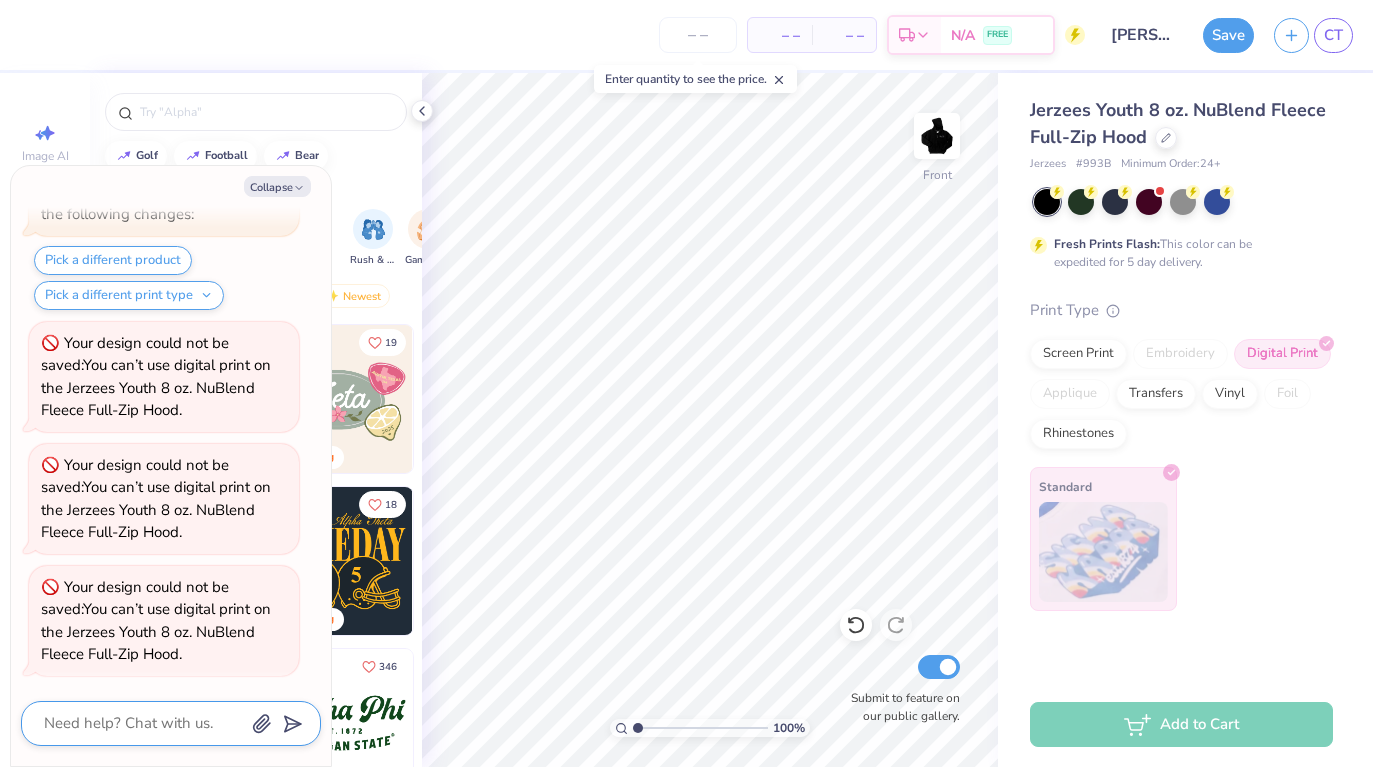 type on "x" 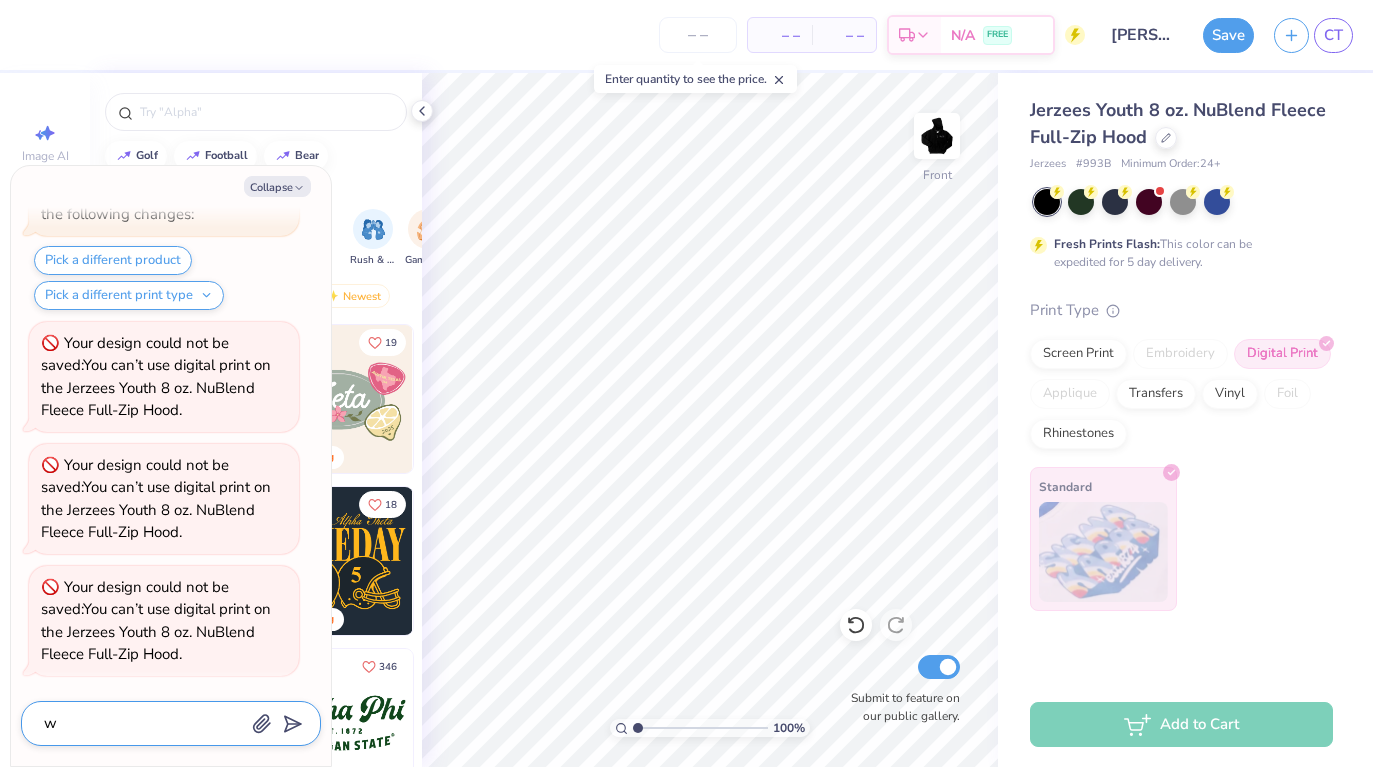 type on "wh" 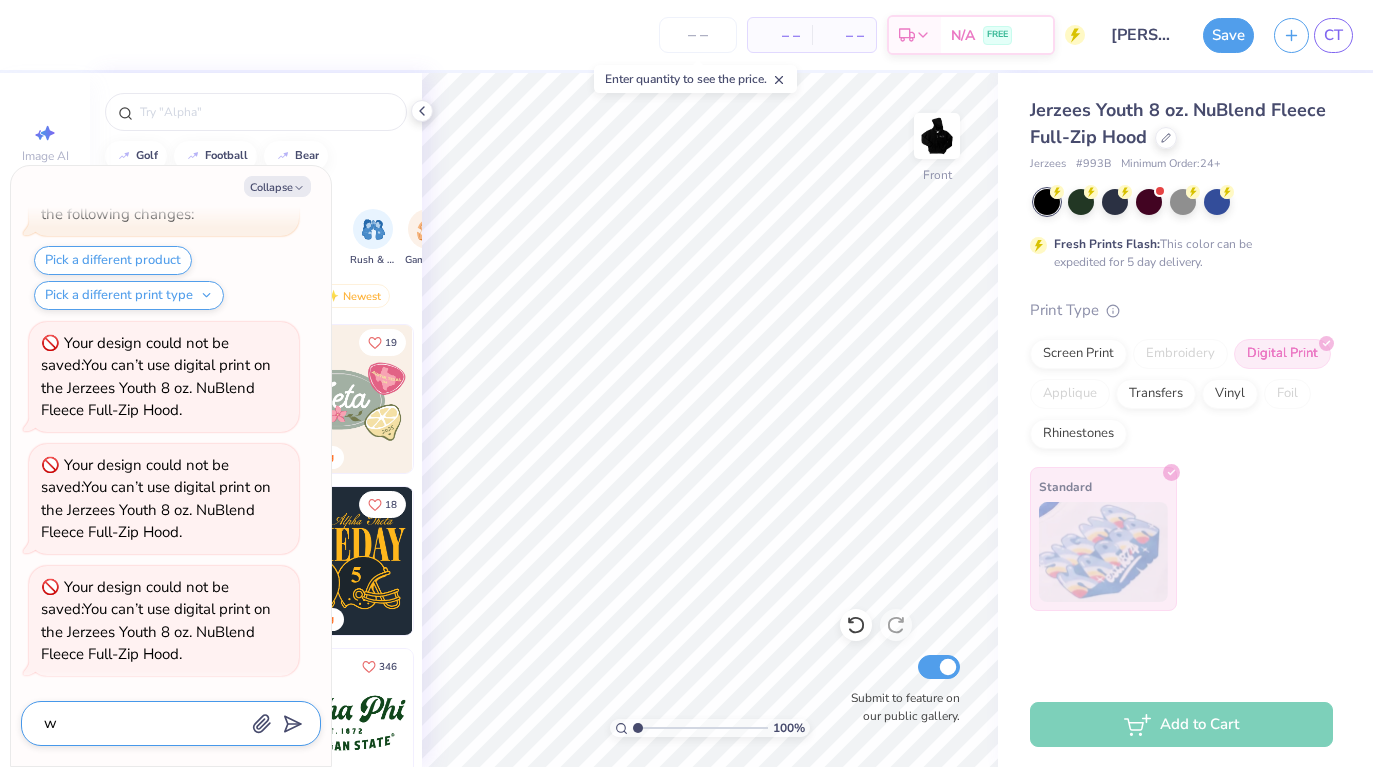 type on "x" 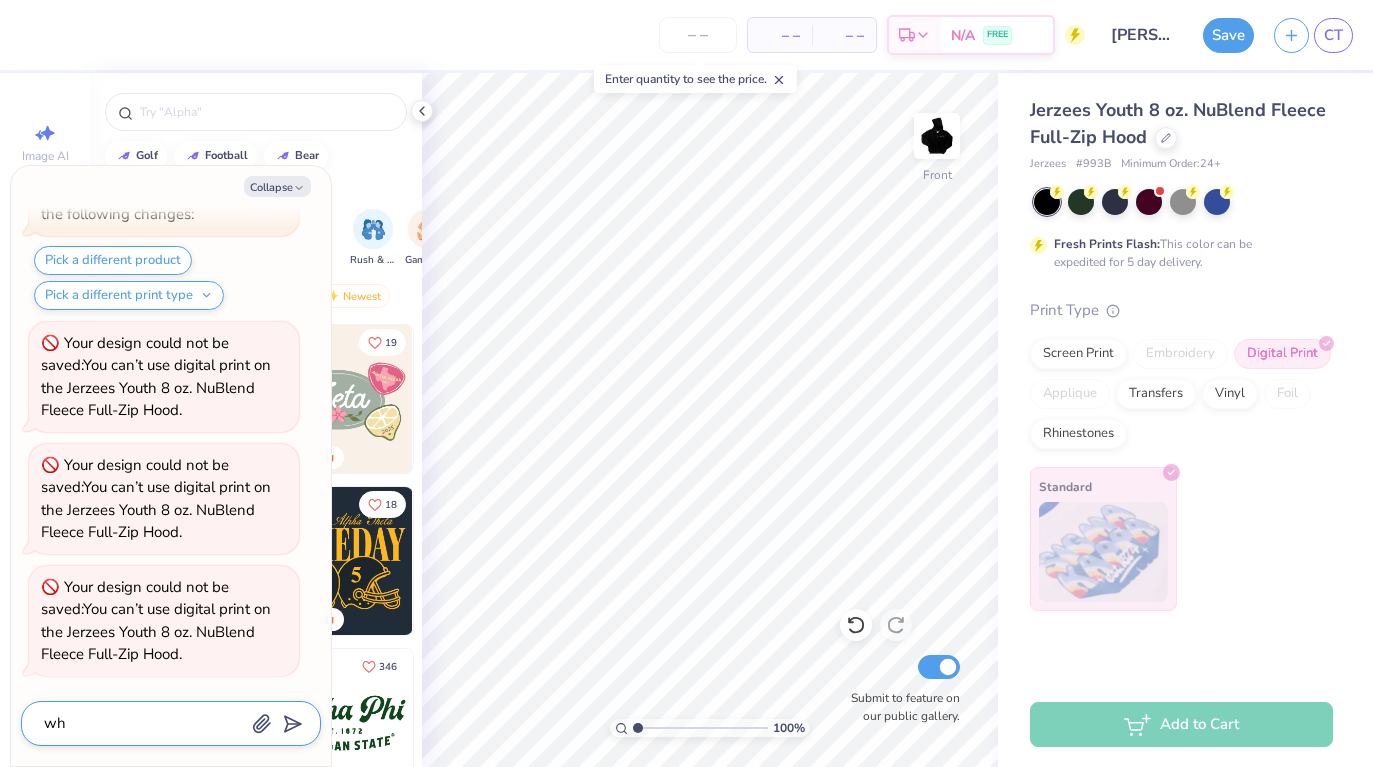 type on "wha" 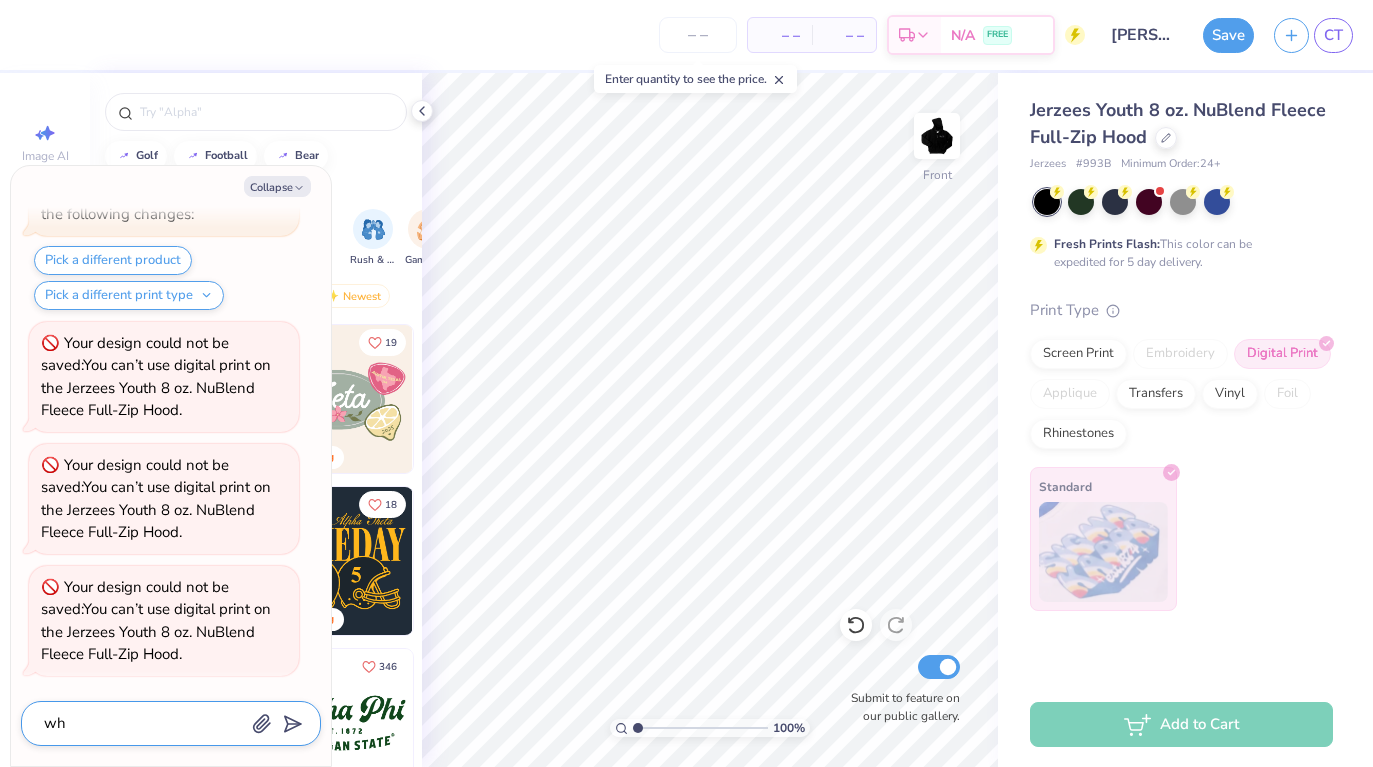type on "x" 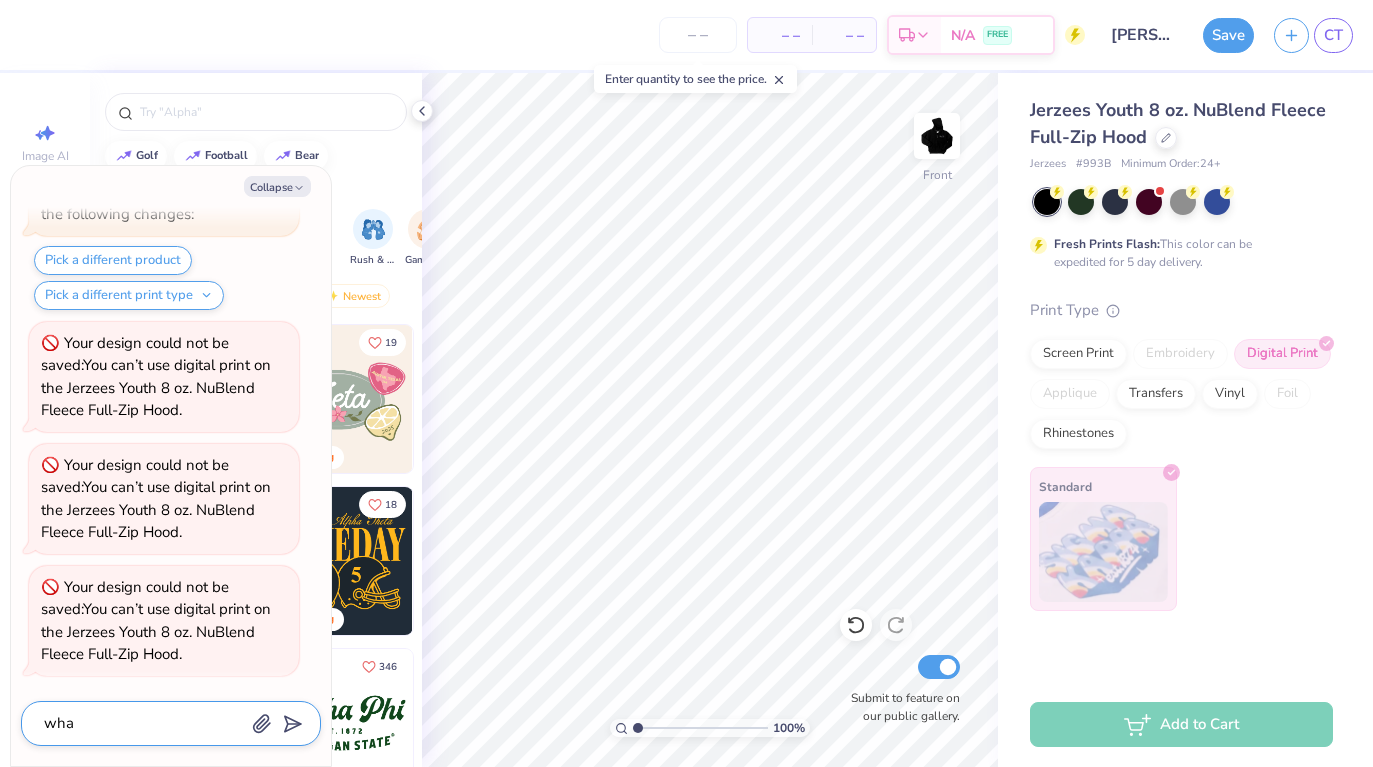 type on "what" 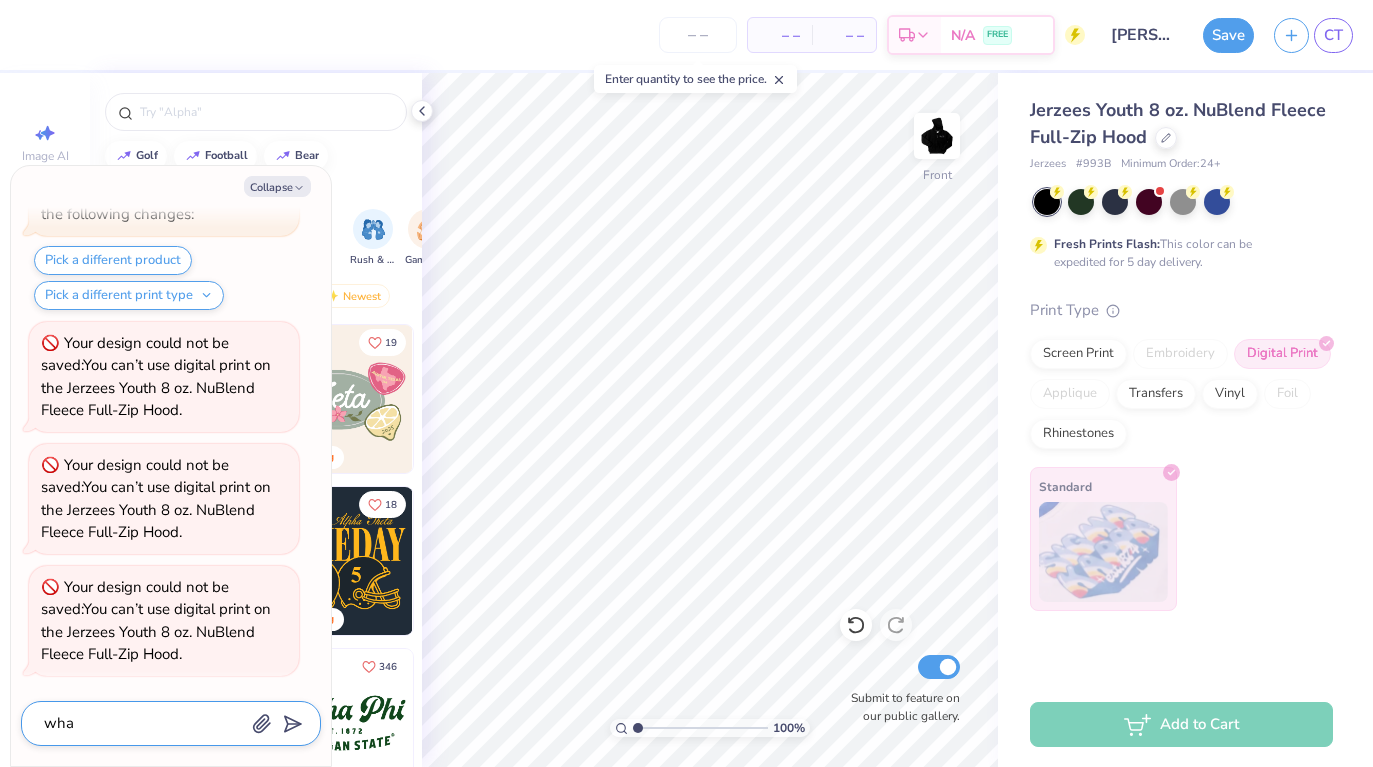 type on "x" 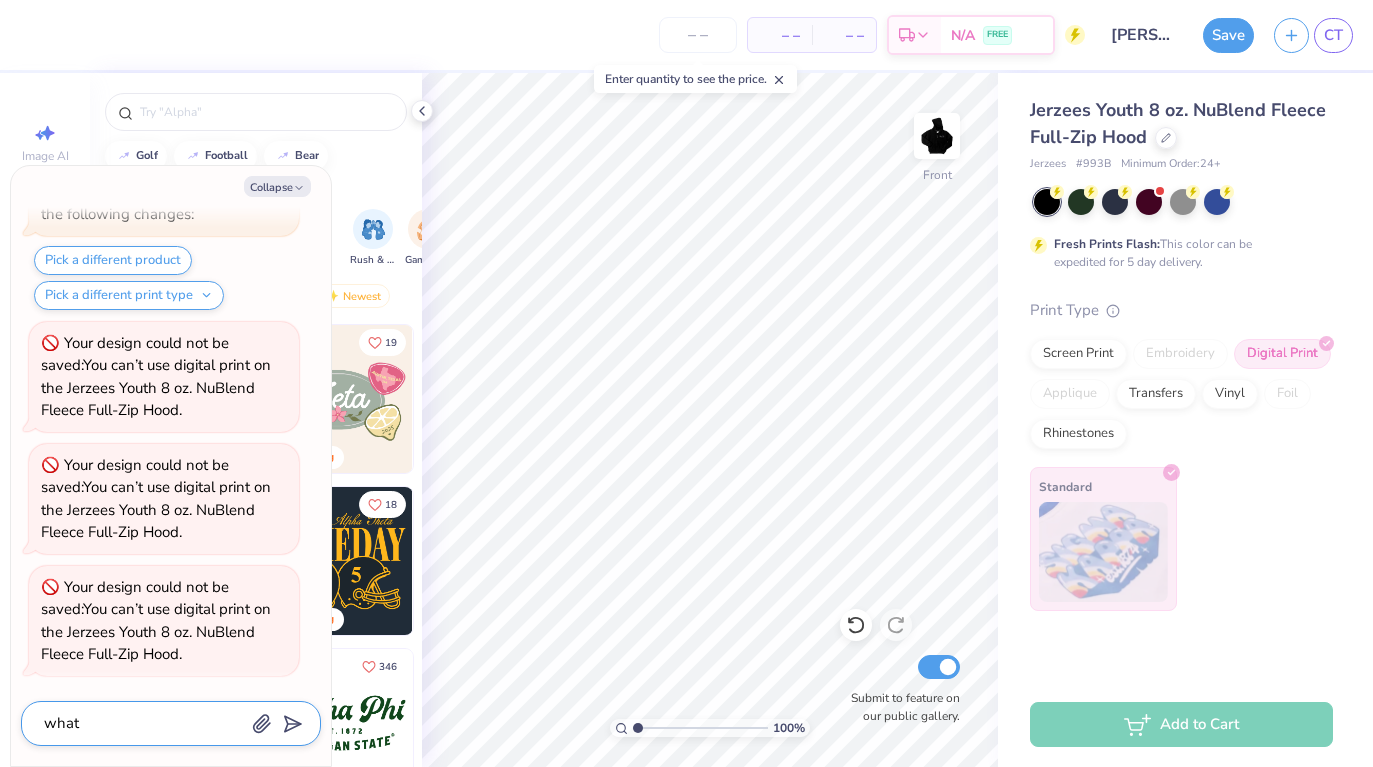type on "what" 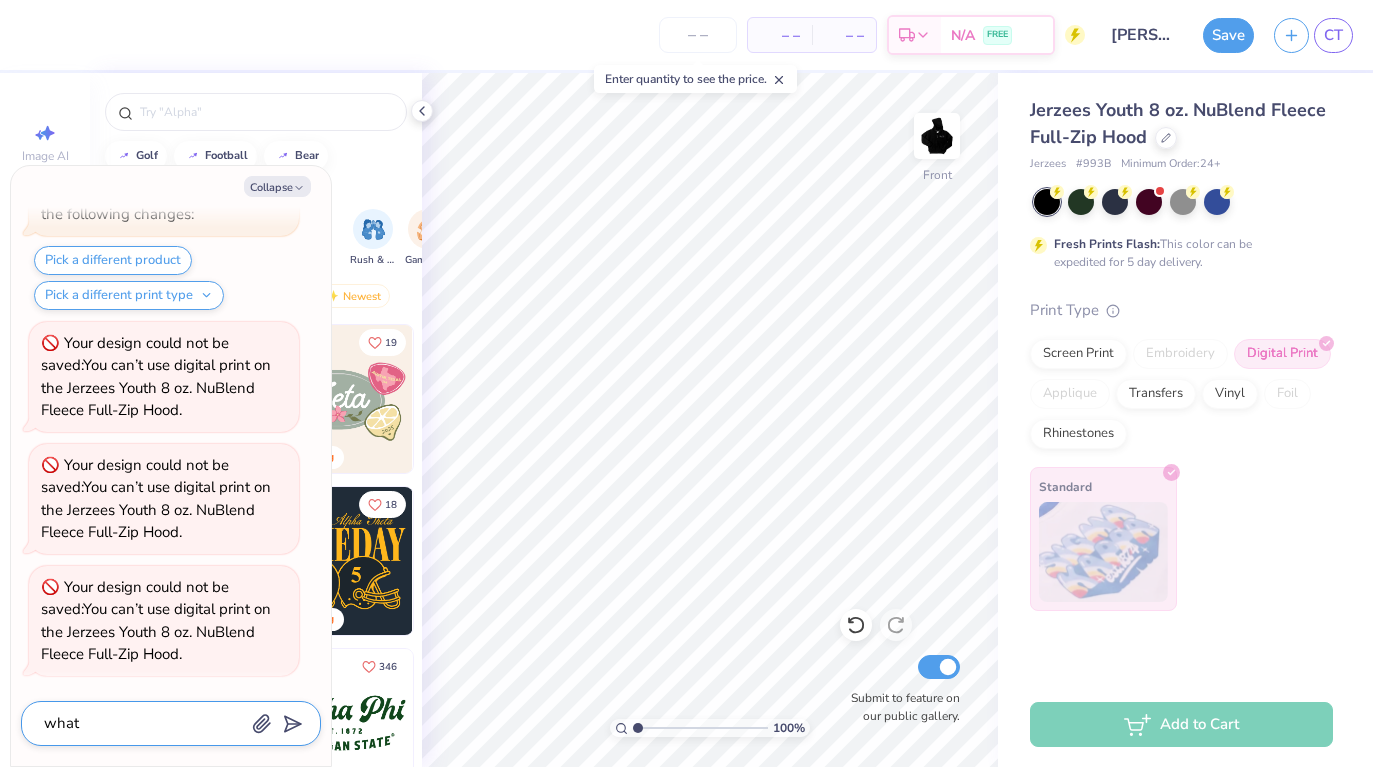 type on "x" 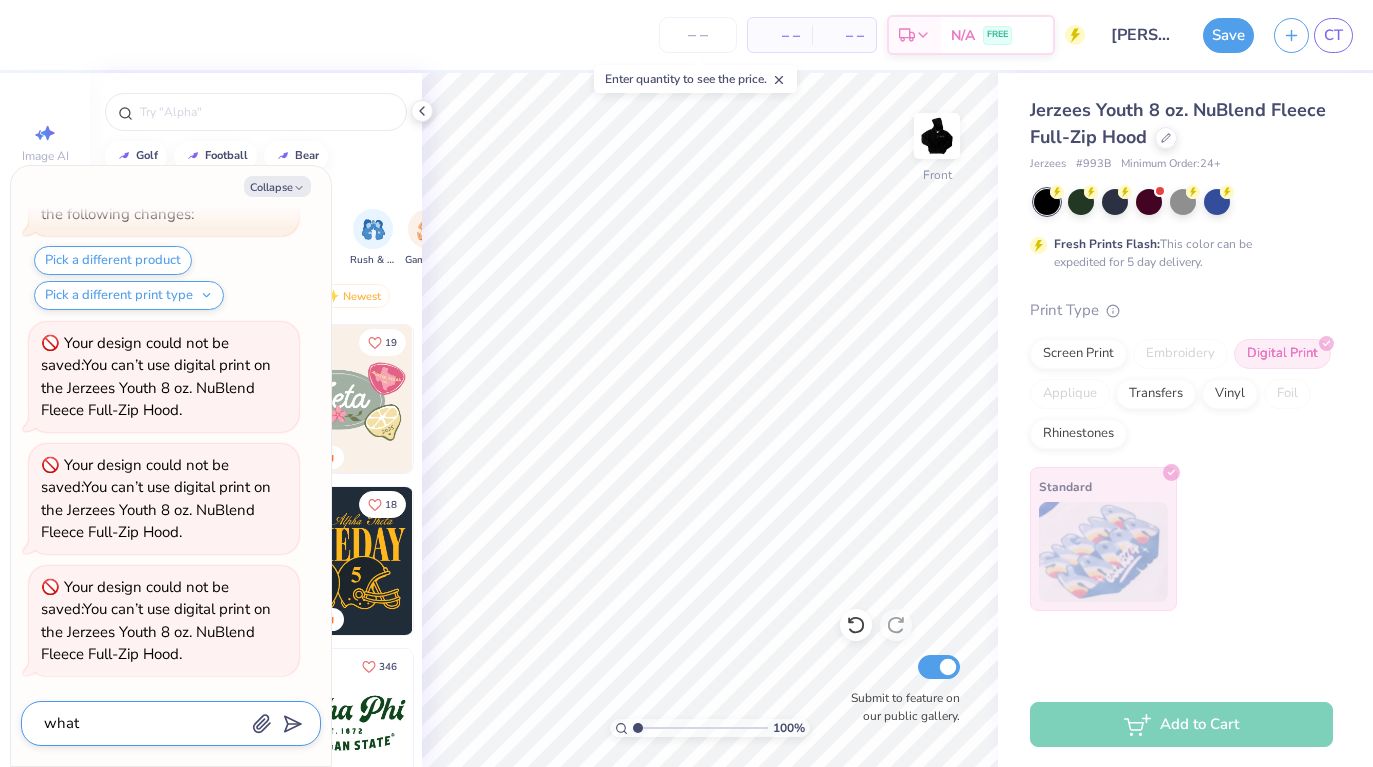 type on "what p" 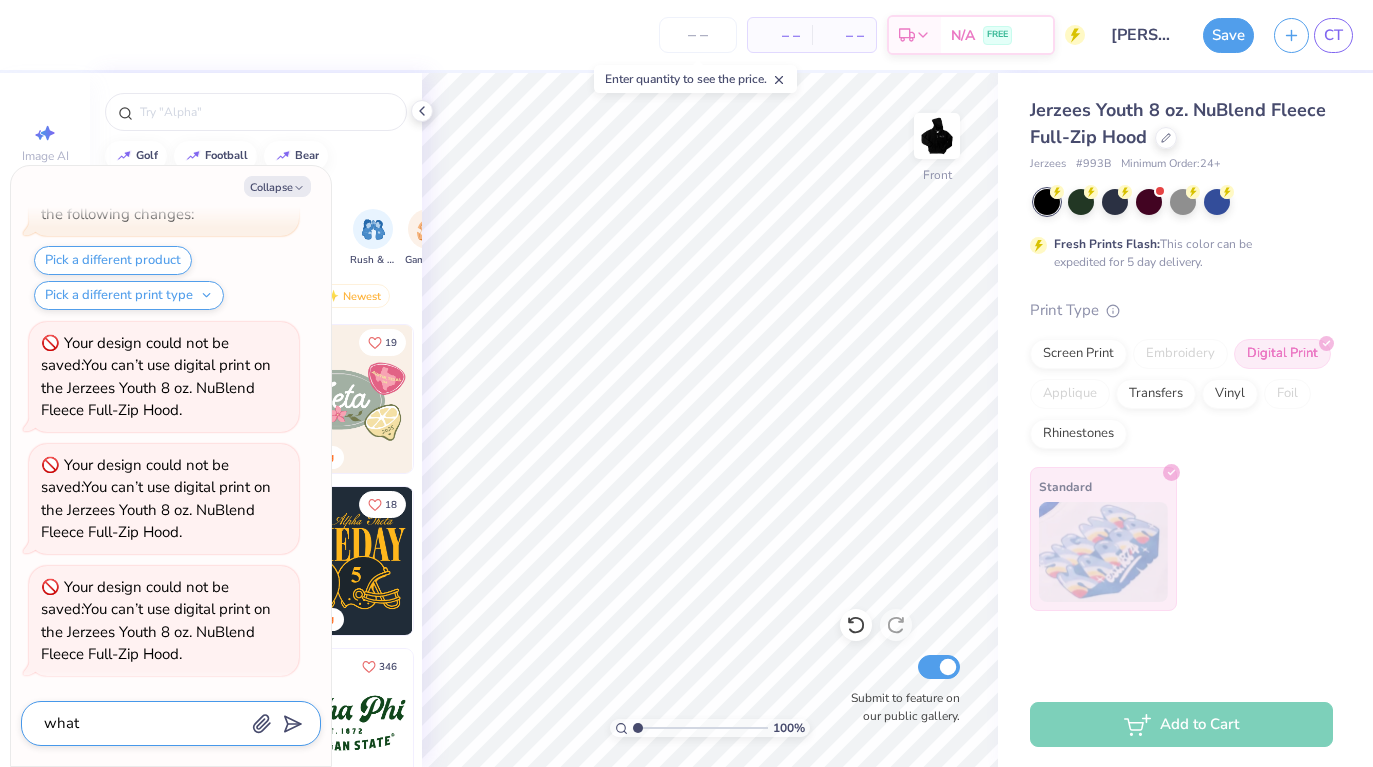 type on "x" 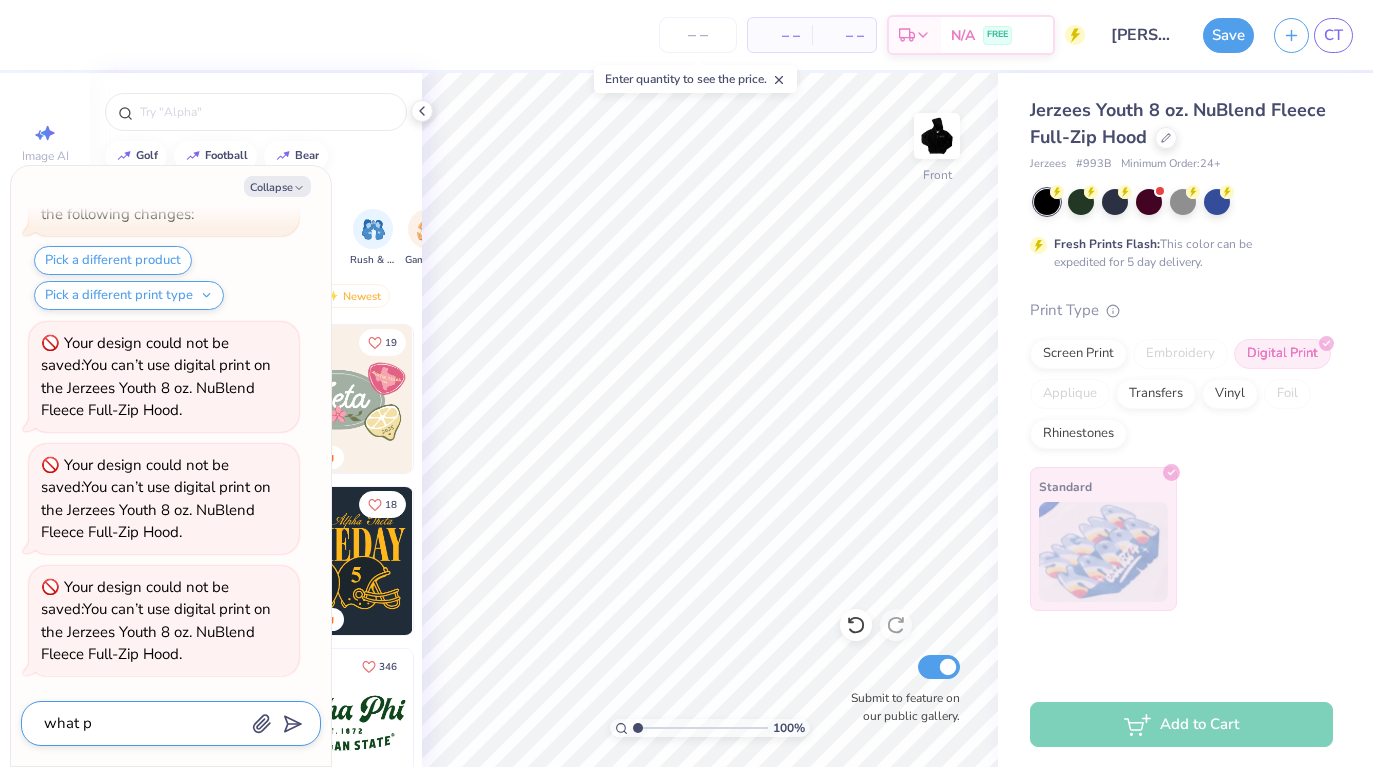 type on "what pr" 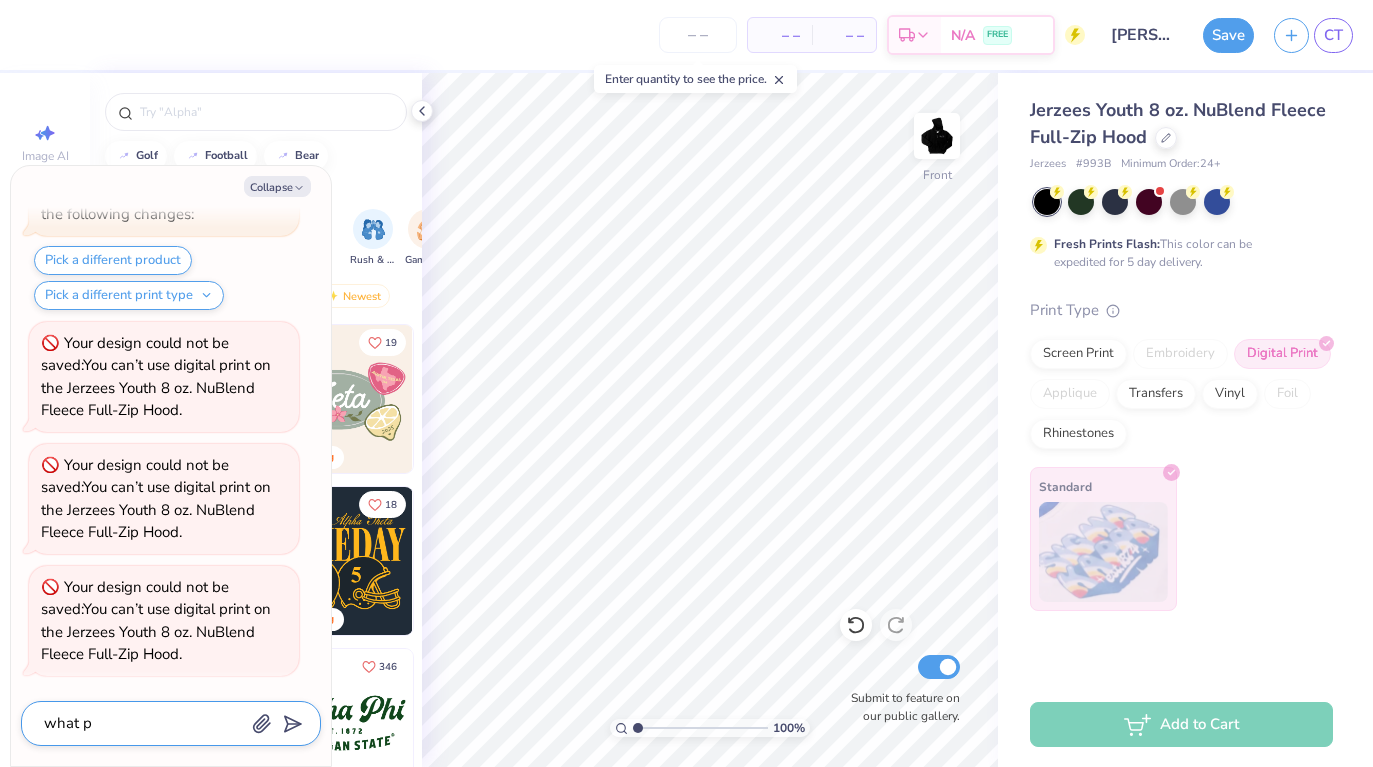 type on "x" 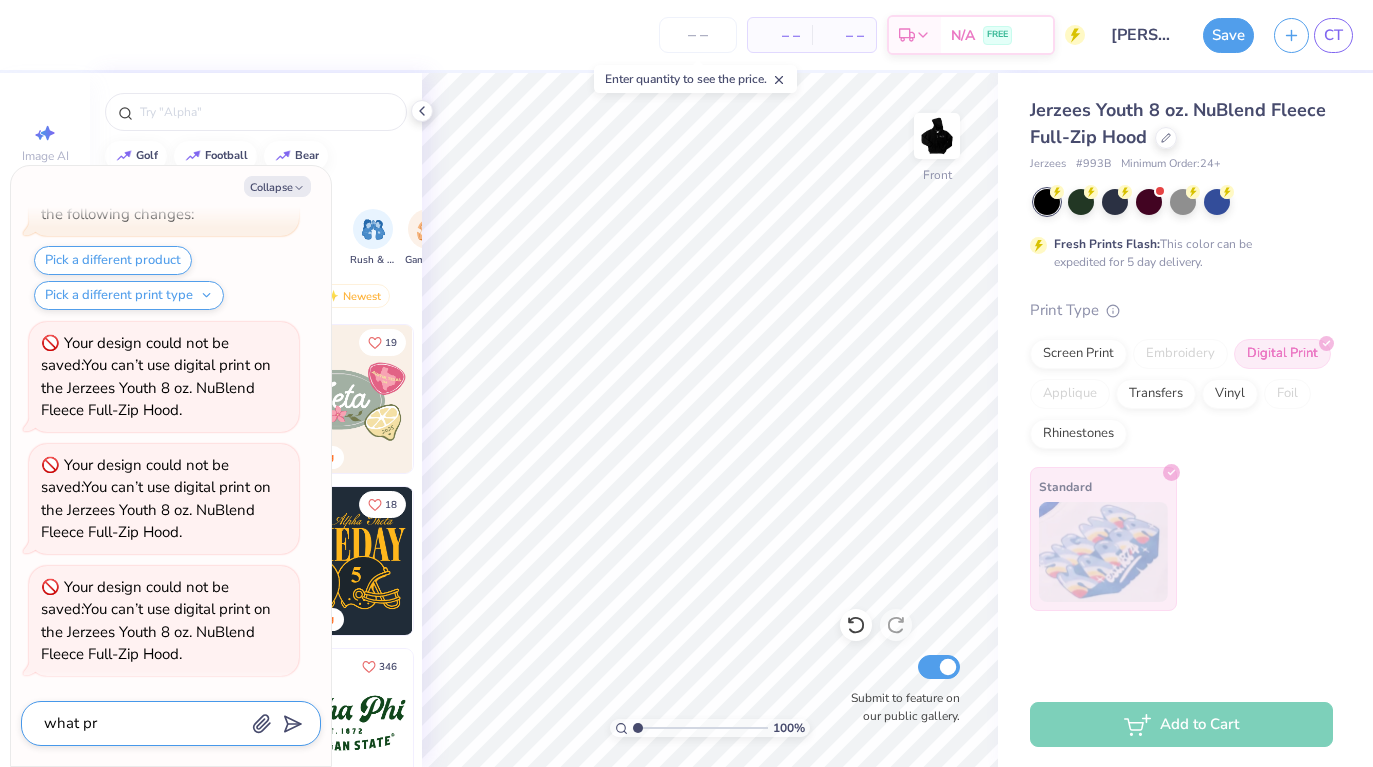 type on "what pri" 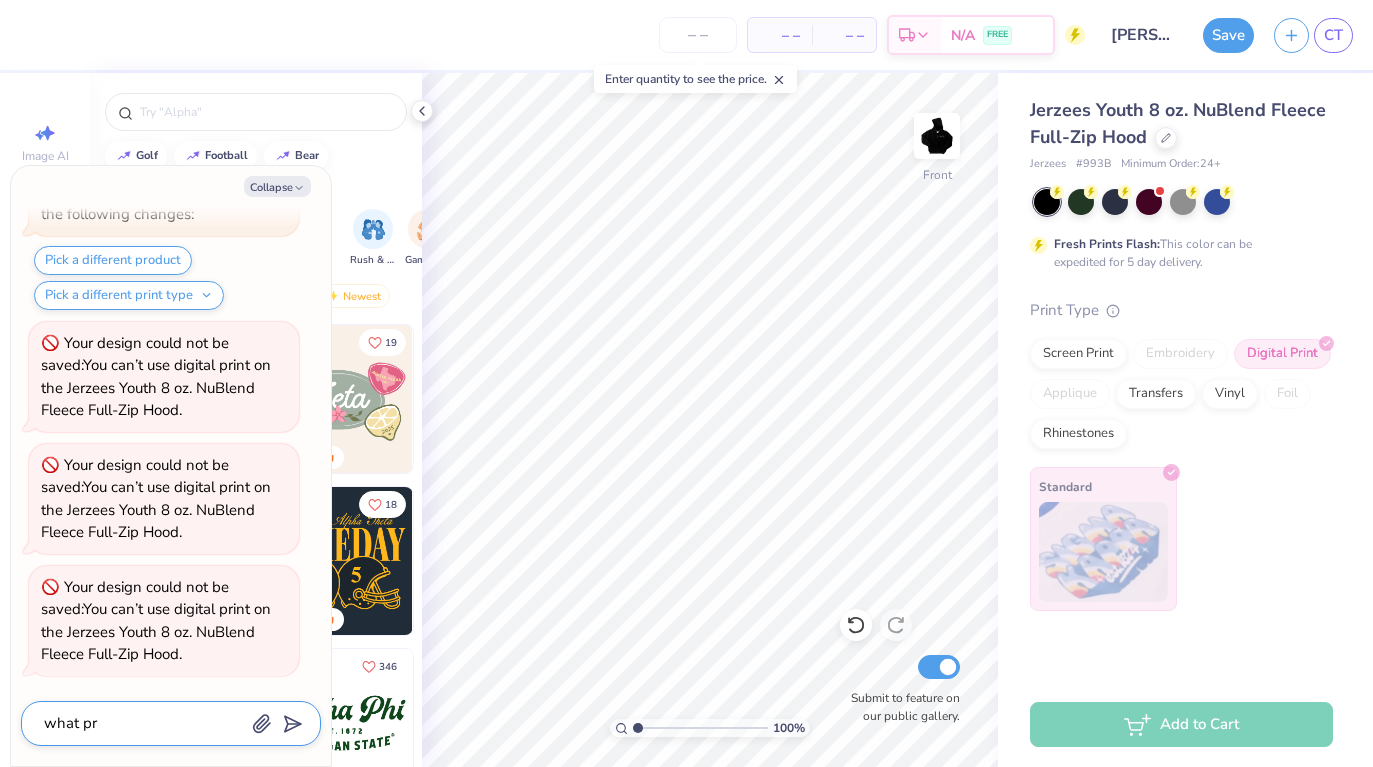 type on "x" 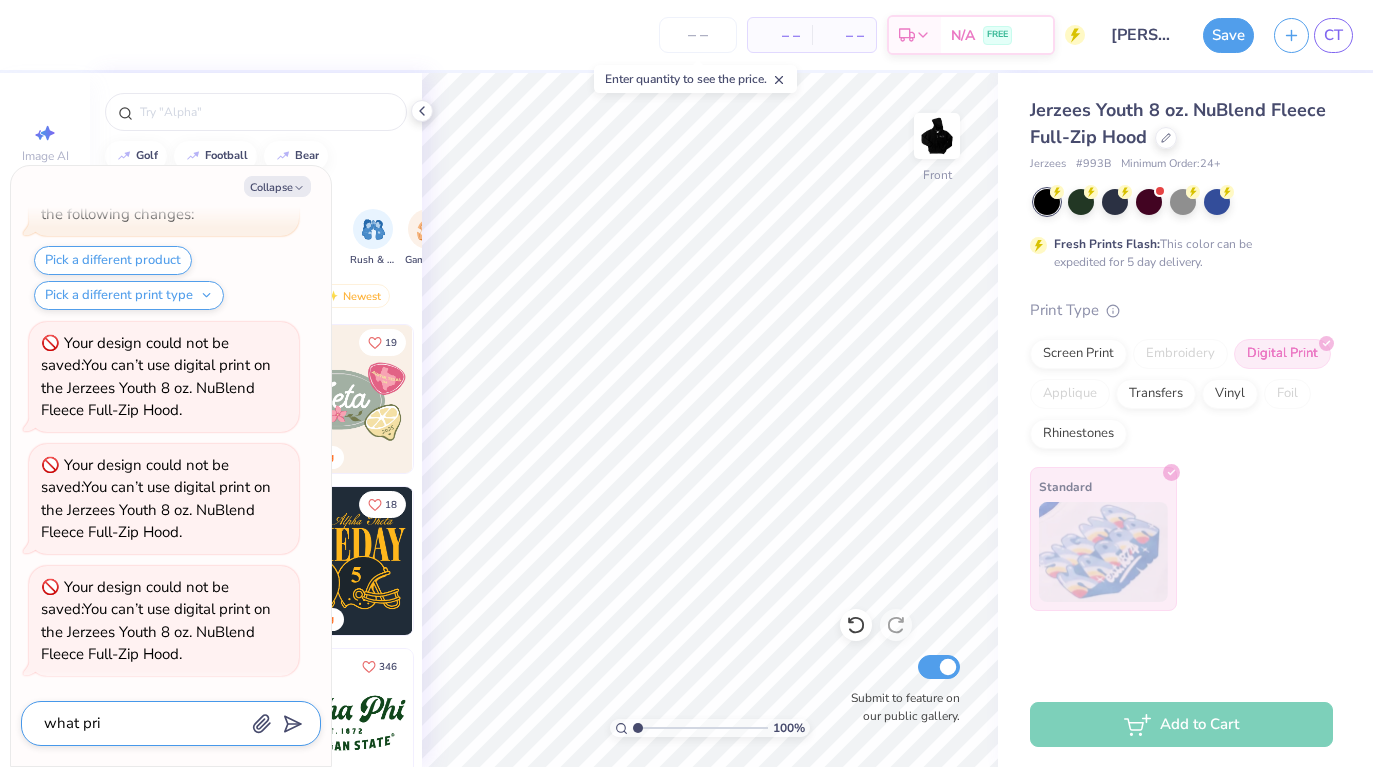 type on "what prin" 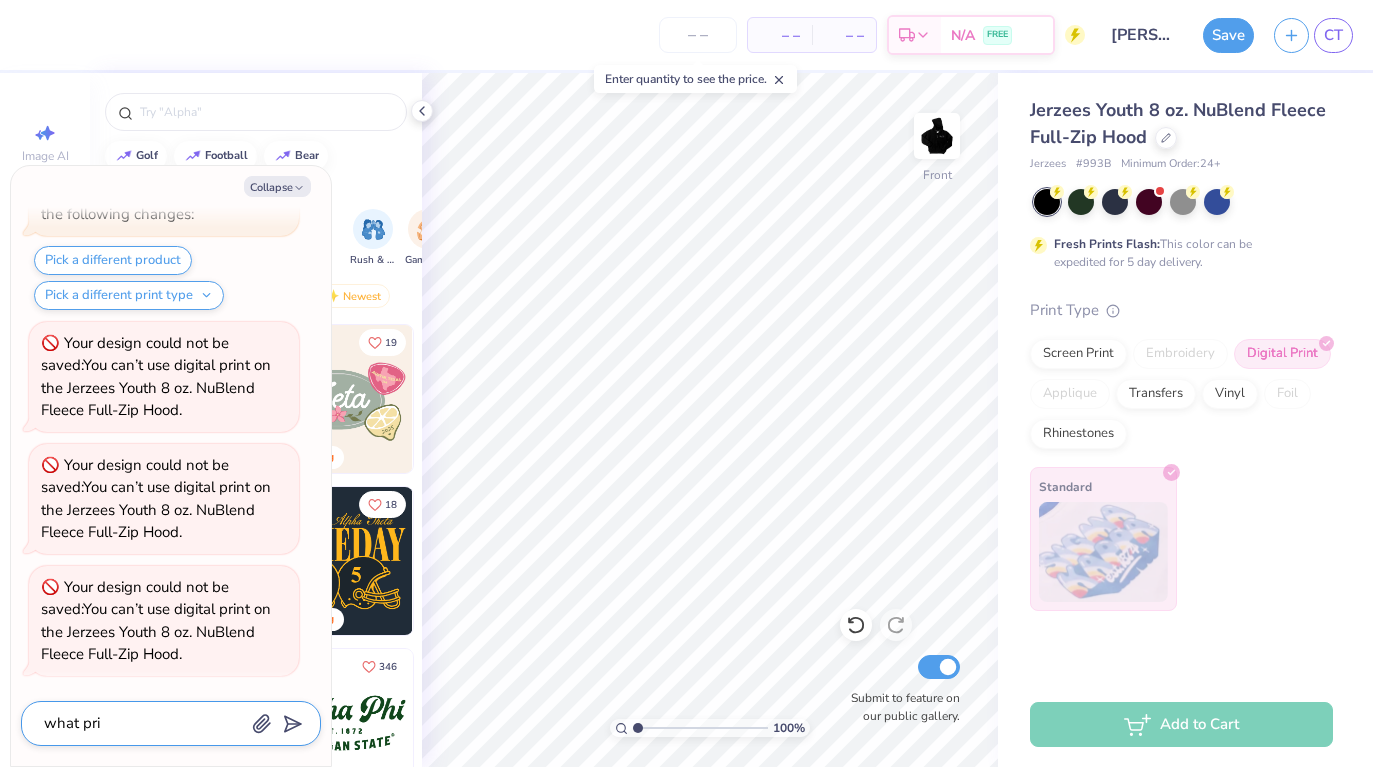 type on "x" 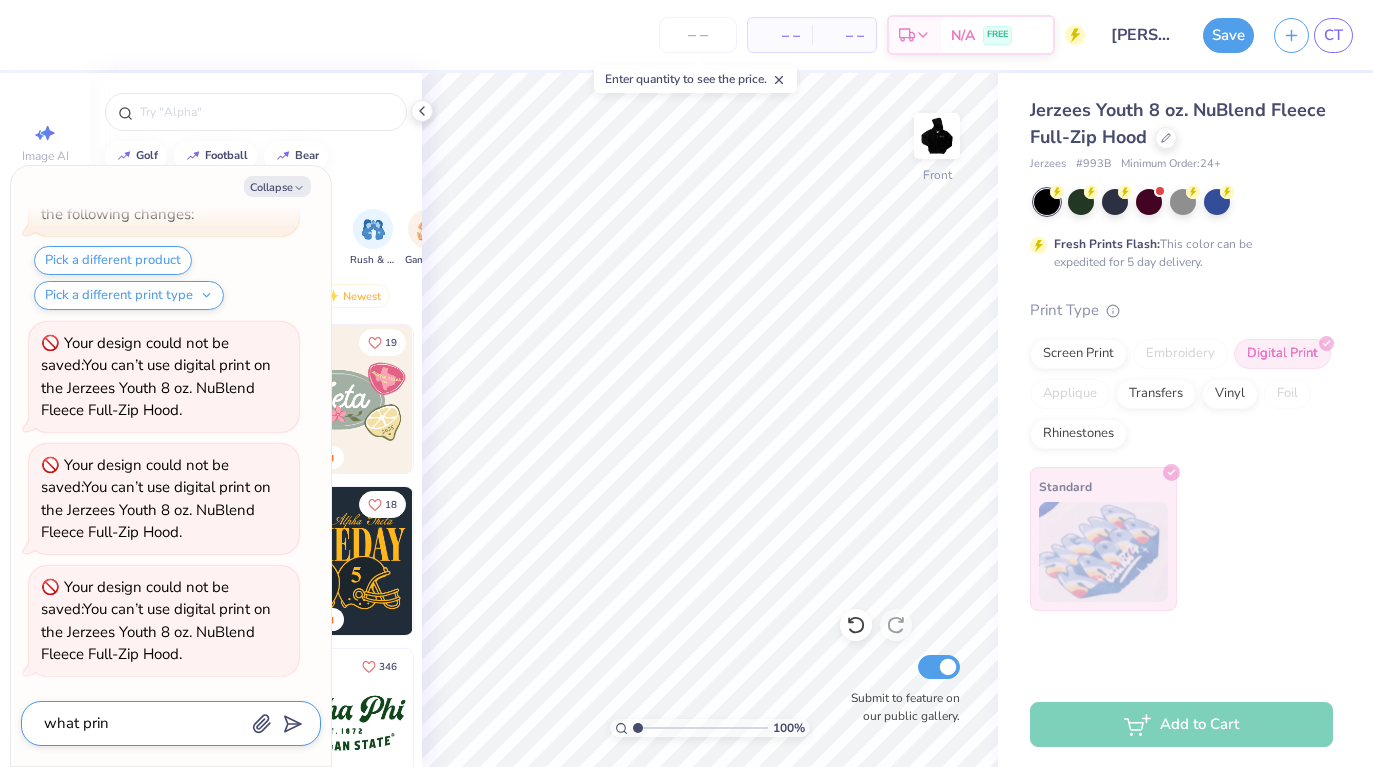 type on "what print" 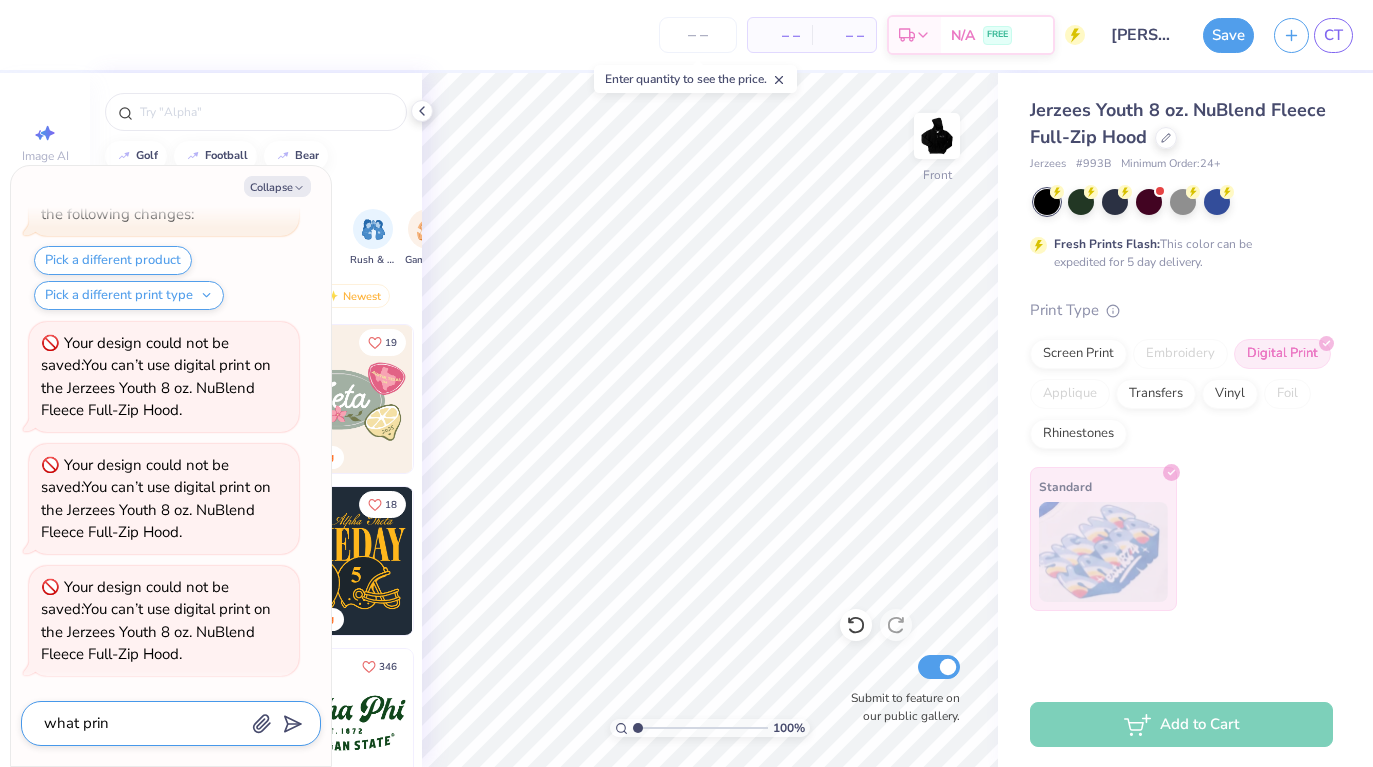 type on "x" 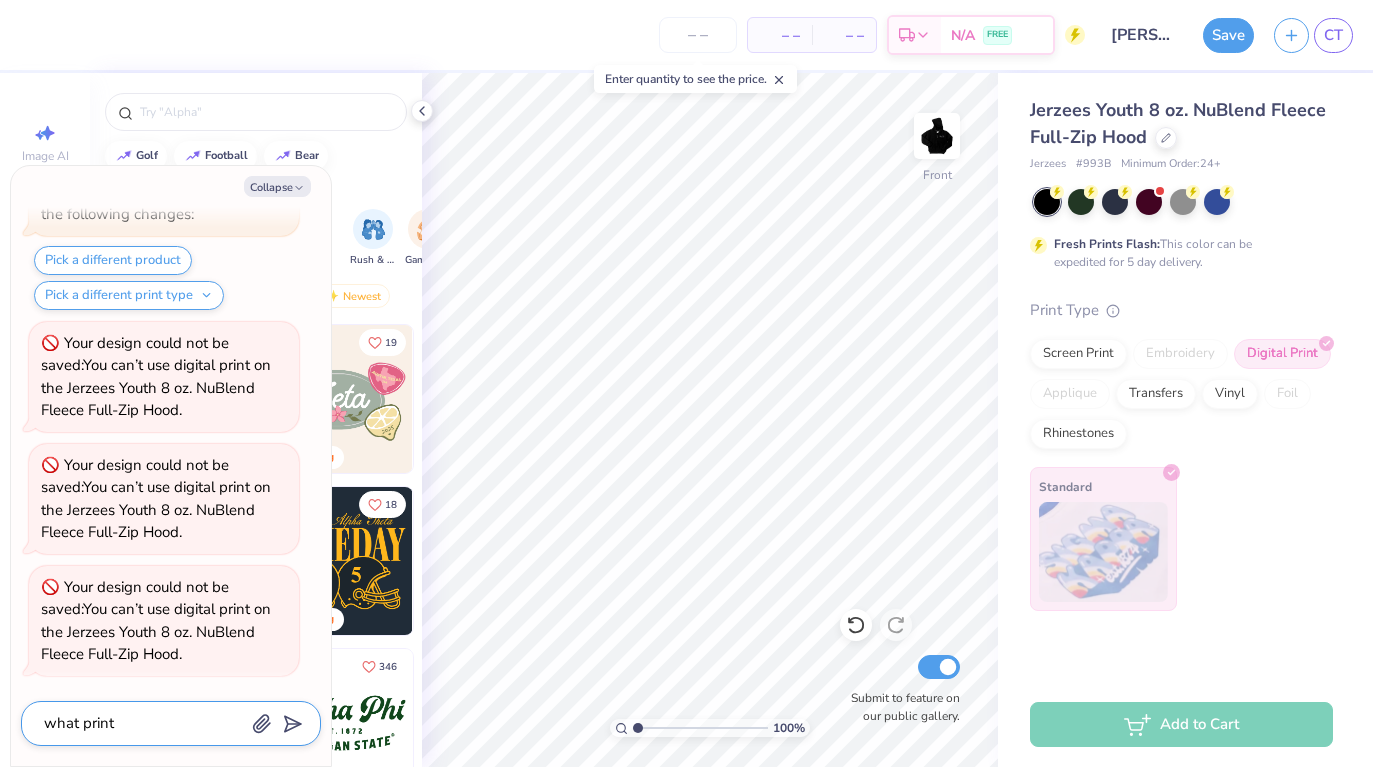 type on "what print" 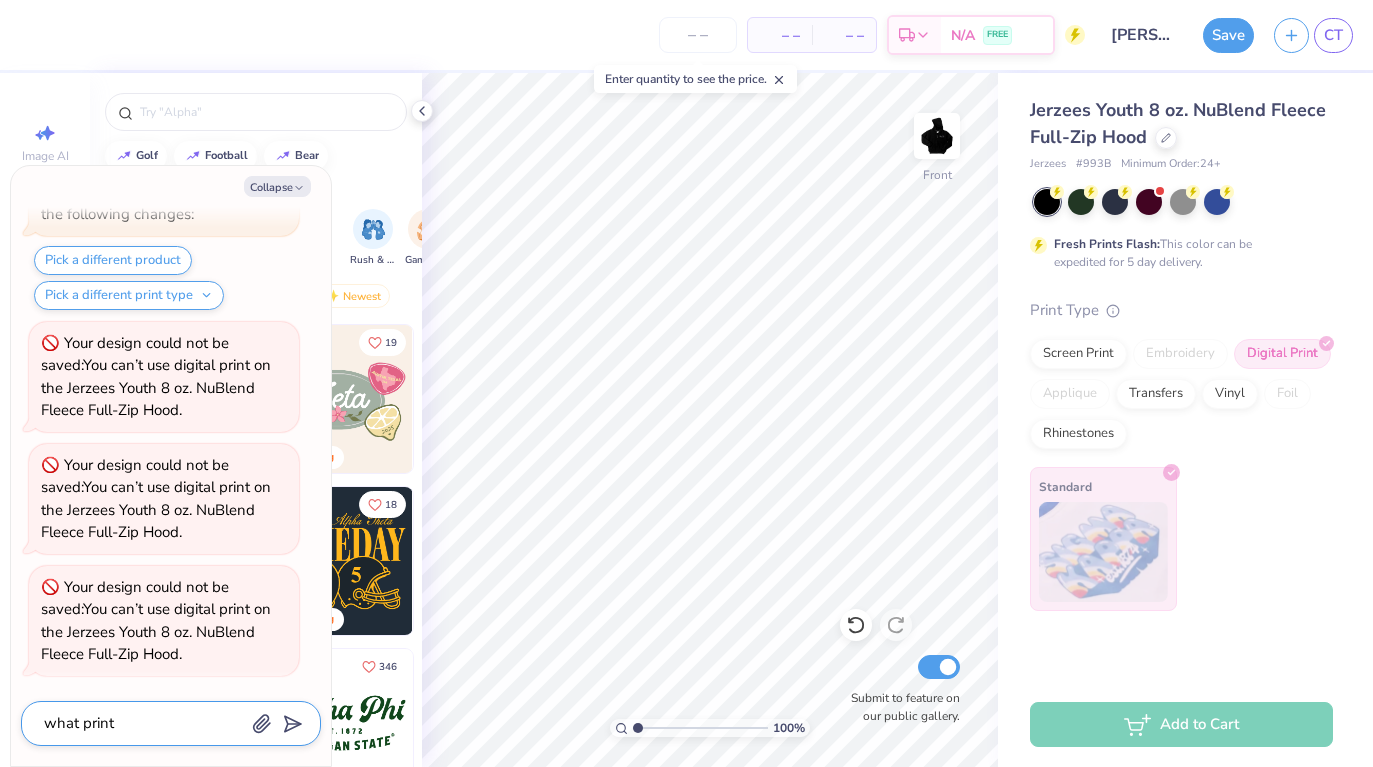 type on "x" 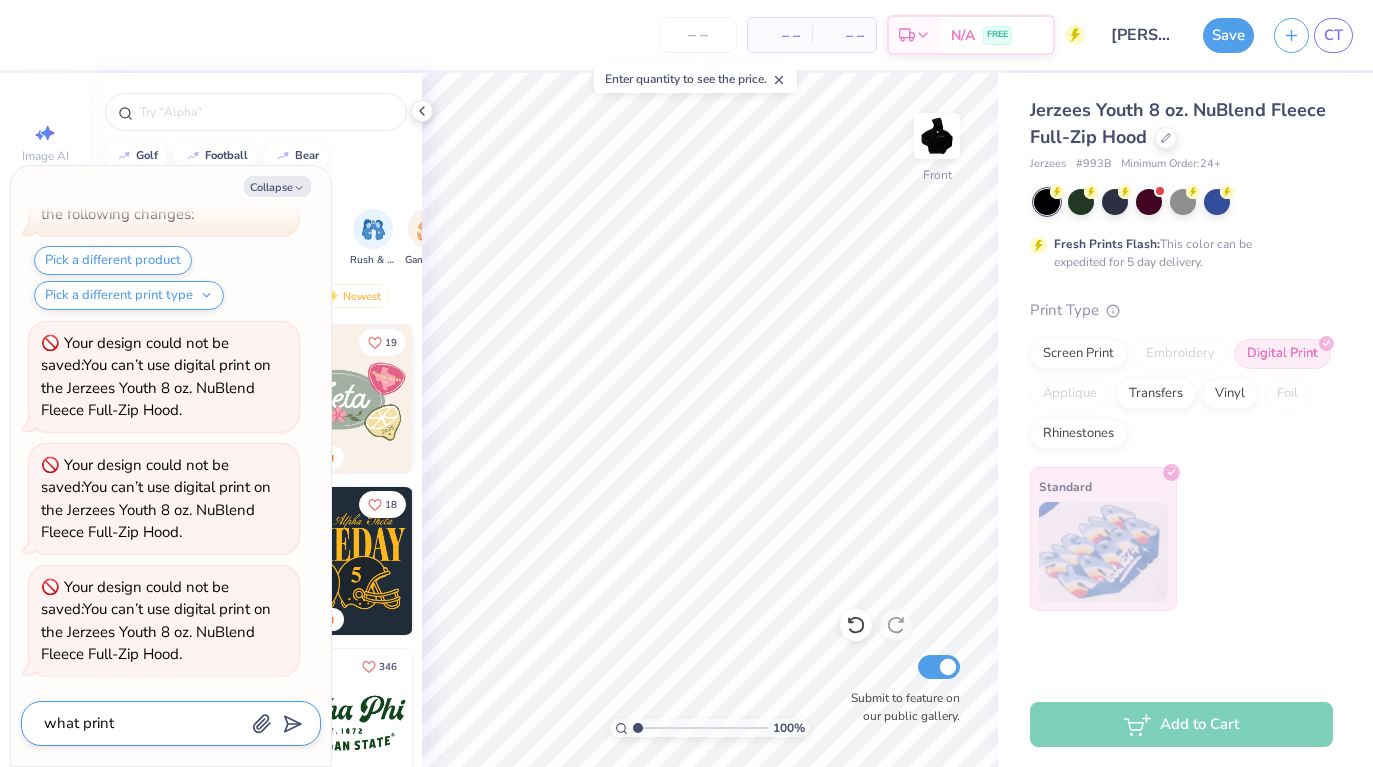 type on "what print a" 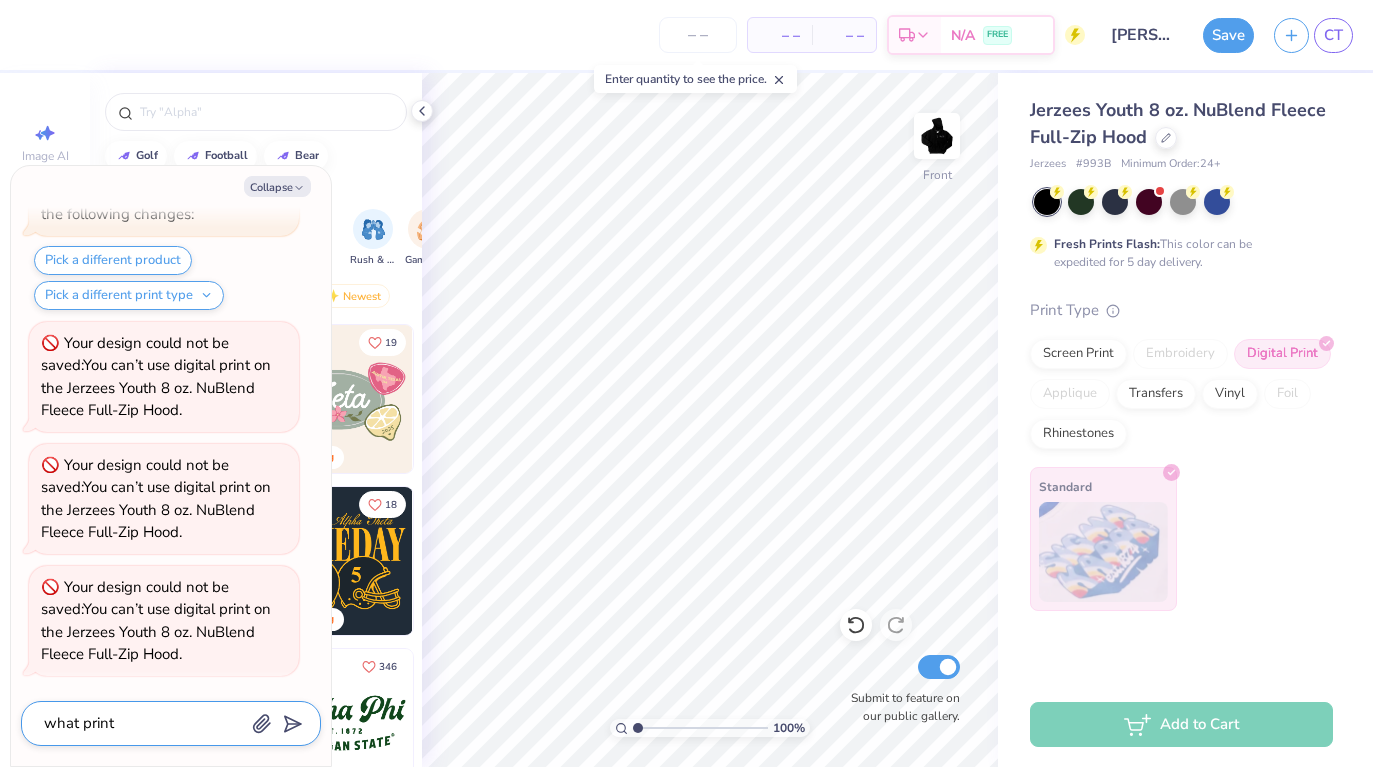 type on "x" 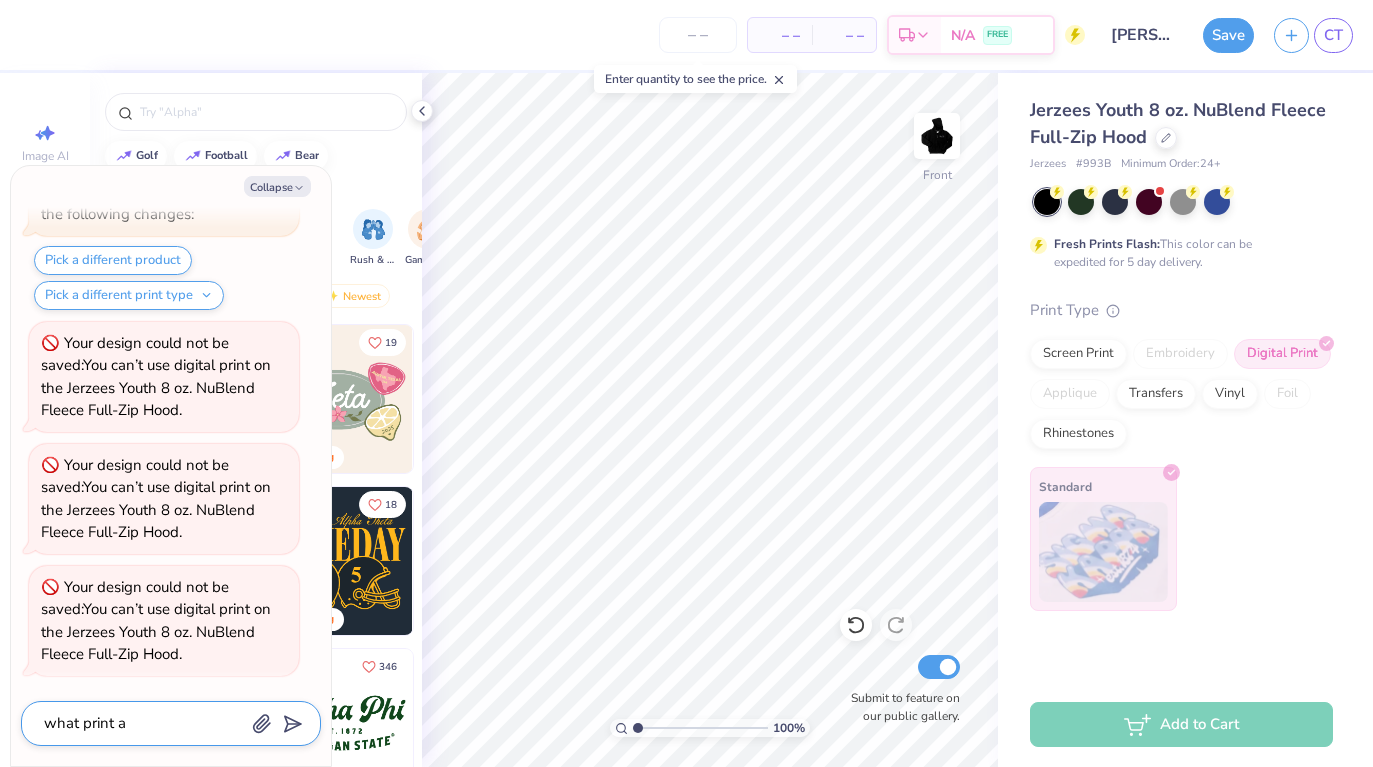 type on "what print" 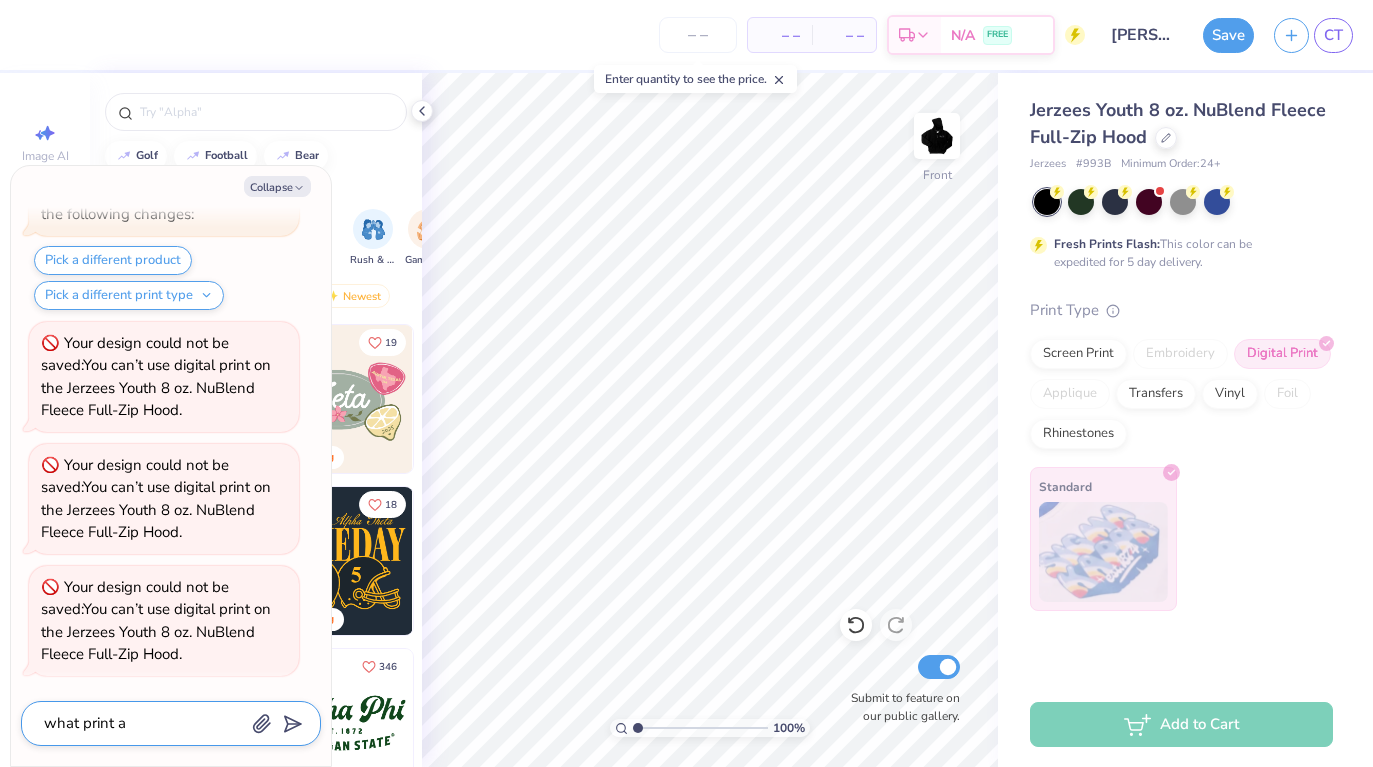 type on "x" 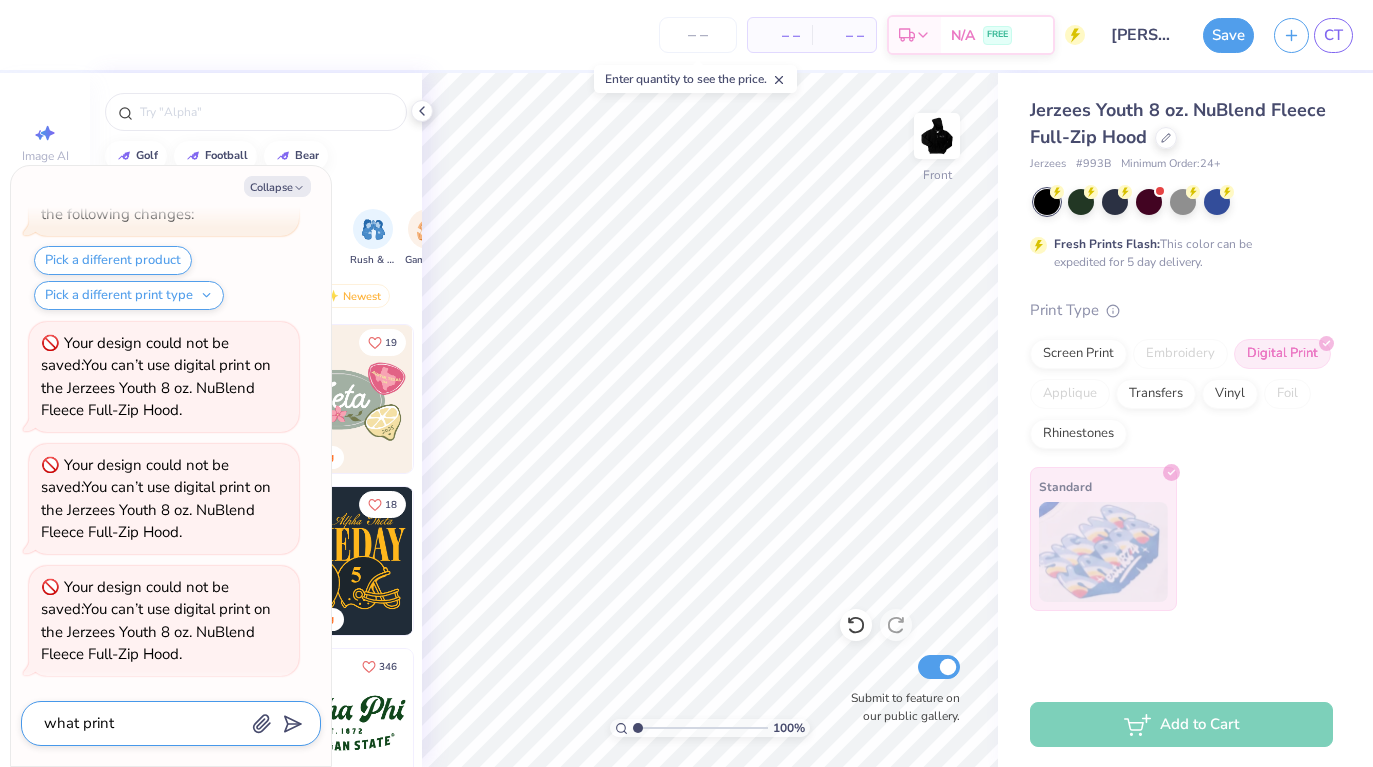 type on "what print c" 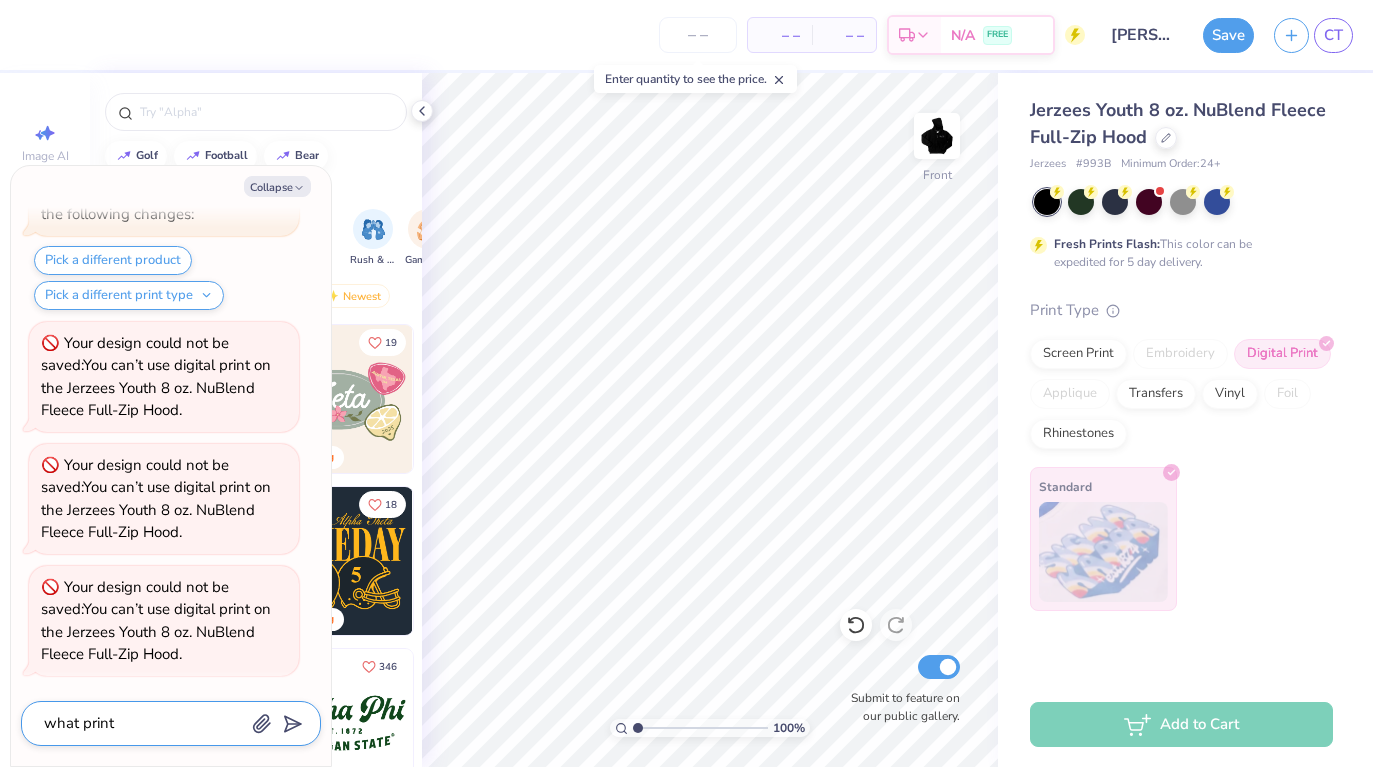 type on "x" 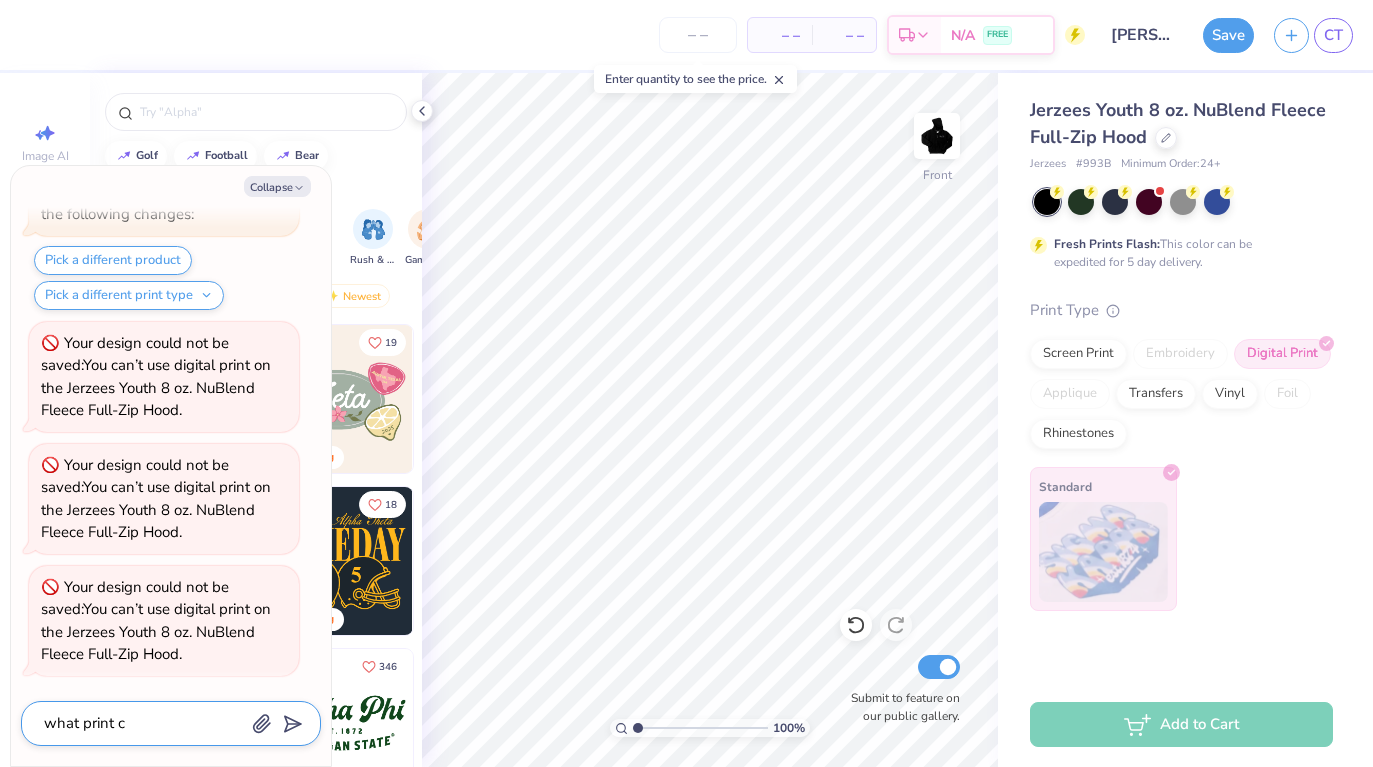 type on "what print ca" 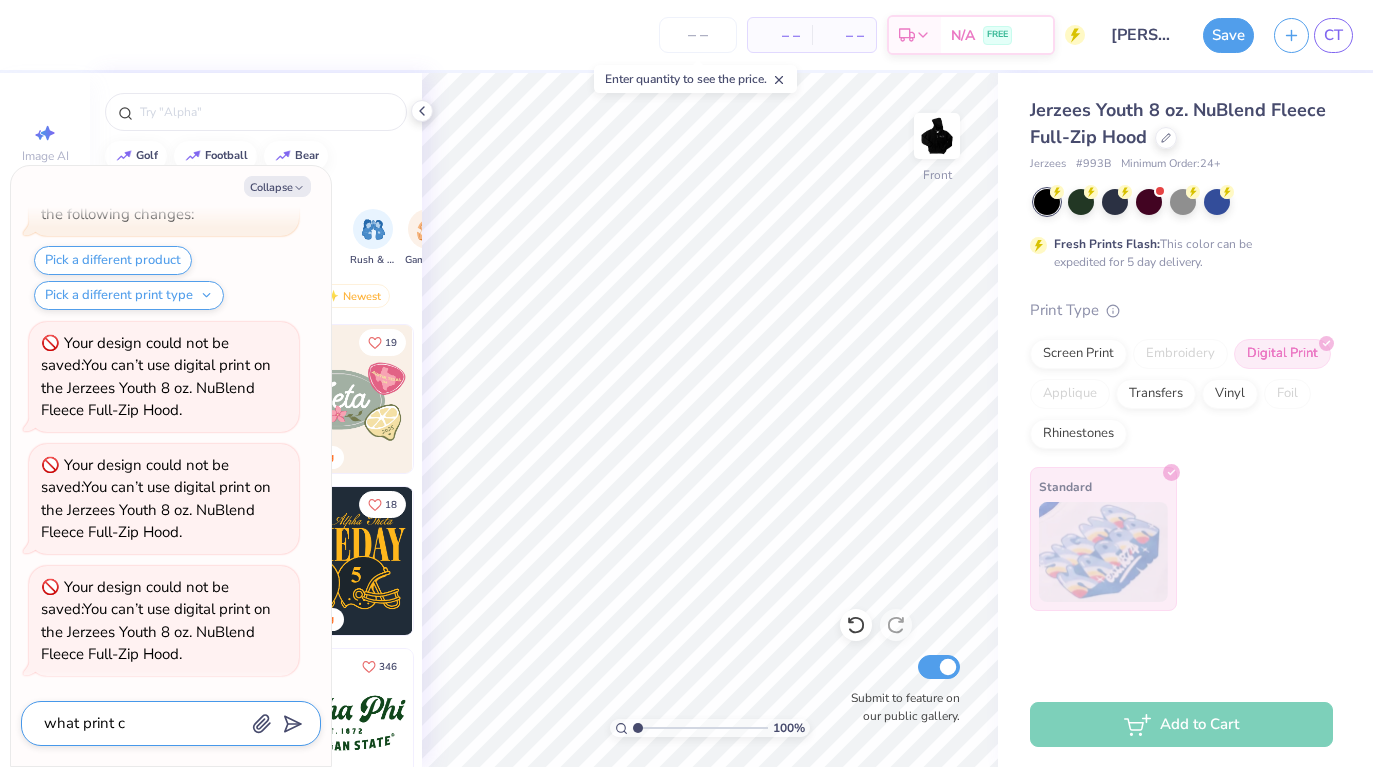 type on "x" 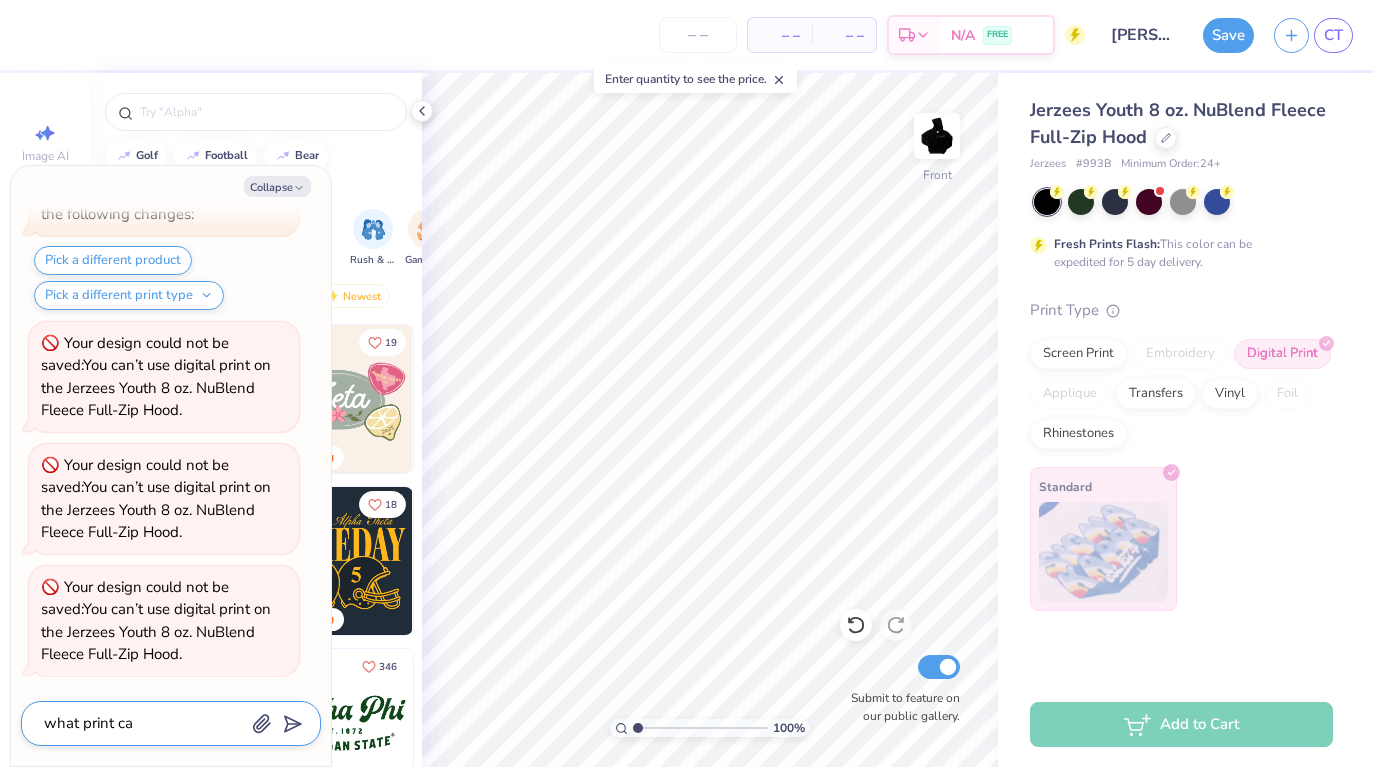 type on "what print can" 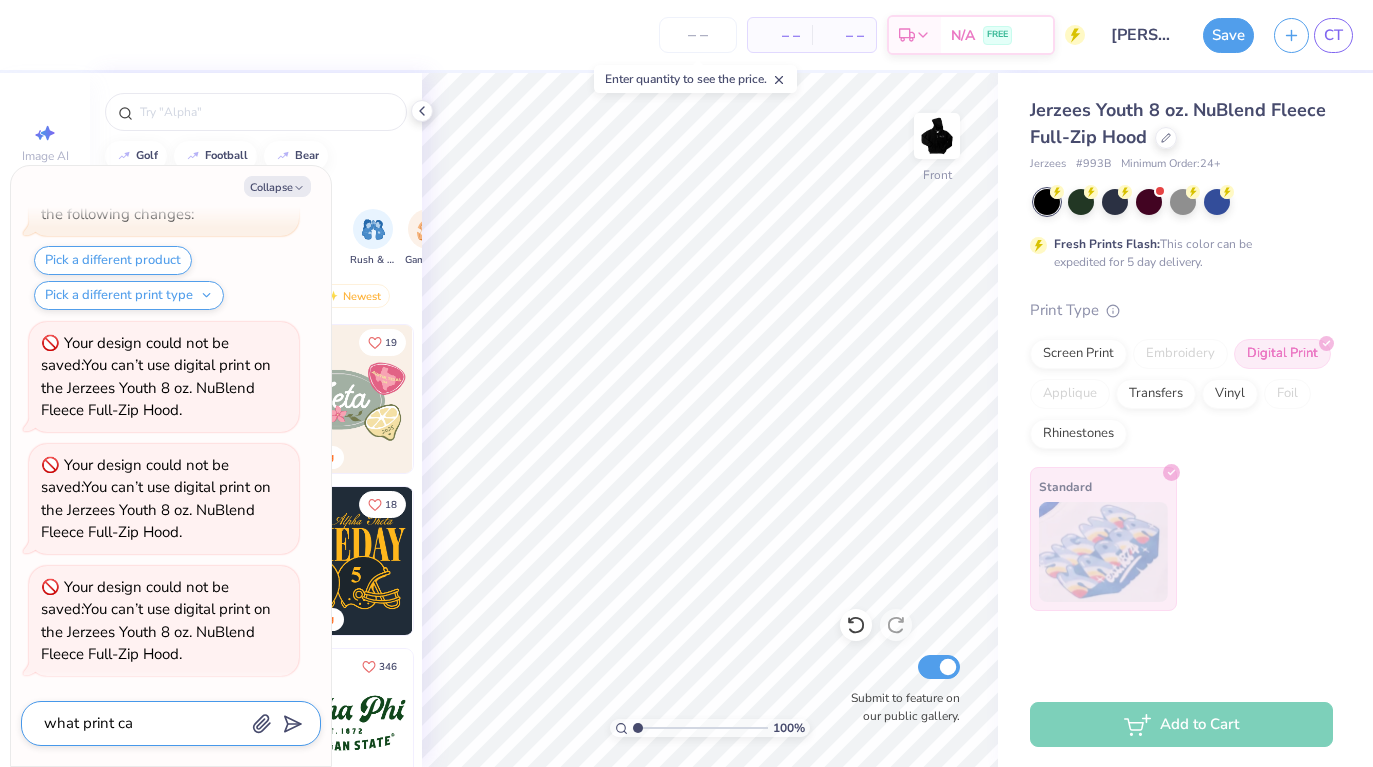 type on "x" 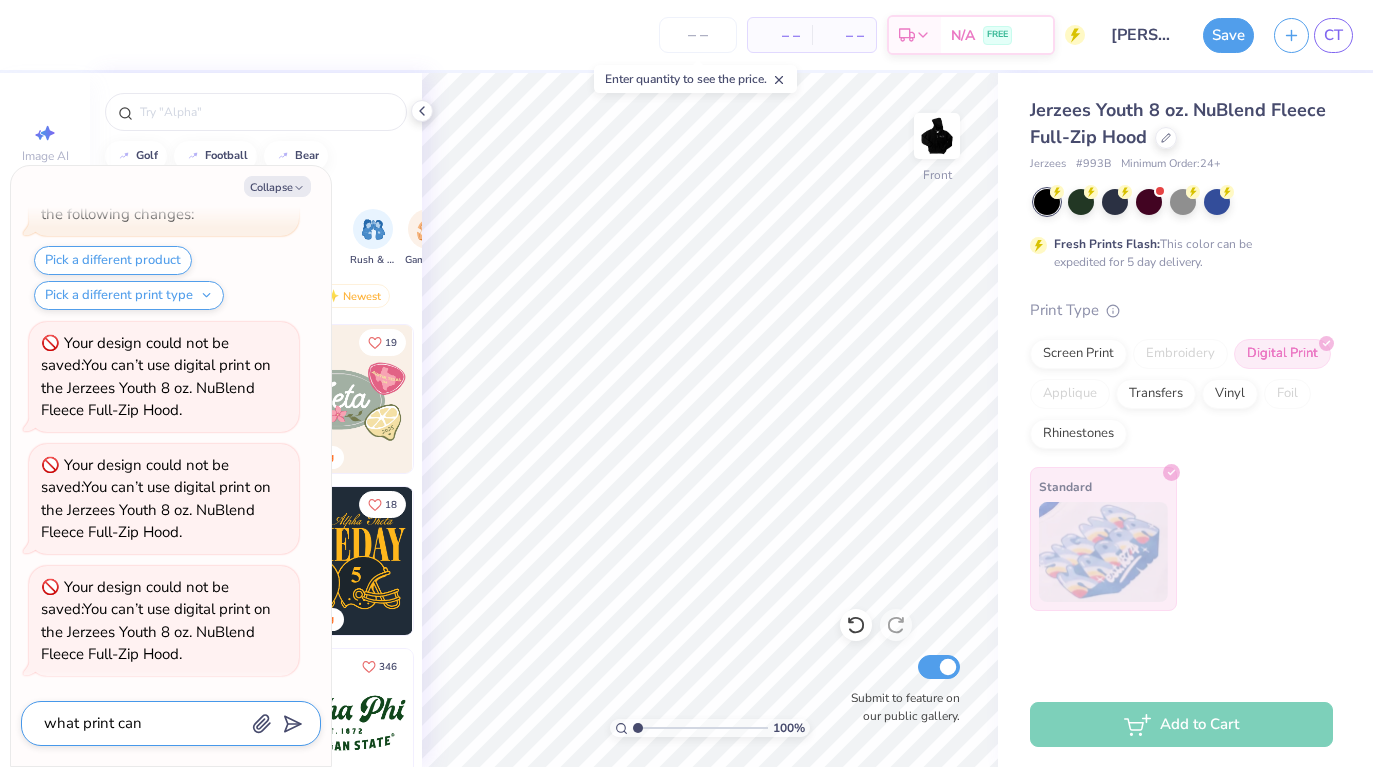 type on "what print can" 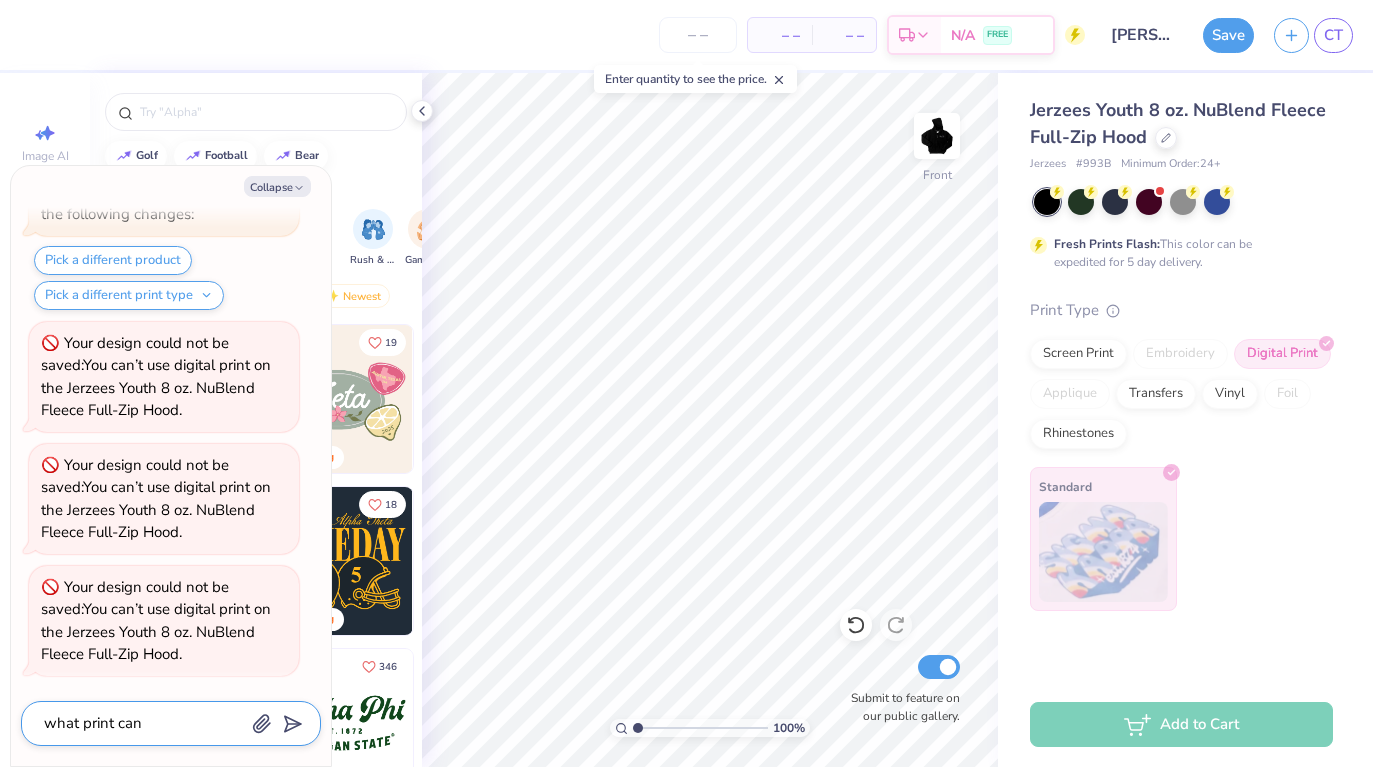type on "x" 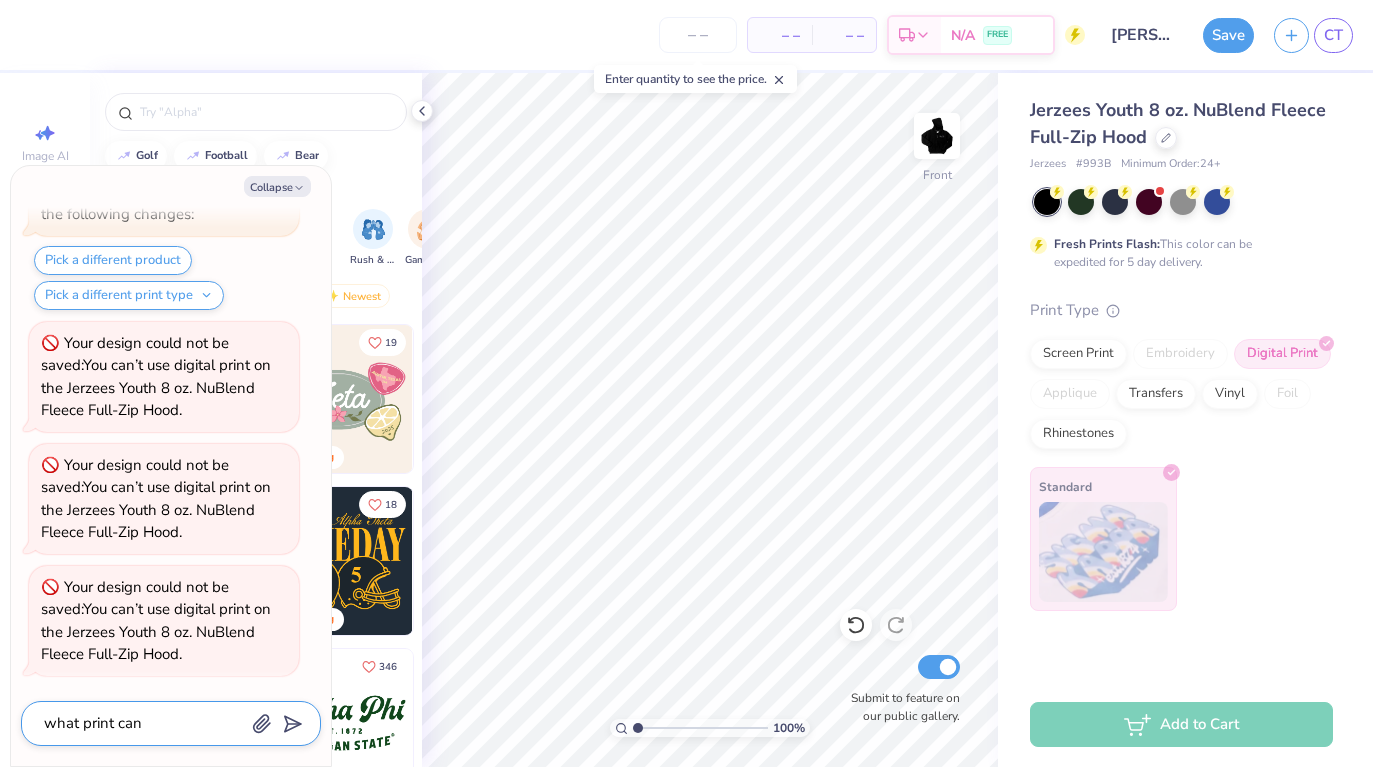 type on "what print can b" 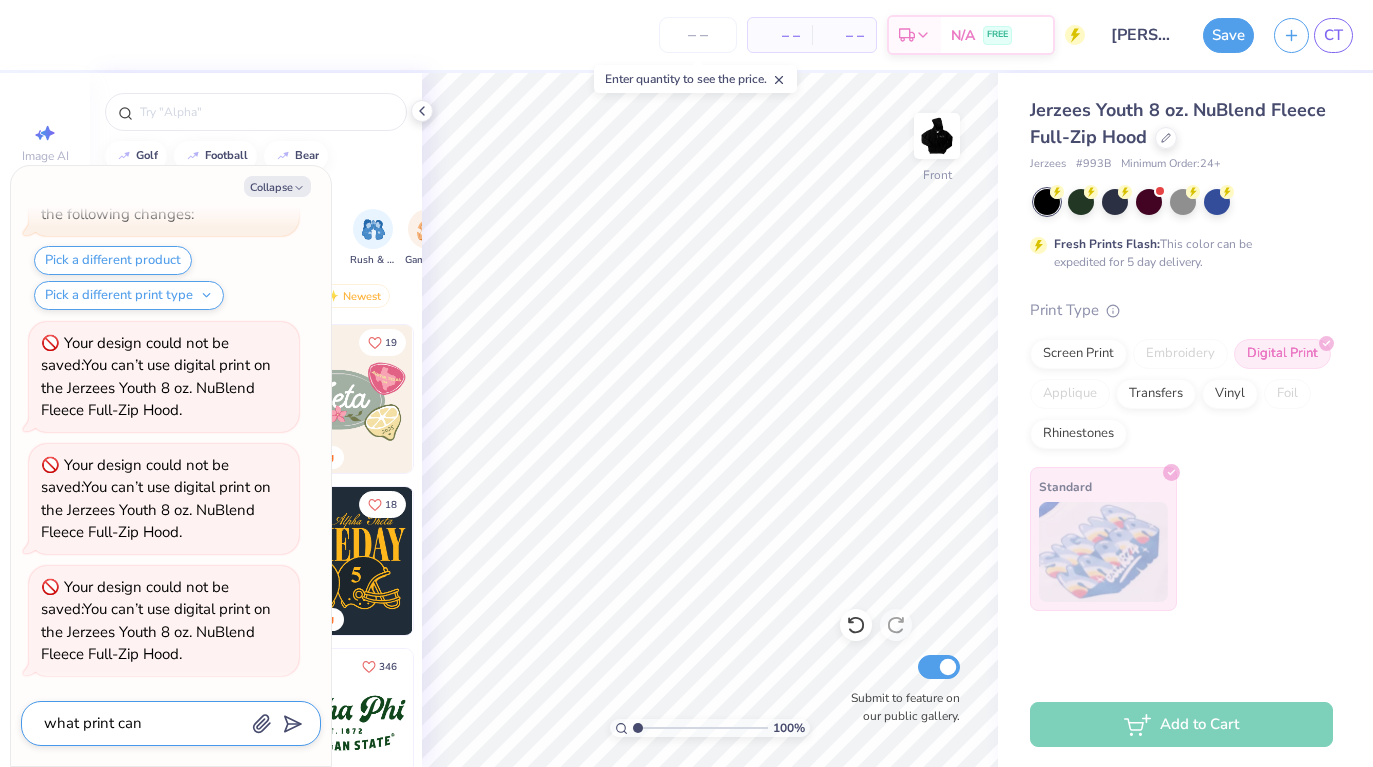 type on "x" 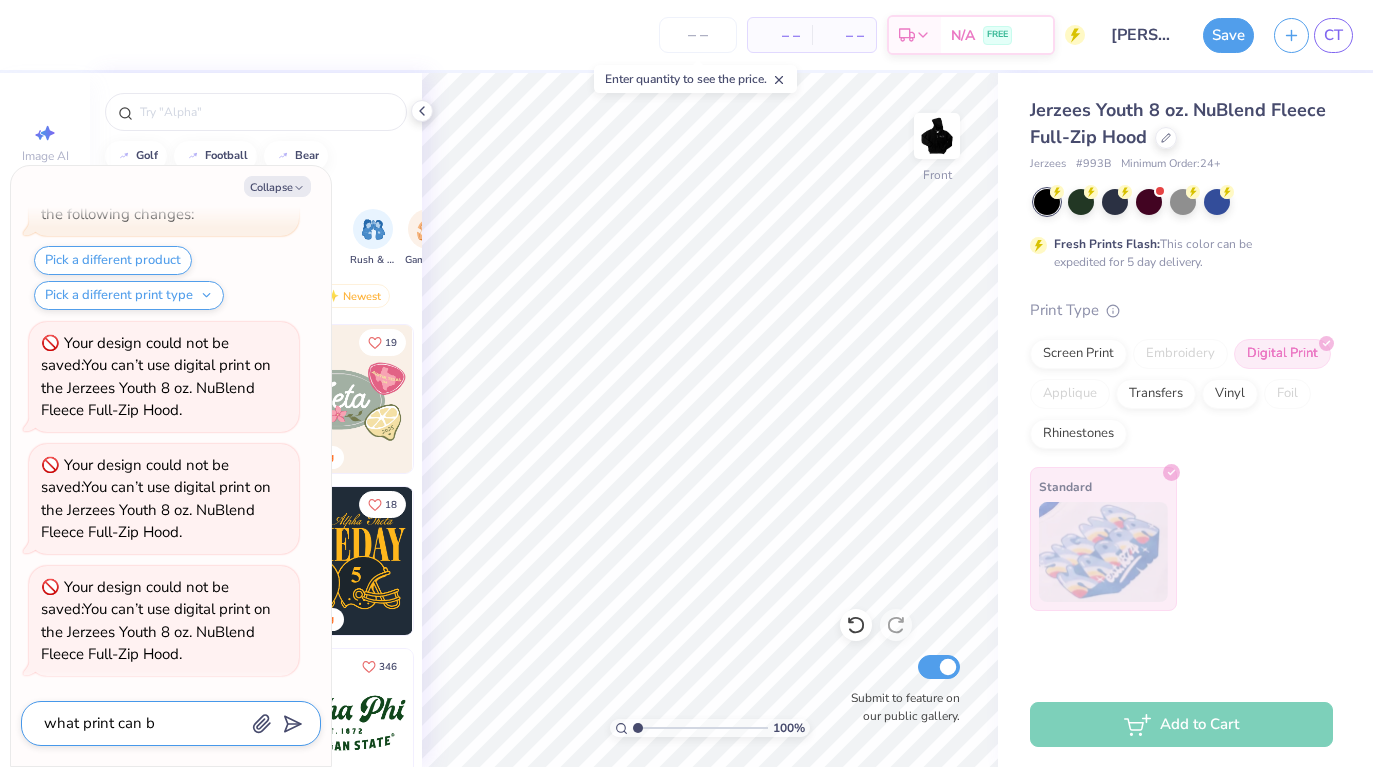 type on "what print can be" 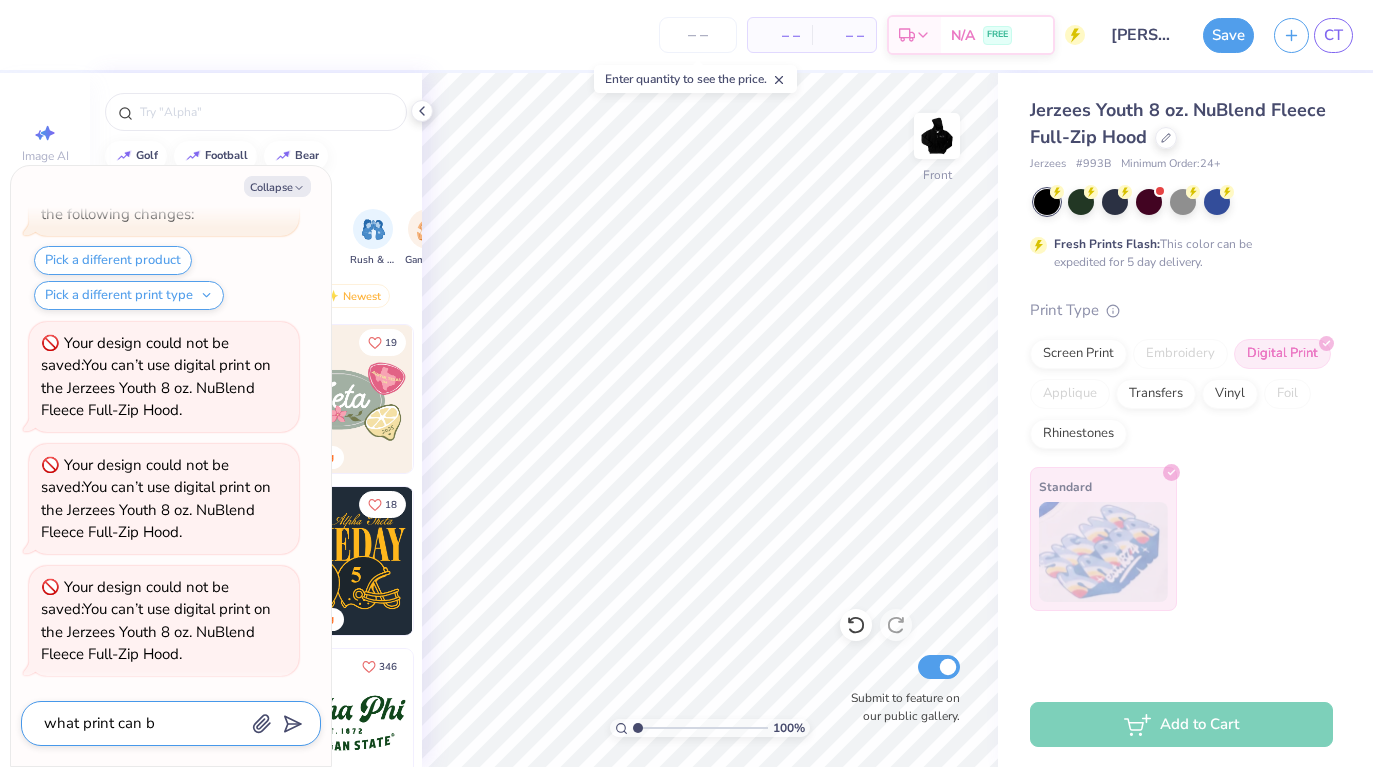 type on "x" 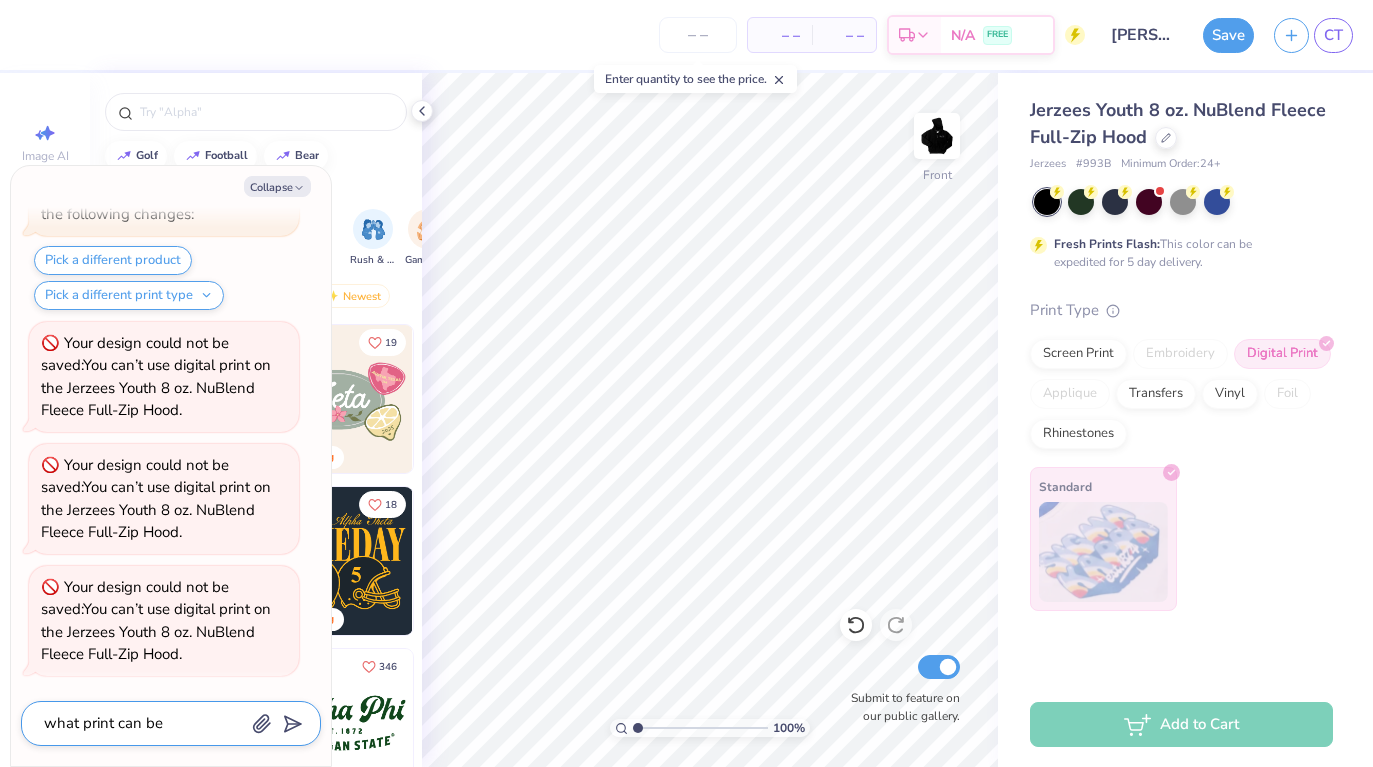type on "what print can be" 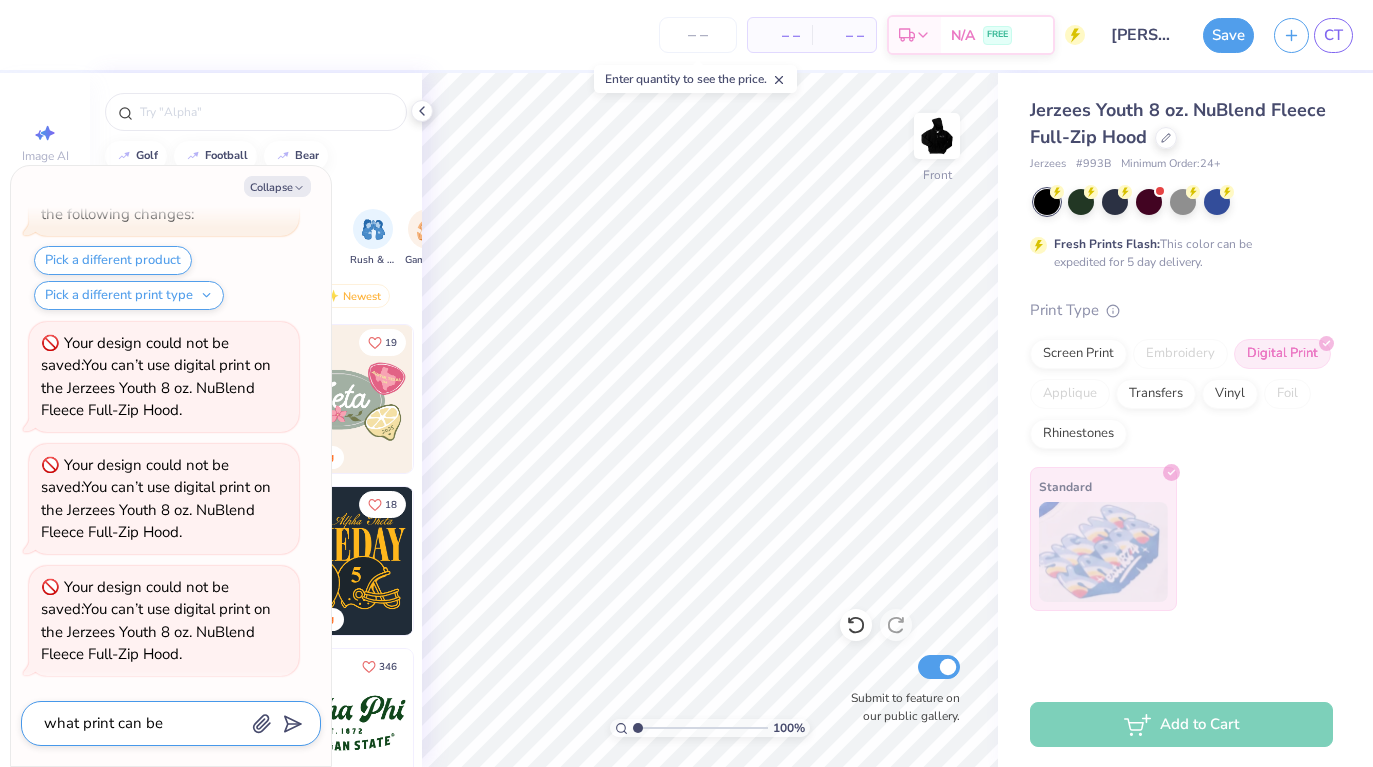type on "x" 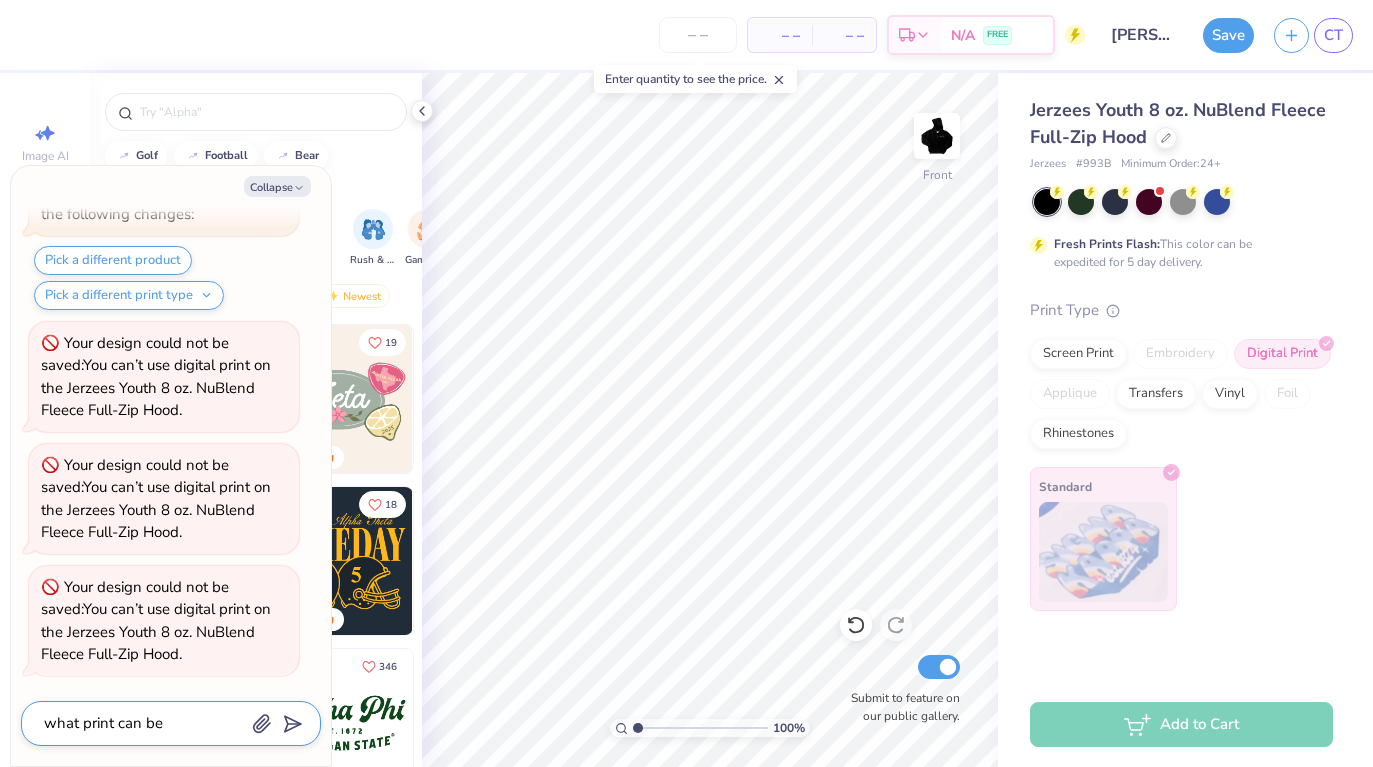 type on "what print can be u" 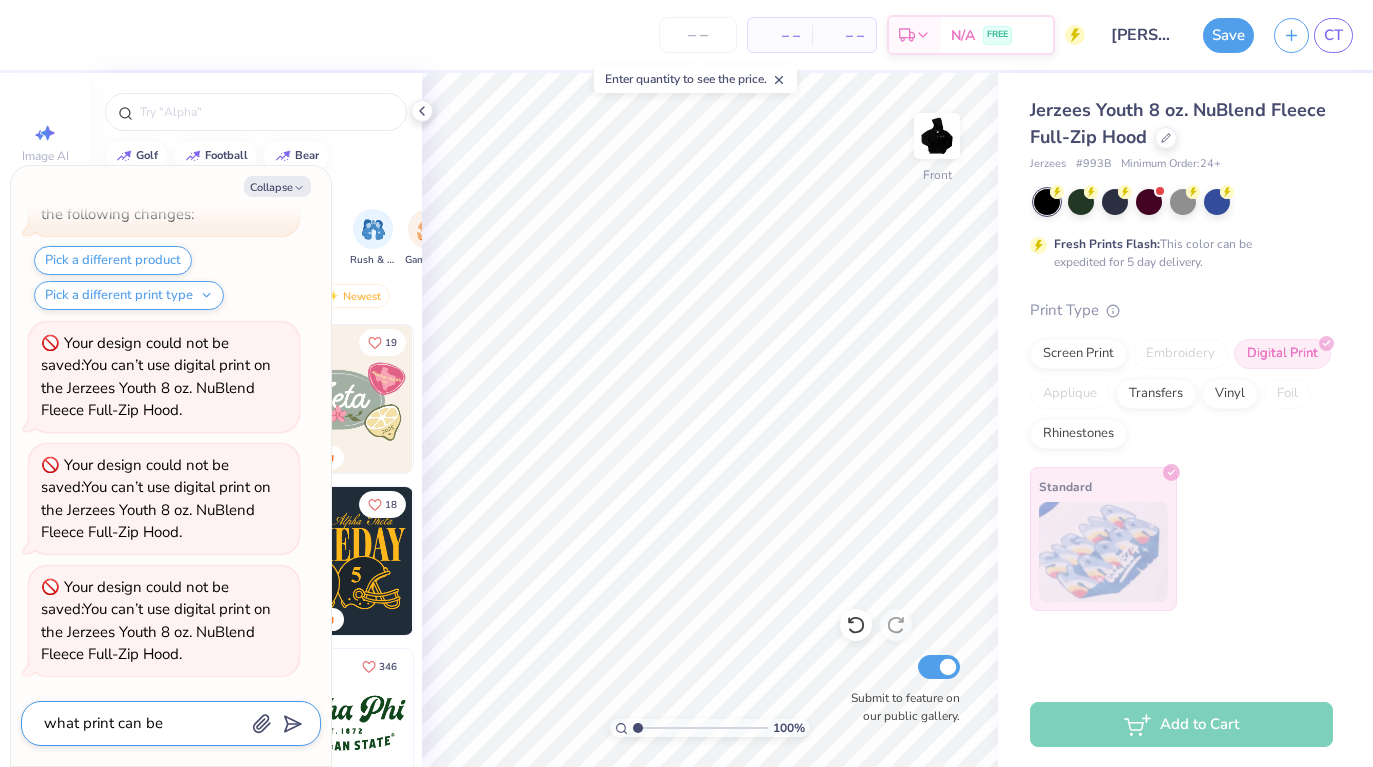 type on "x" 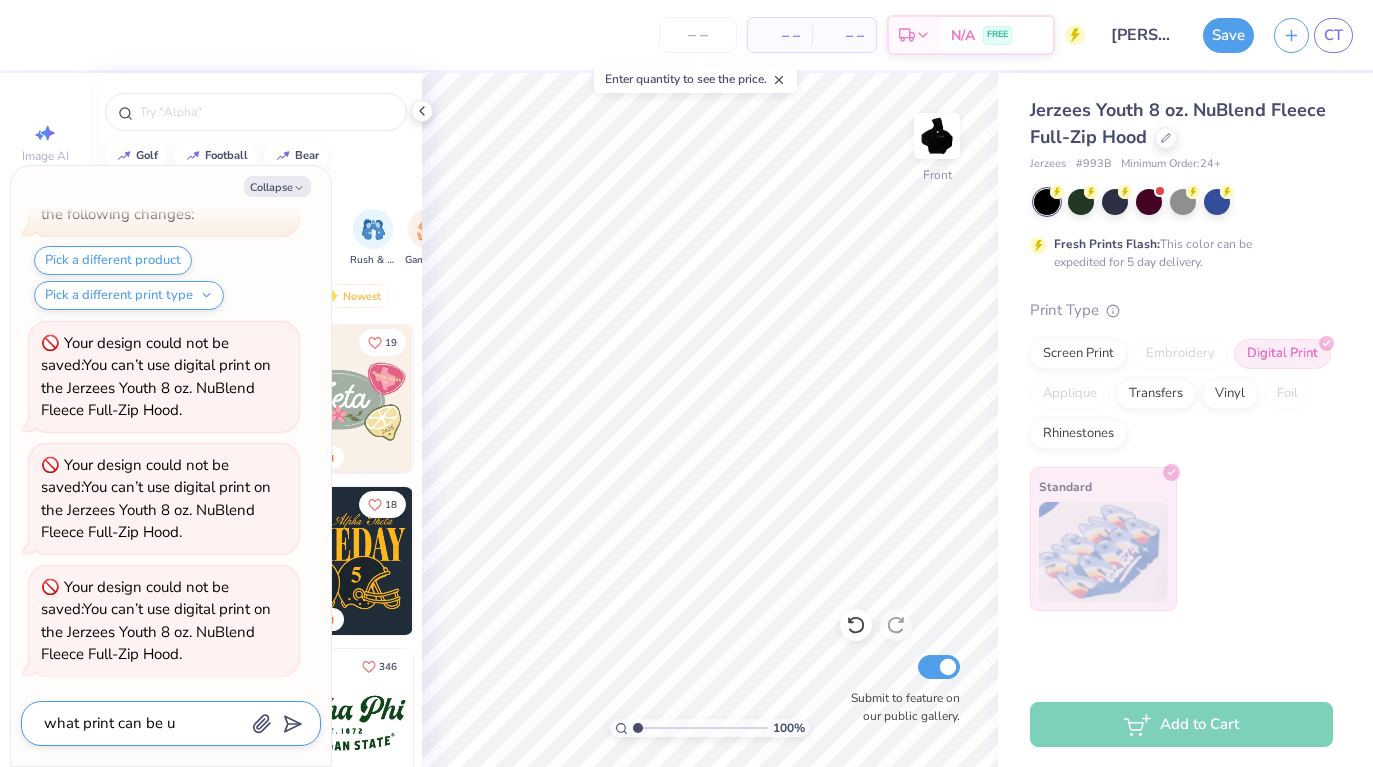 type on "what print can be us" 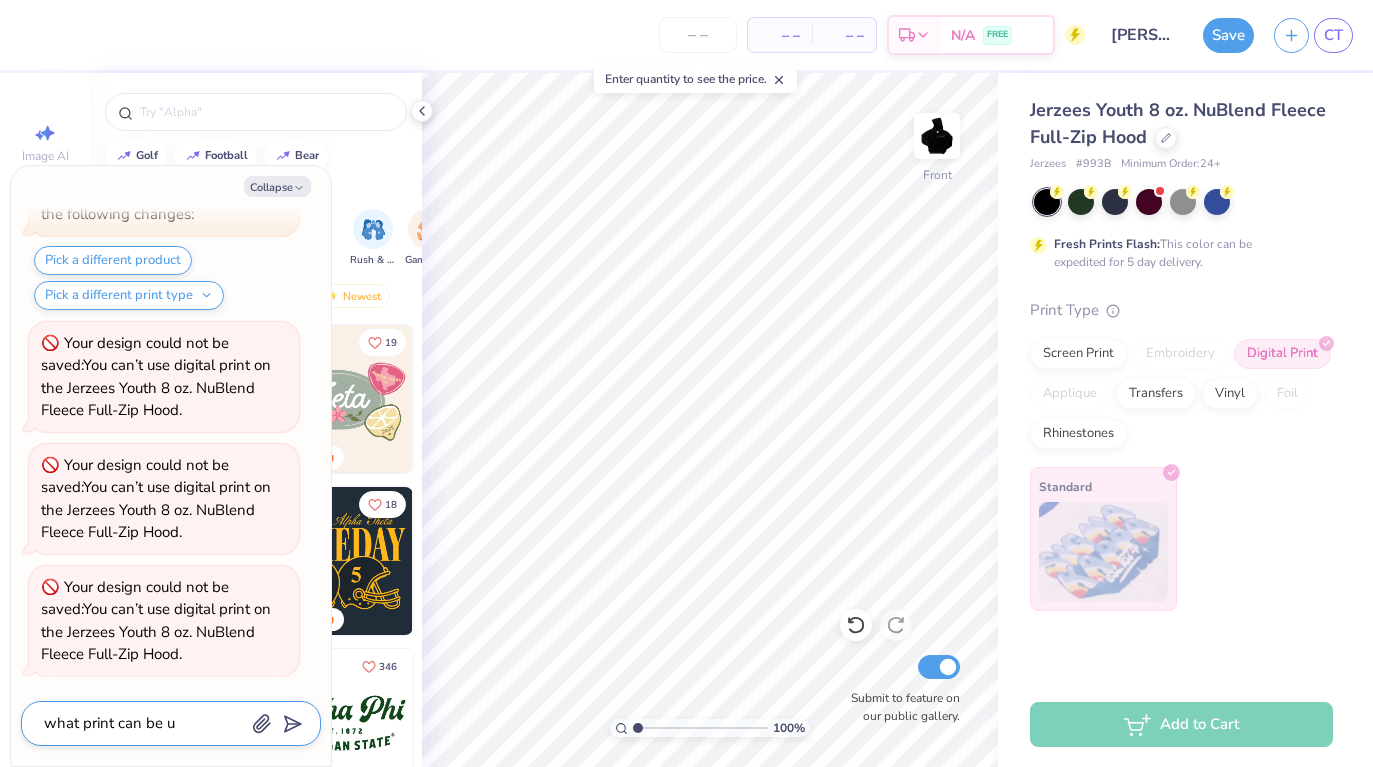 type on "x" 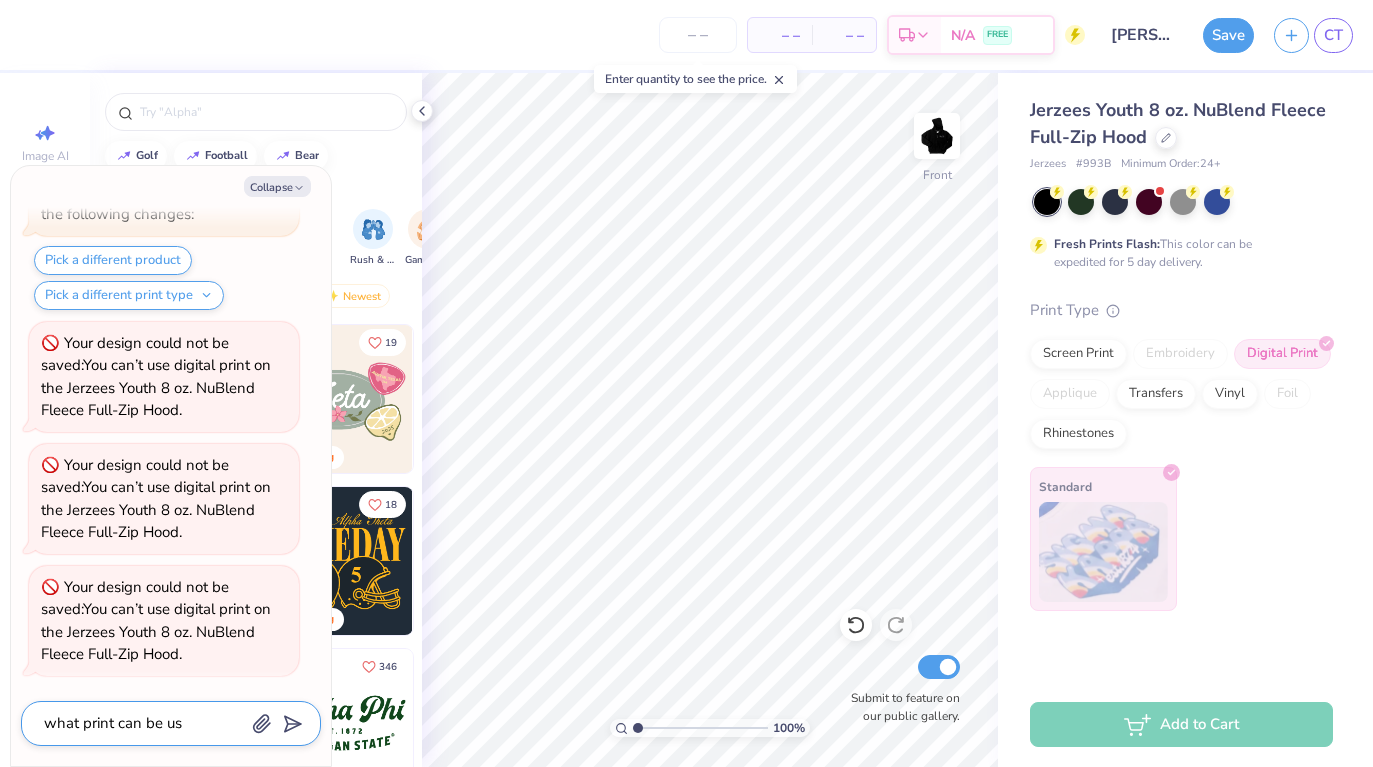 type on "what print can be use" 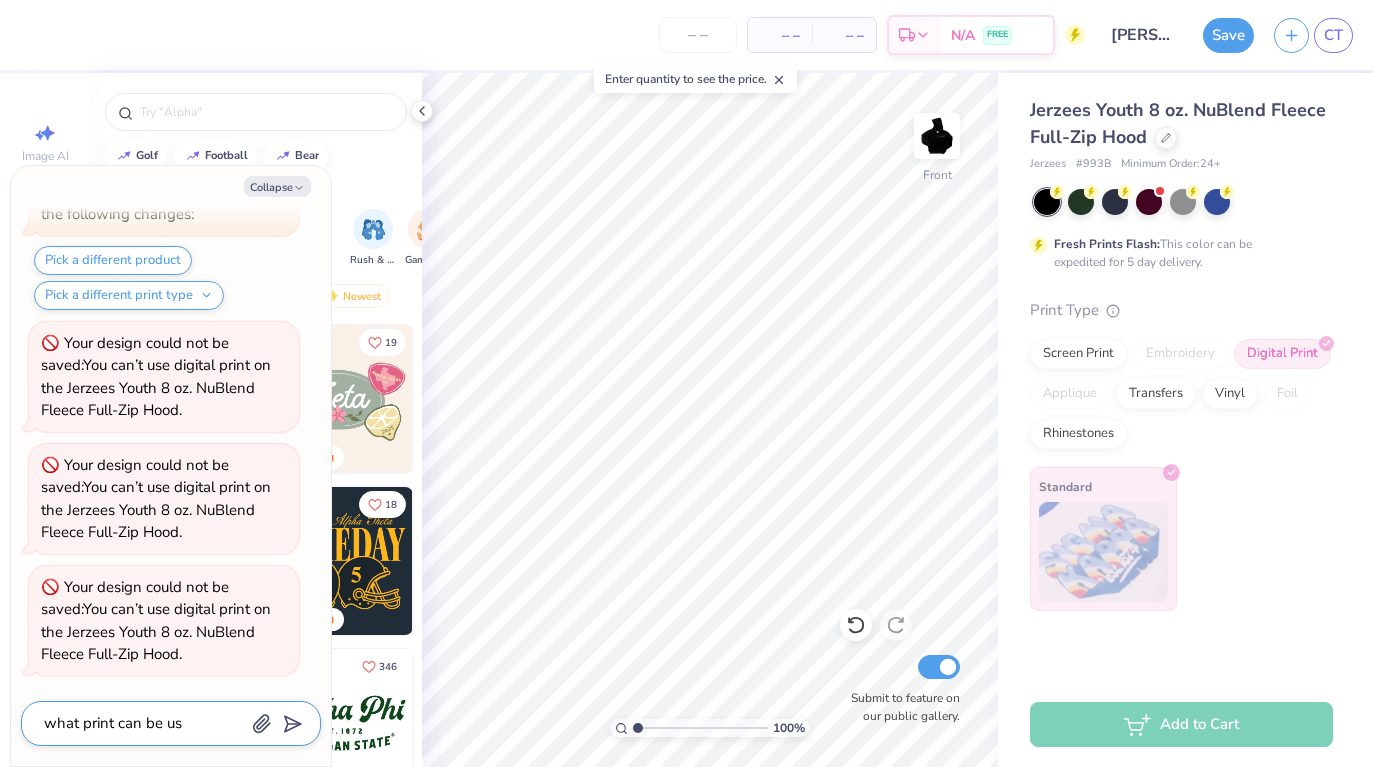 type on "x" 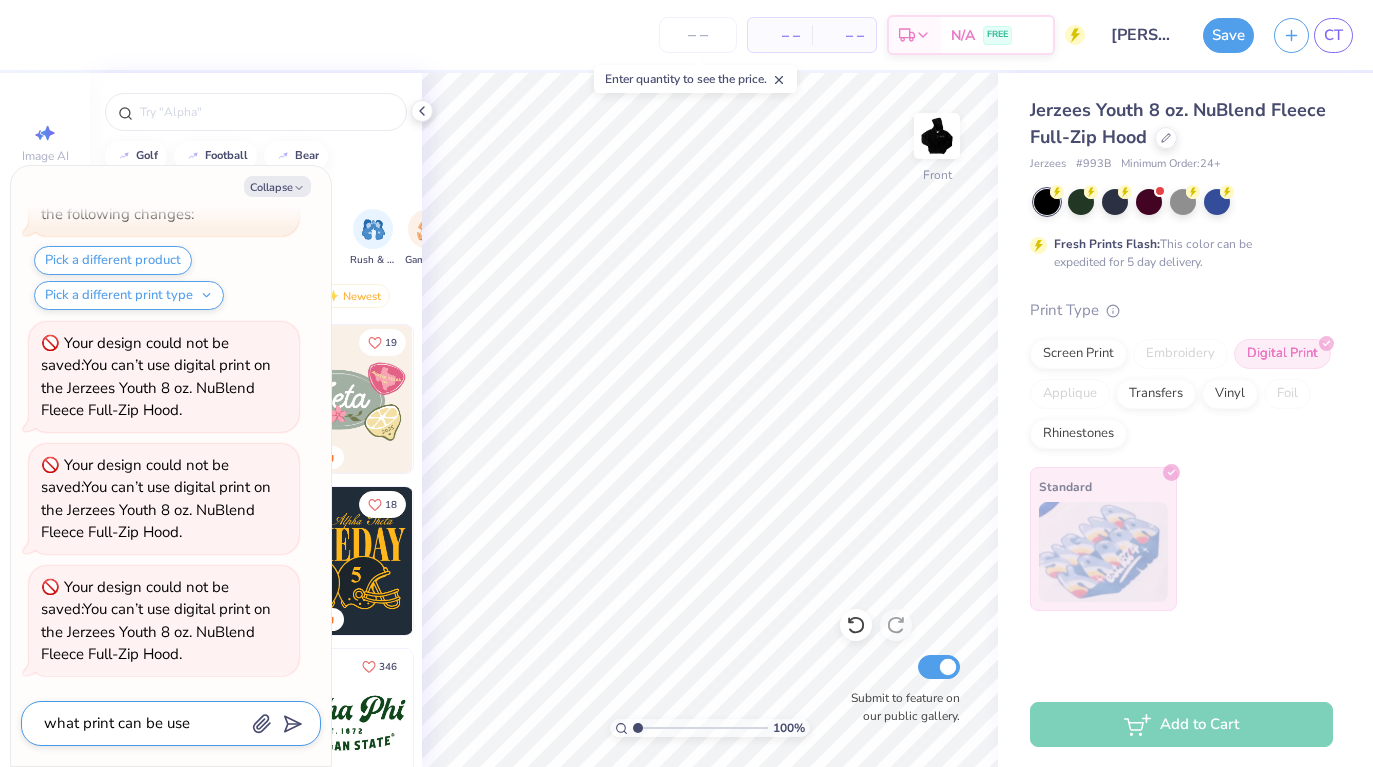 type on "what print can be used" 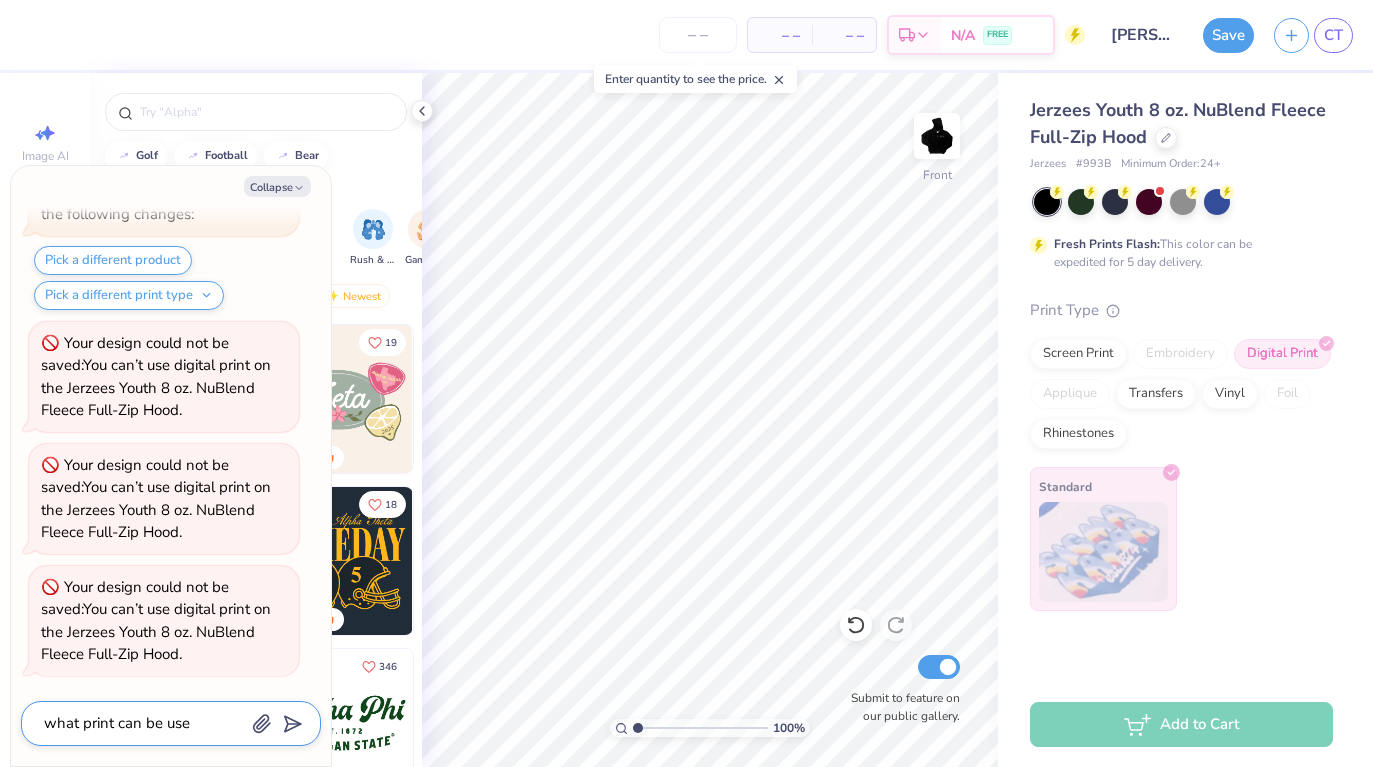 type on "x" 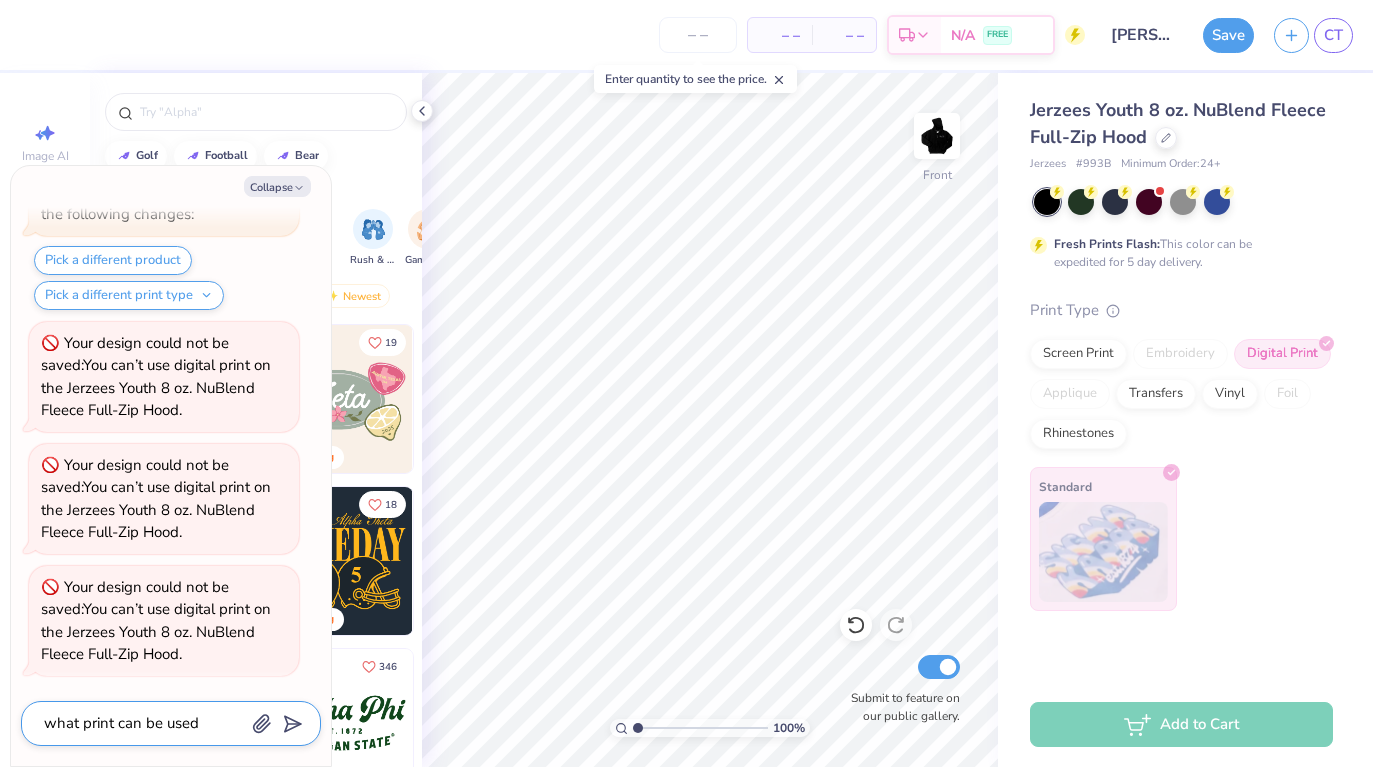 type on "what print can be used" 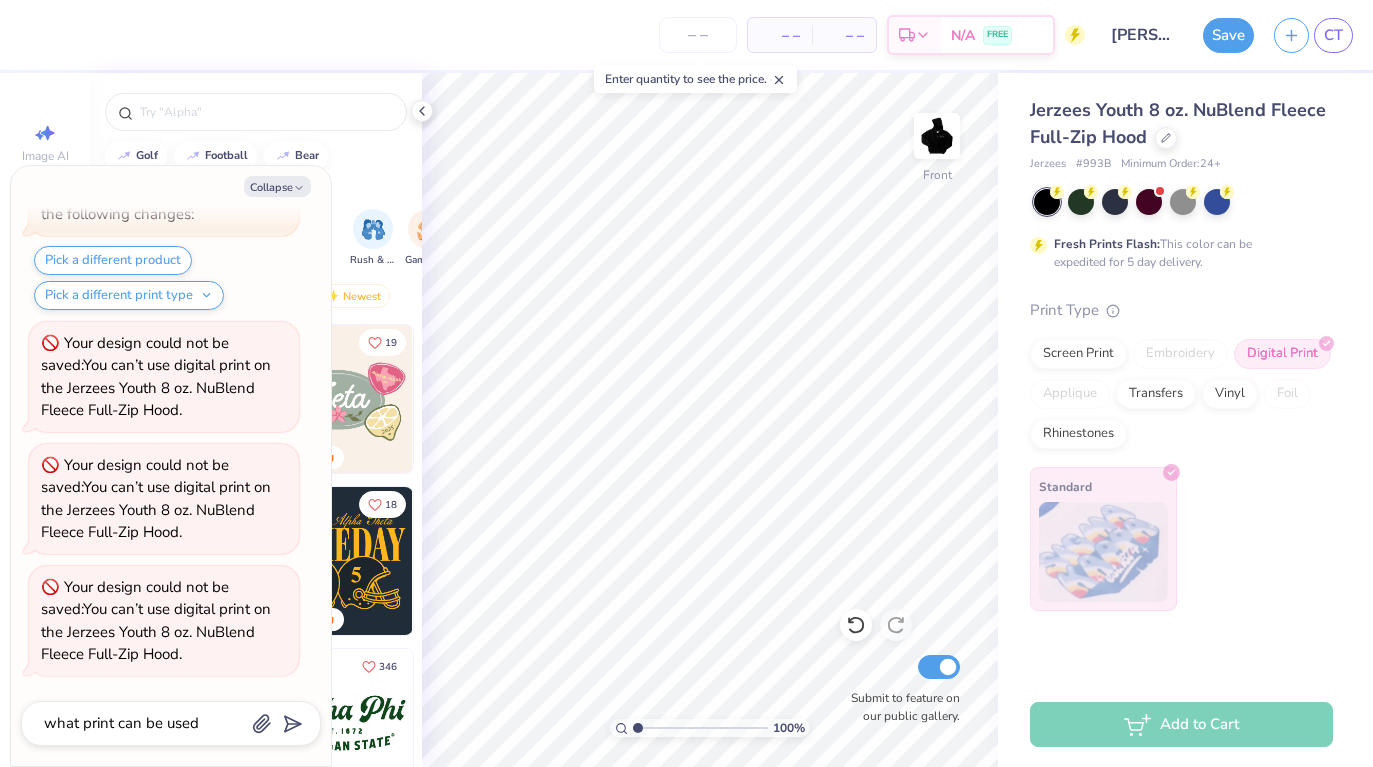 scroll, scrollTop: 1383, scrollLeft: 0, axis: vertical 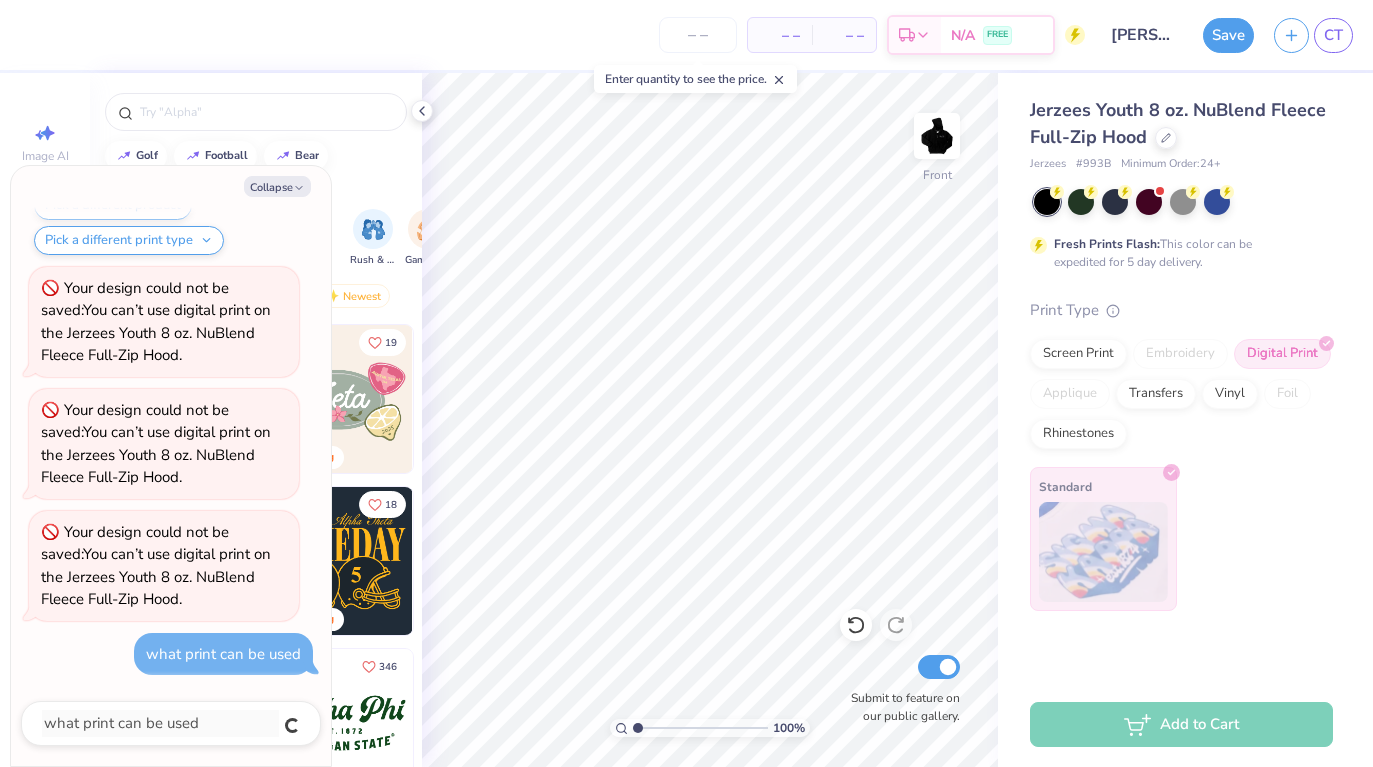 type on "x" 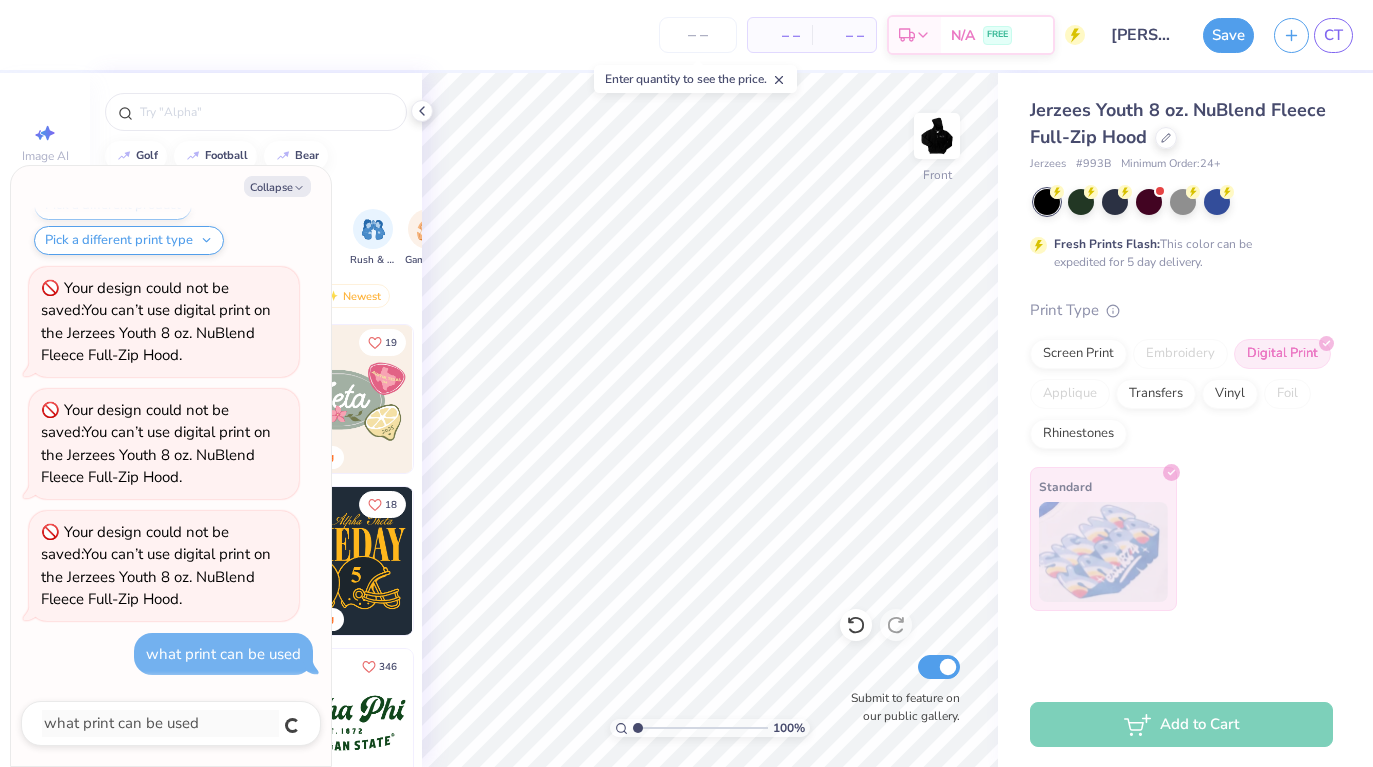 type 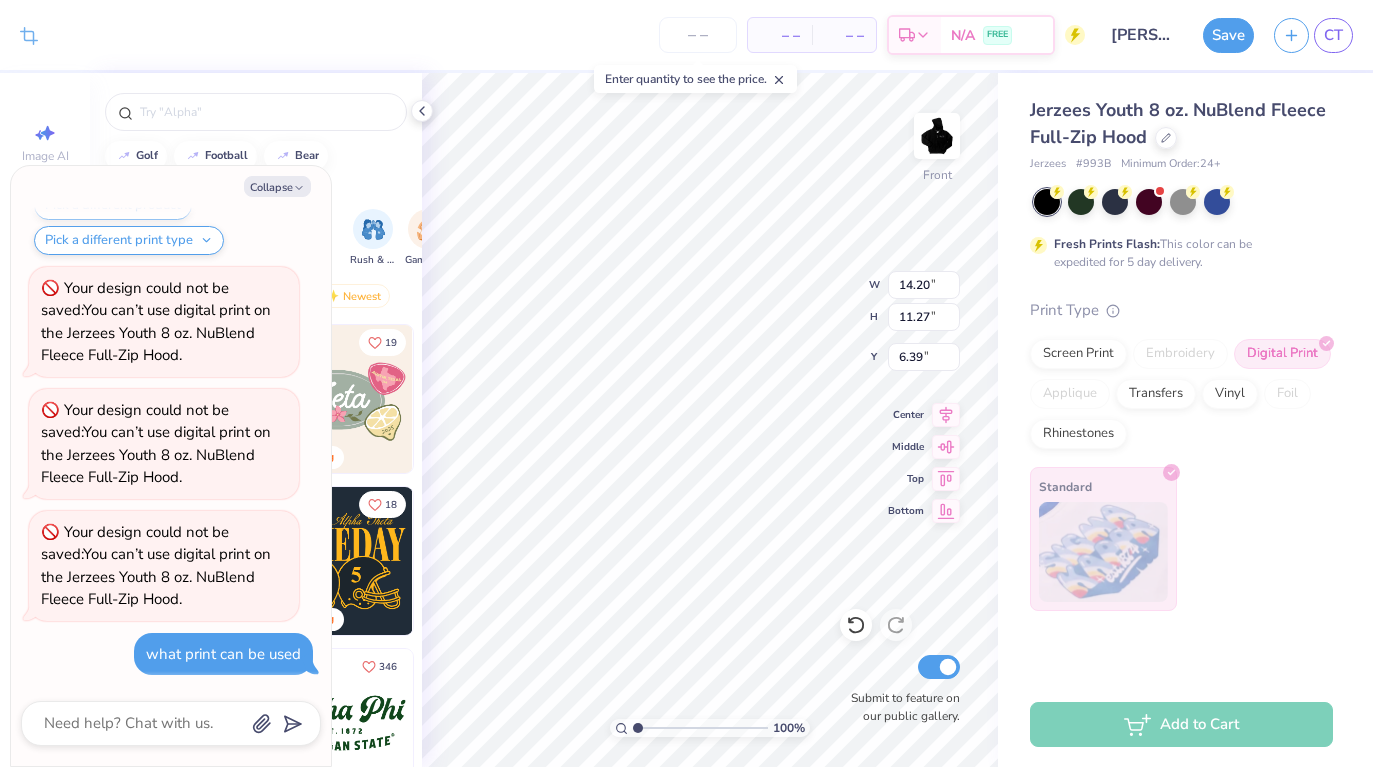 type on "x" 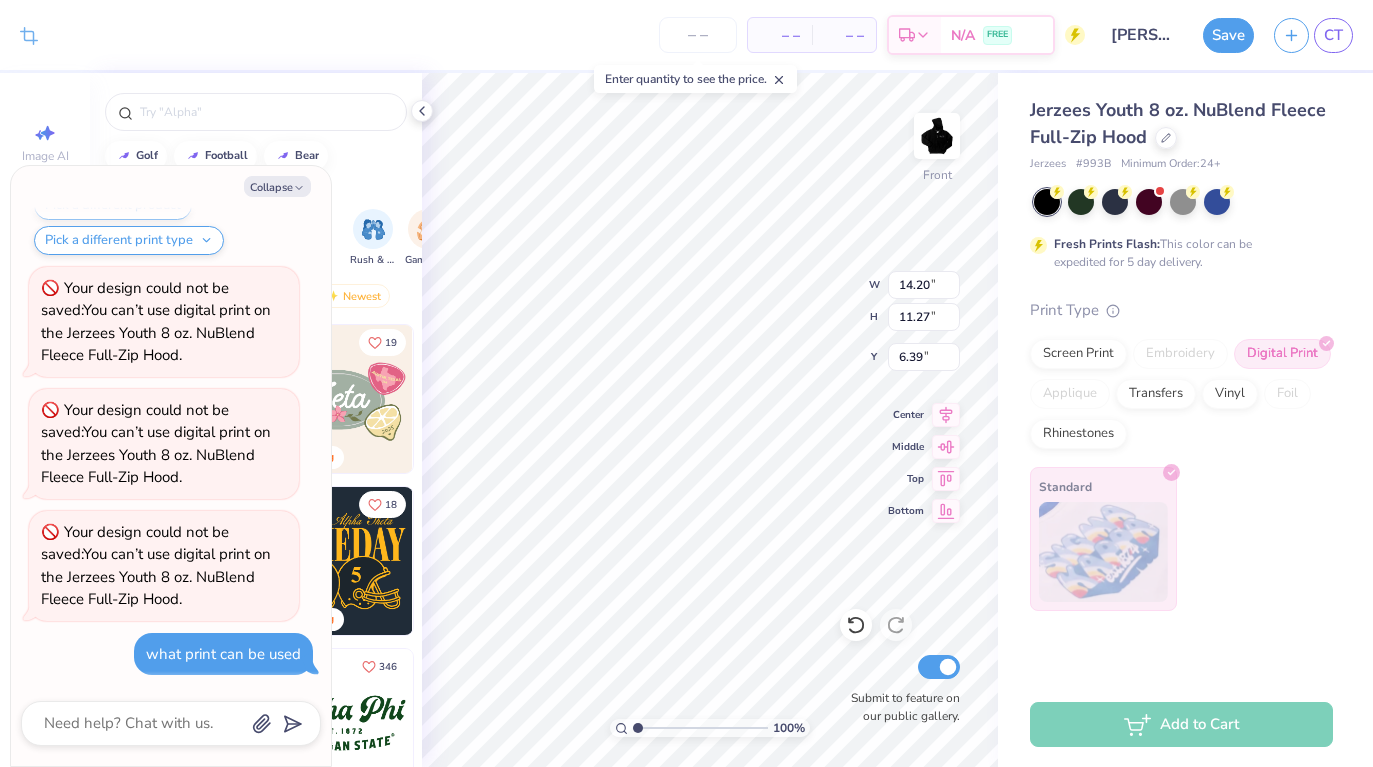 type on "6.44" 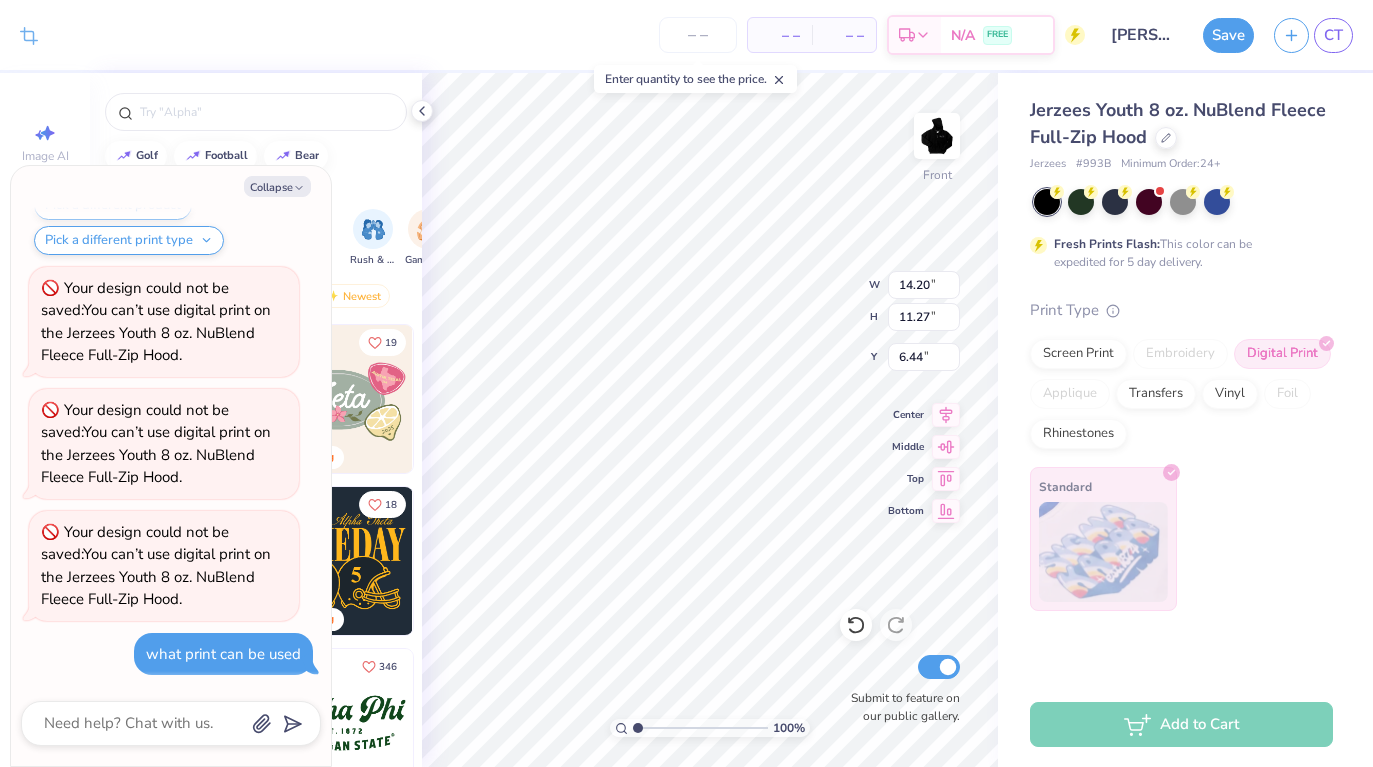 scroll, scrollTop: 1579, scrollLeft: 0, axis: vertical 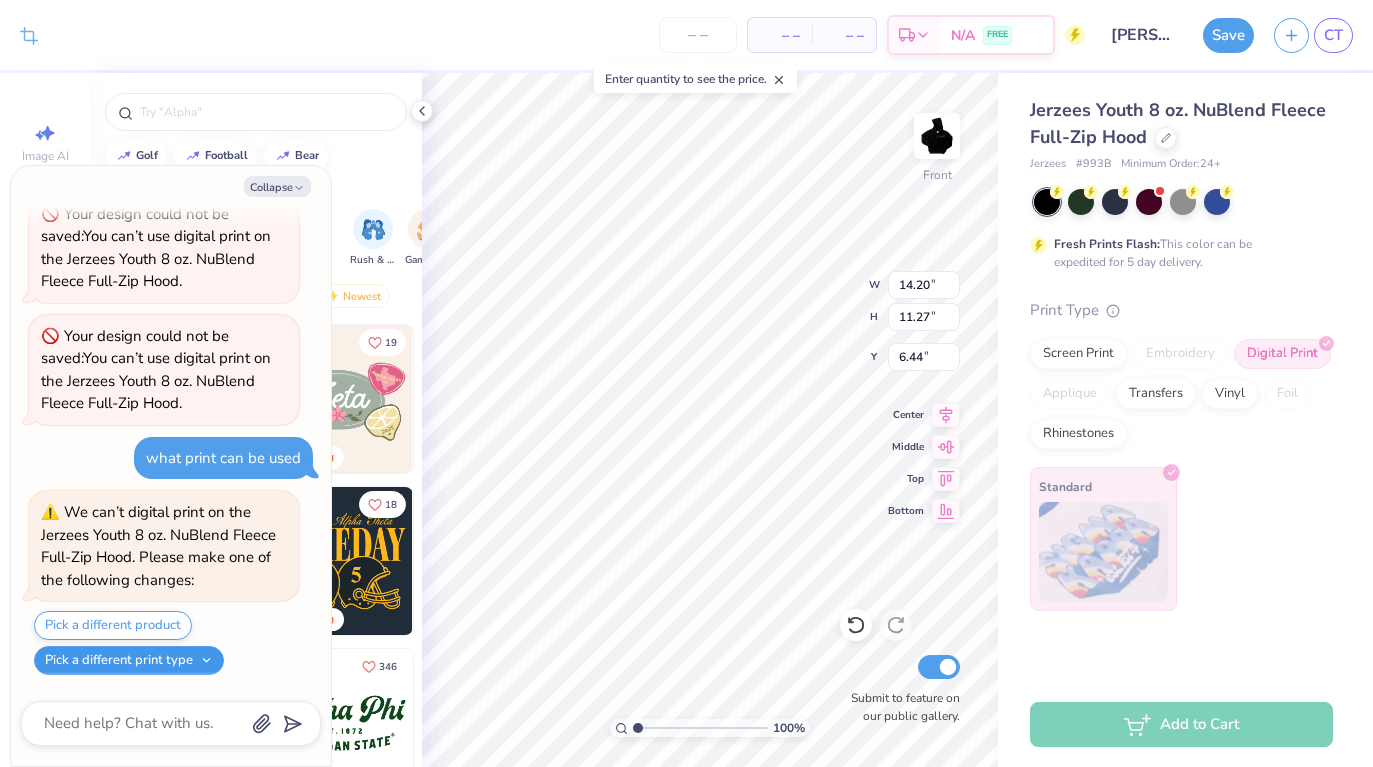 click on "Pick a different print type" at bounding box center [129, 660] 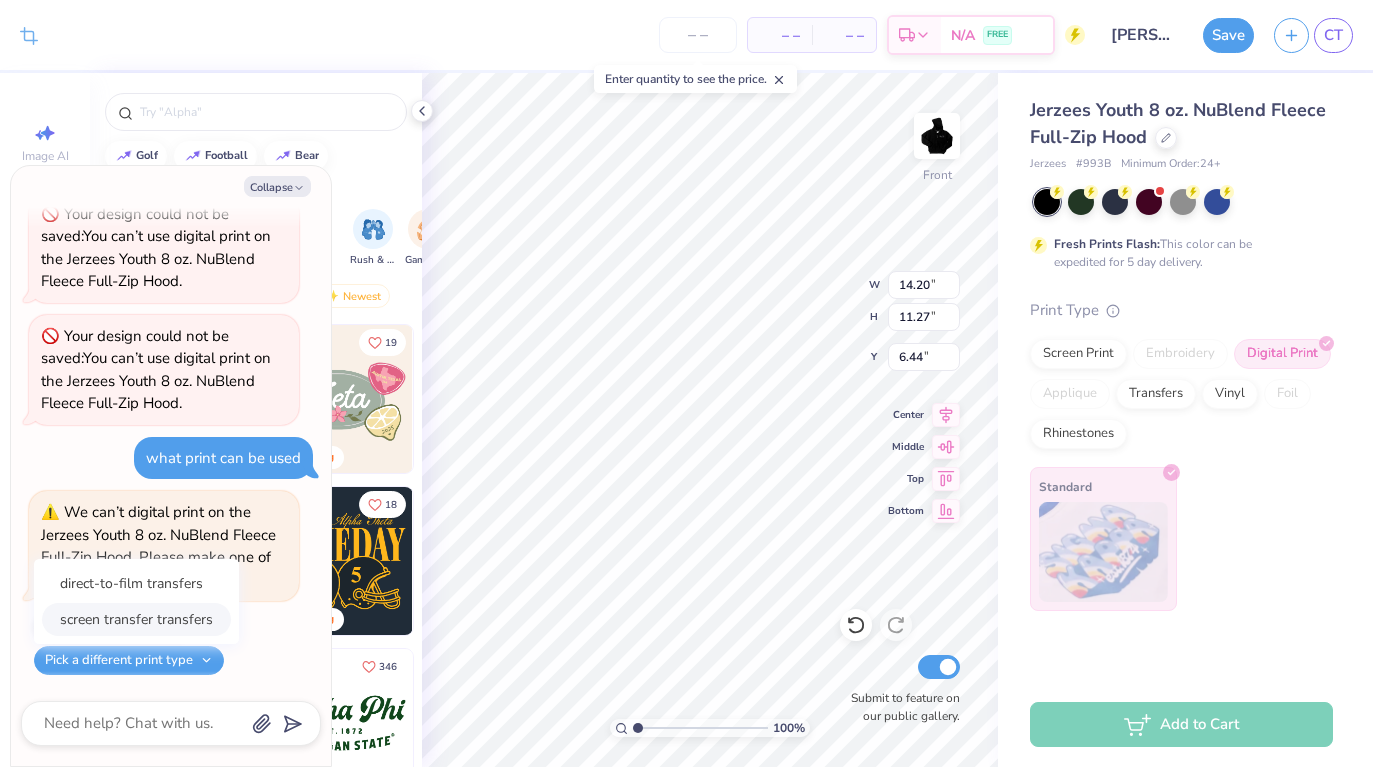 click on "screen transfer transfers" at bounding box center (136, 619) 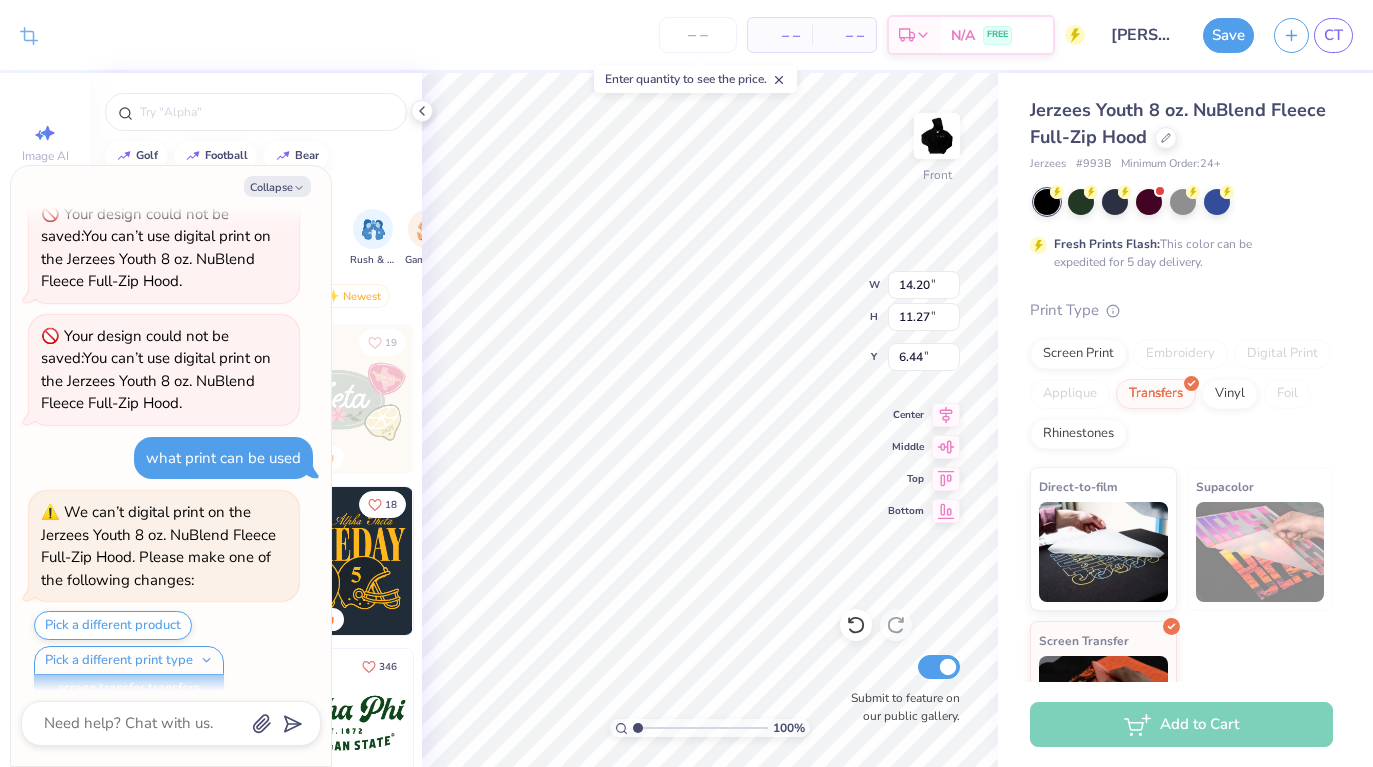 scroll, scrollTop: 1805, scrollLeft: 0, axis: vertical 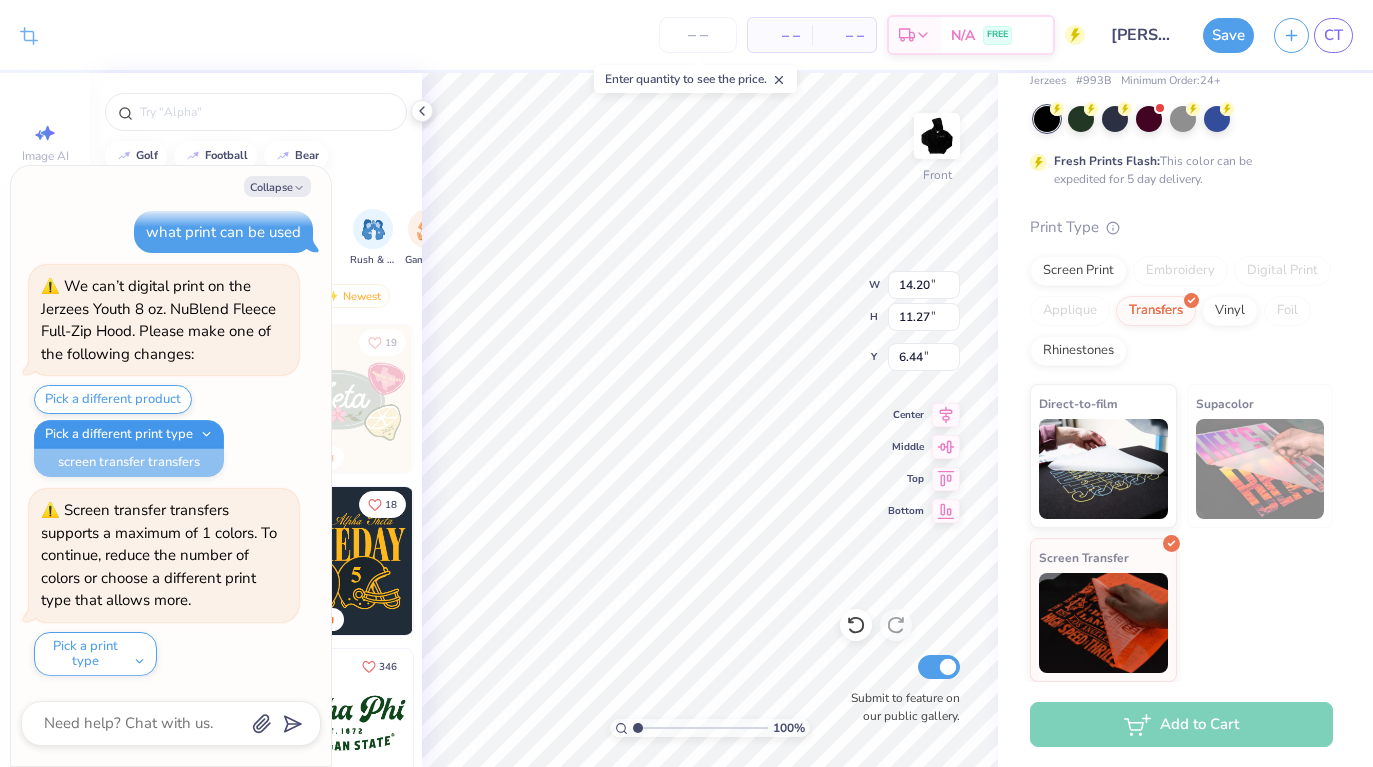 click on "Pick a different print type" at bounding box center (129, 434) 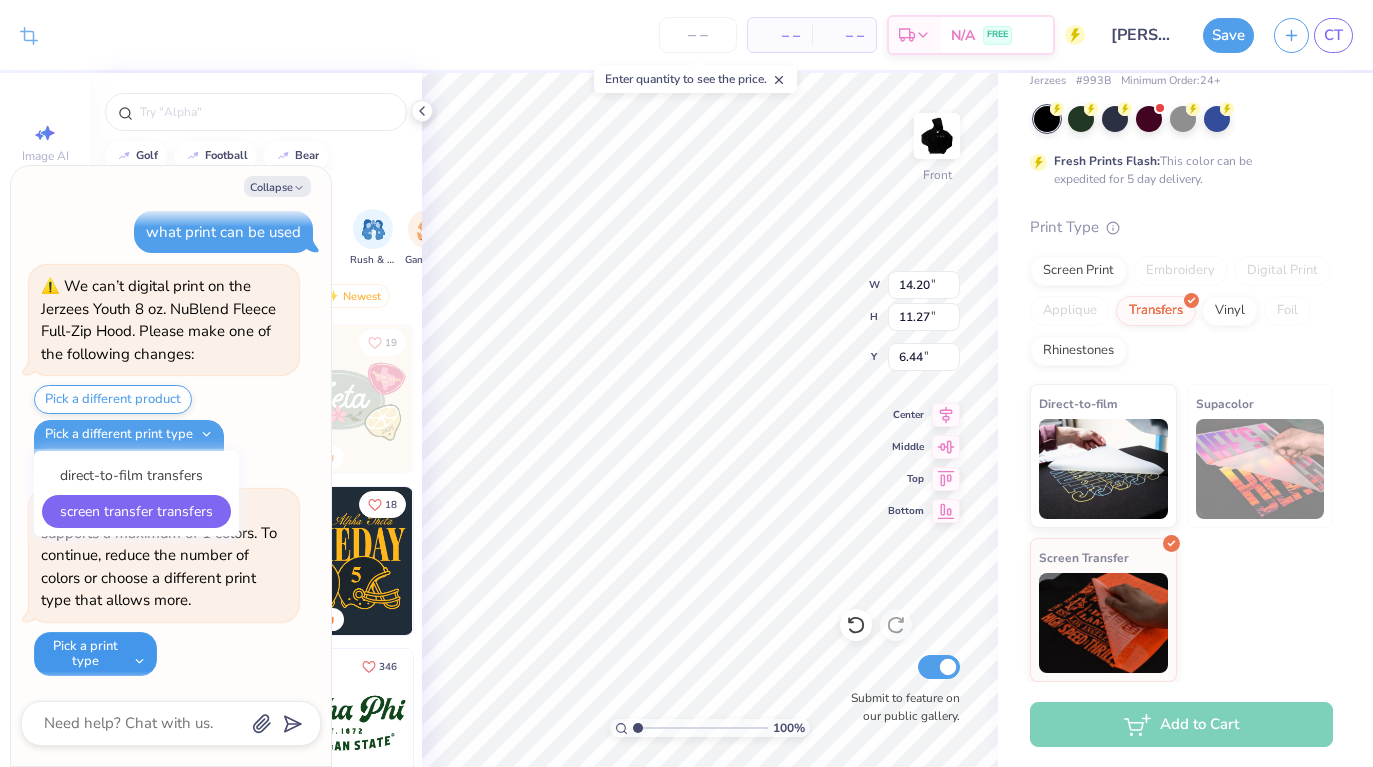 click on "Pick a print type" at bounding box center (95, 654) 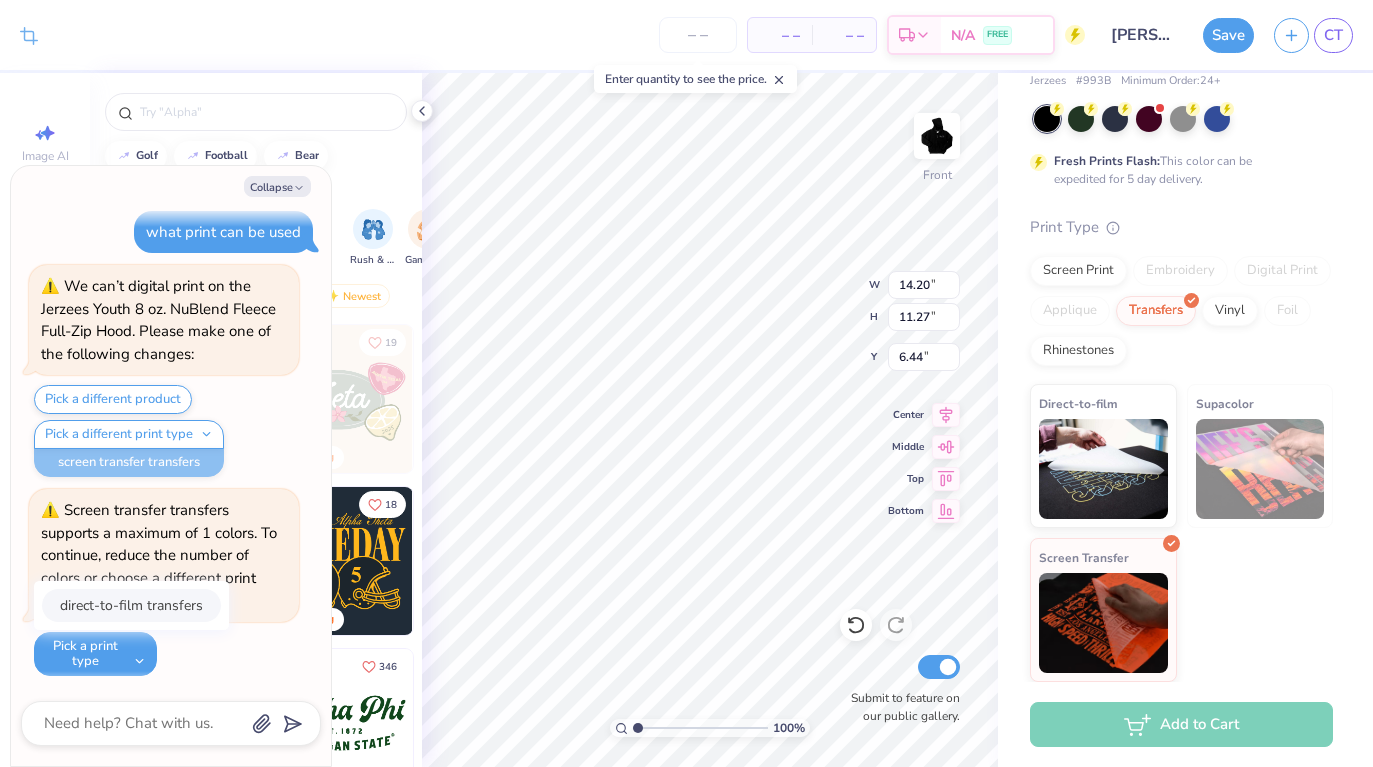 click on "direct-to-film transfers" at bounding box center [131, 605] 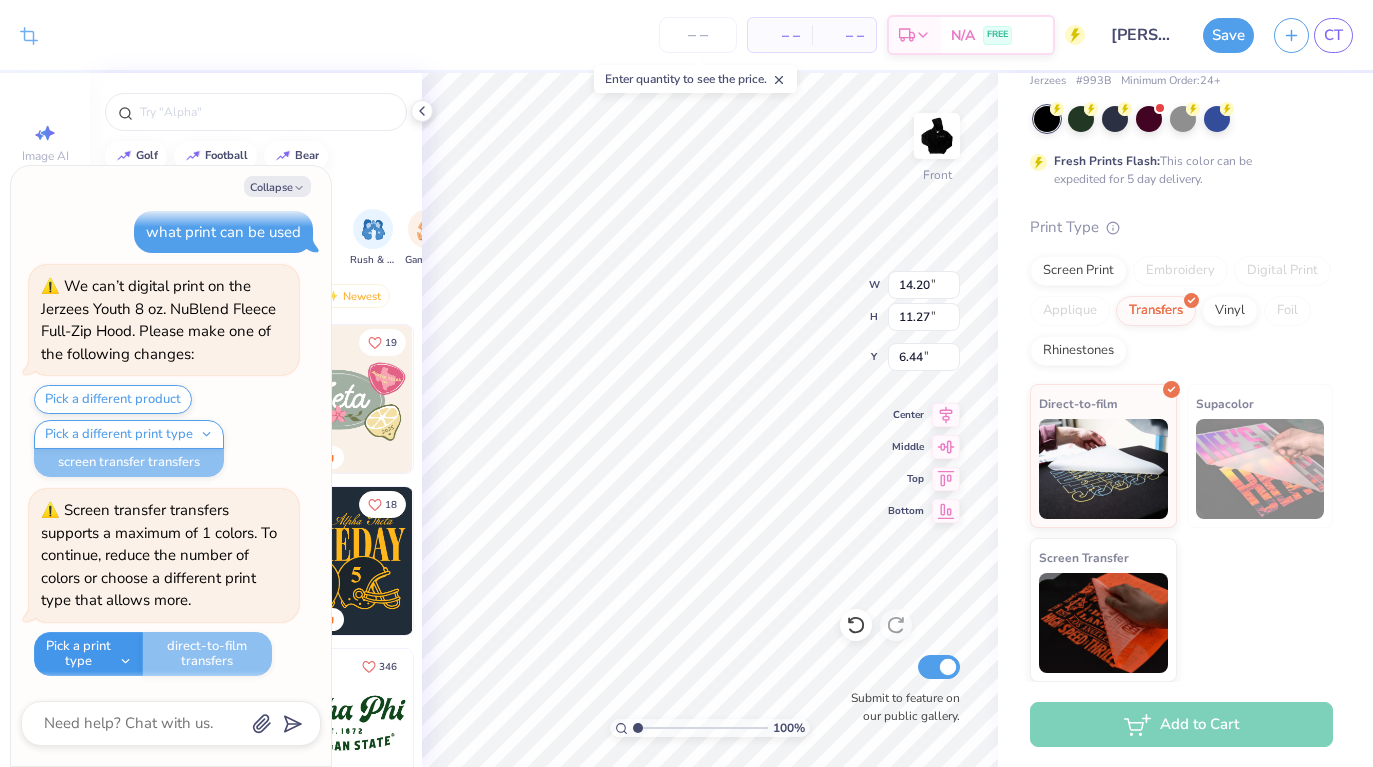 click on "Pick a print type" at bounding box center (88, 654) 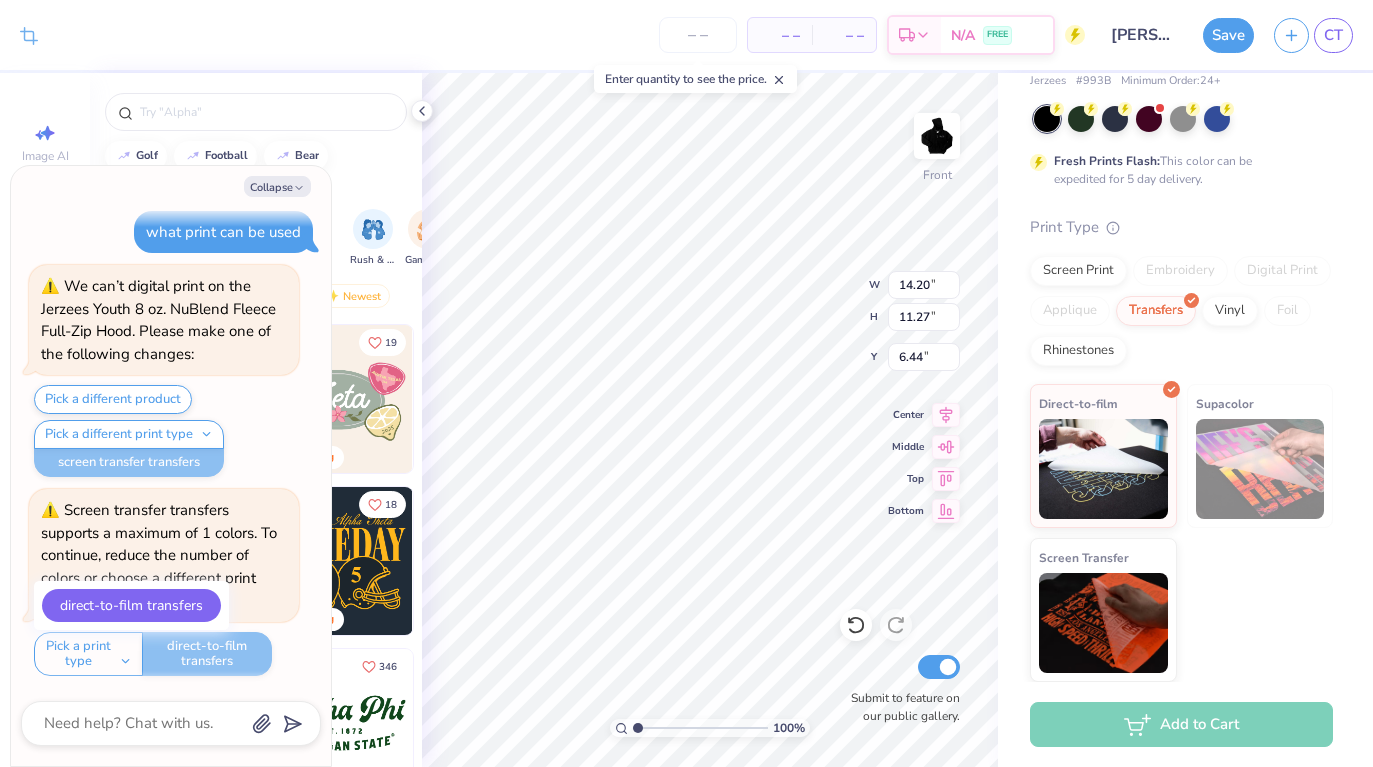 scroll, scrollTop: 1767, scrollLeft: 0, axis: vertical 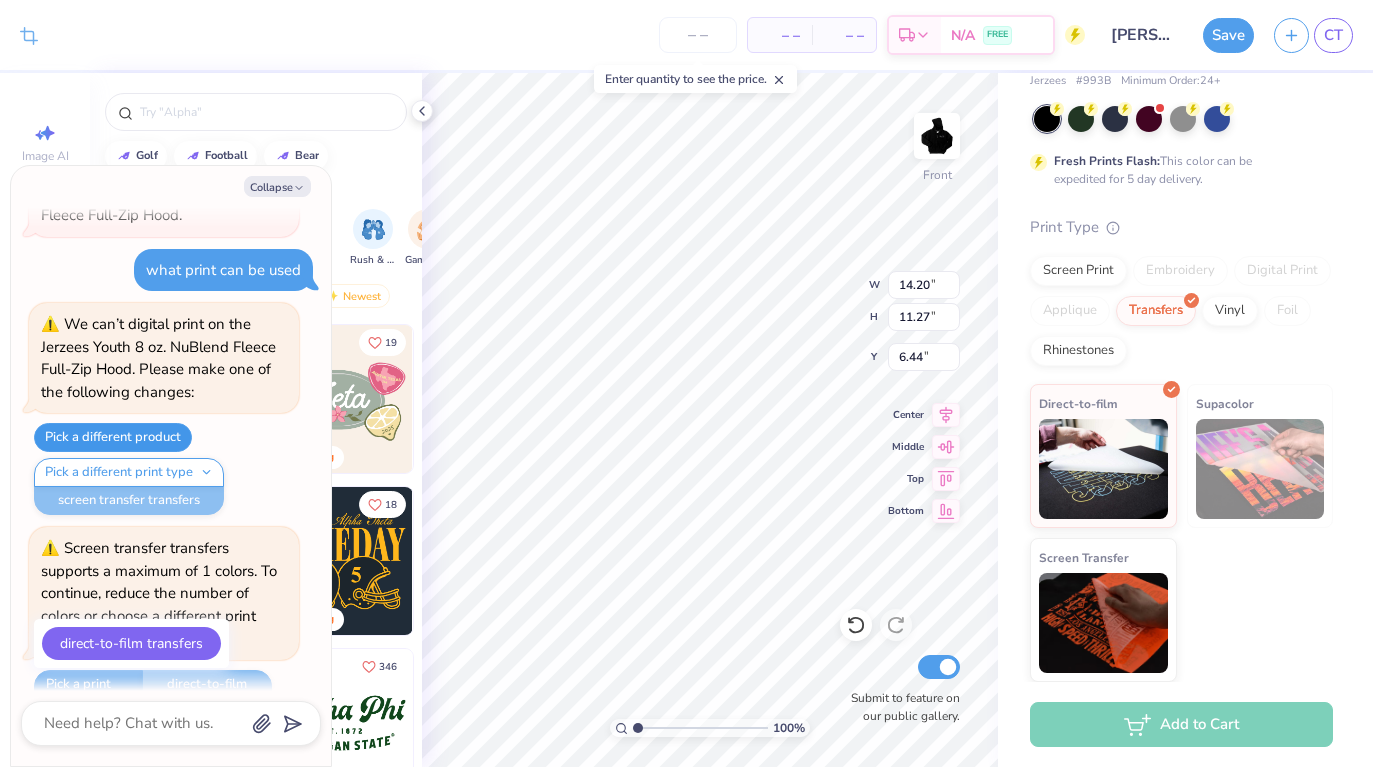 click on "Pick a different product" at bounding box center (113, 437) 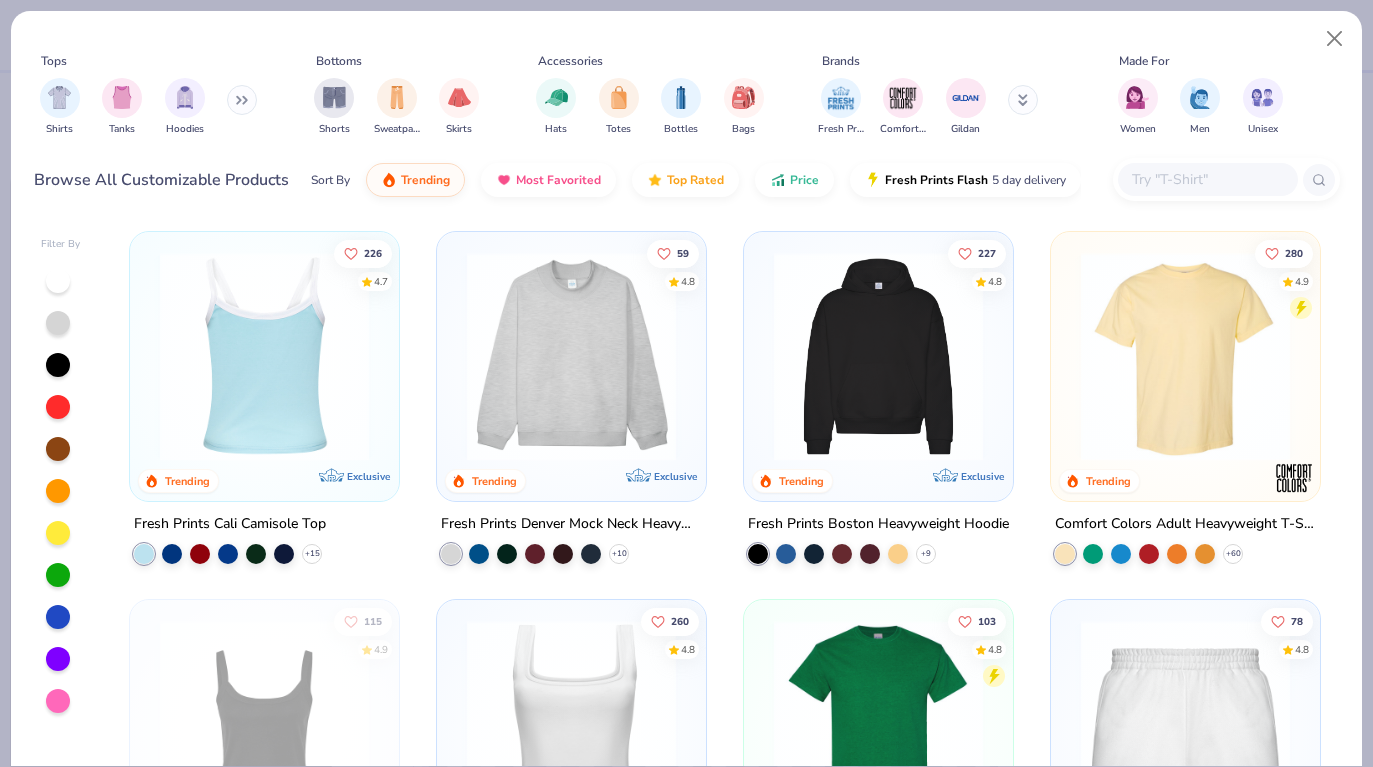 scroll, scrollTop: 1872, scrollLeft: 0, axis: vertical 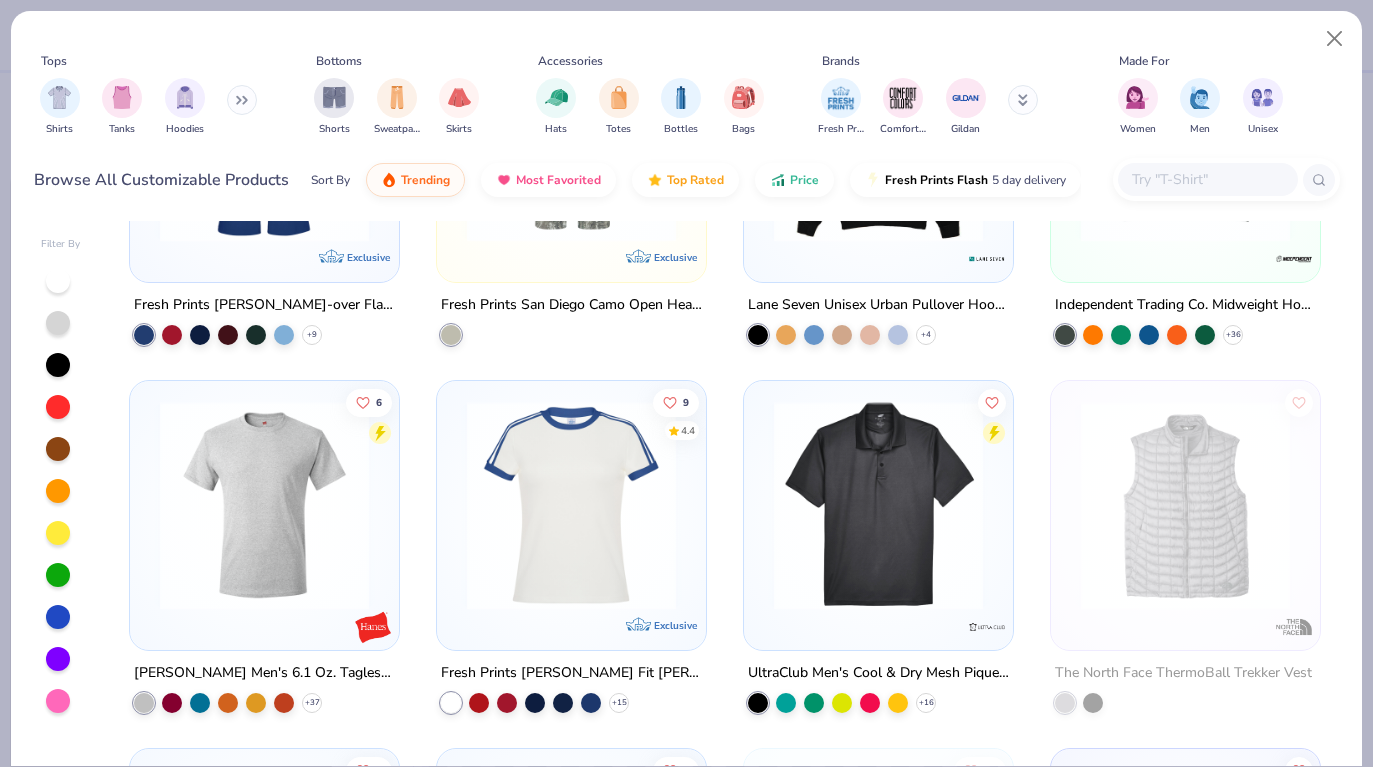 type on "x" 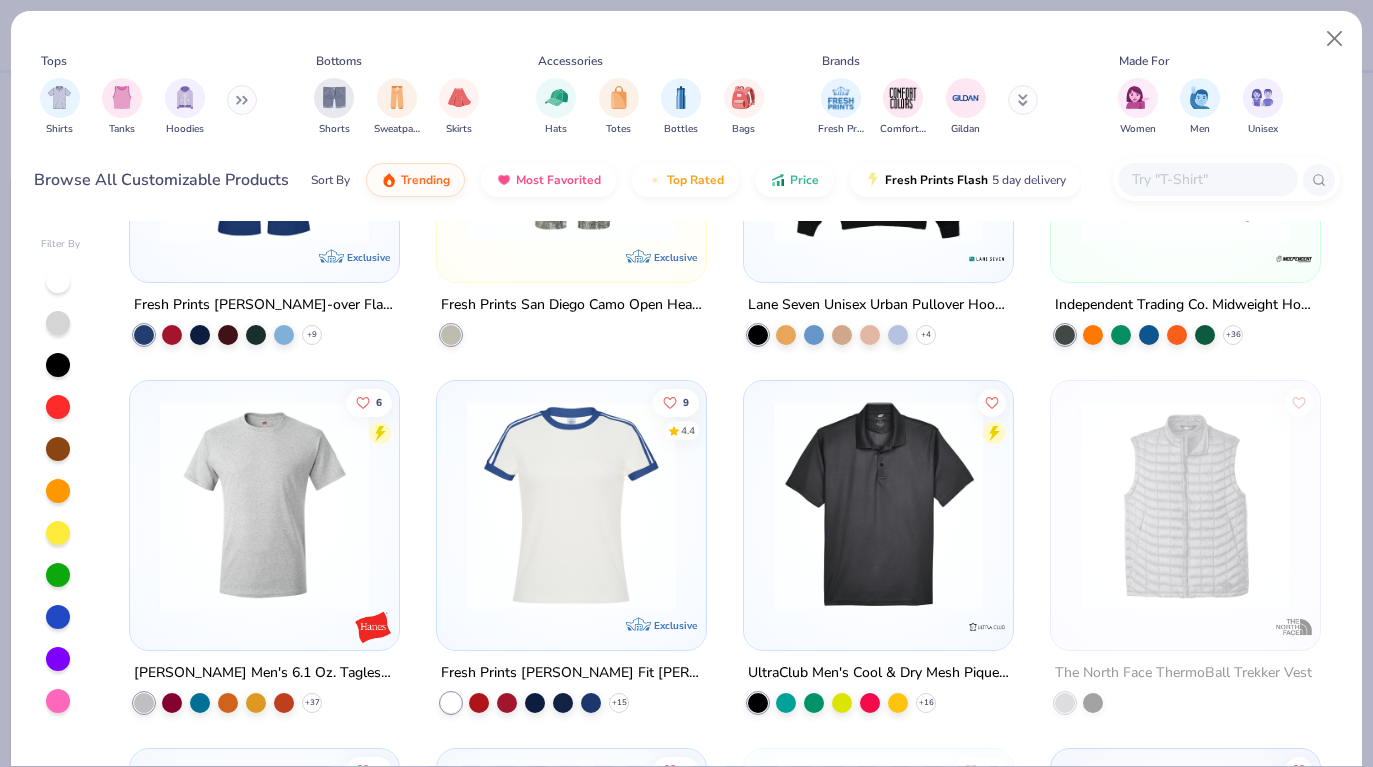 scroll, scrollTop: 9053, scrollLeft: 0, axis: vertical 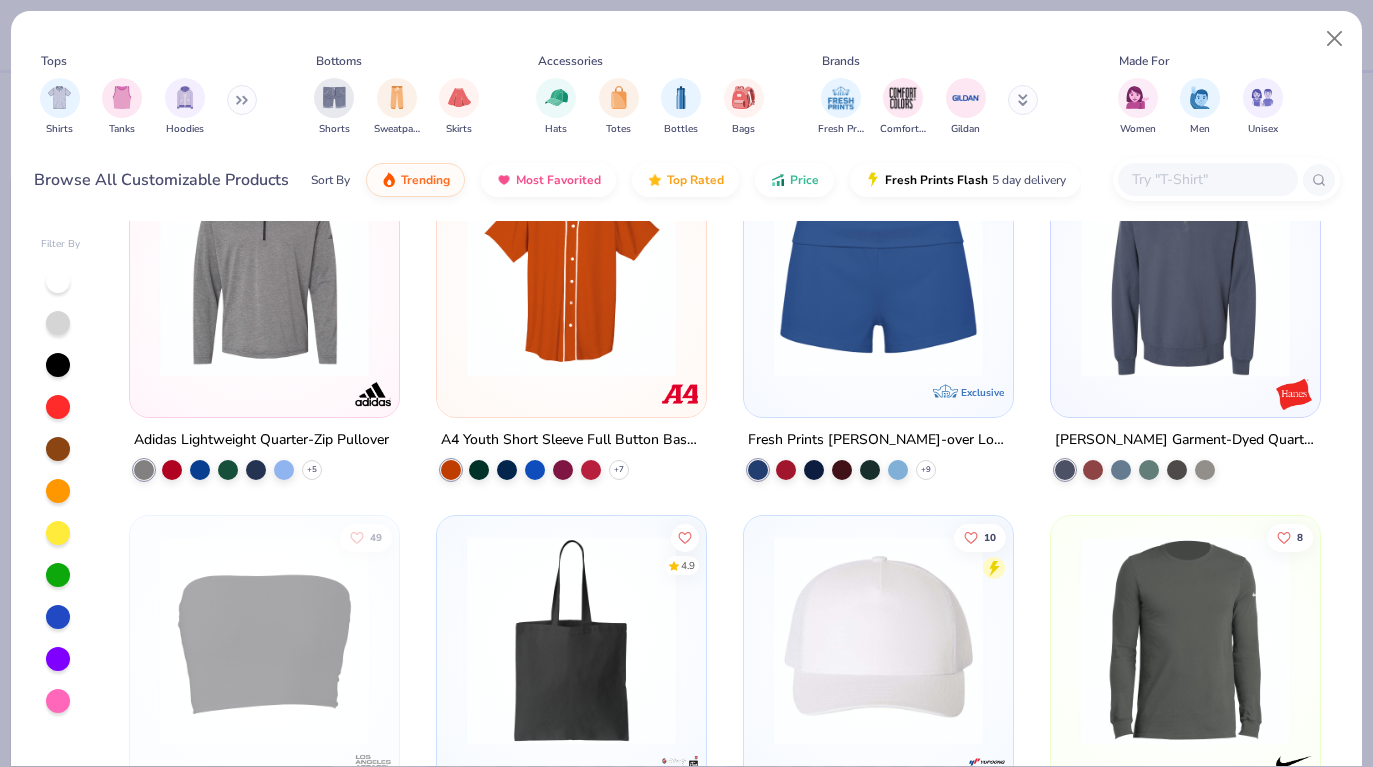 click at bounding box center [1207, 179] 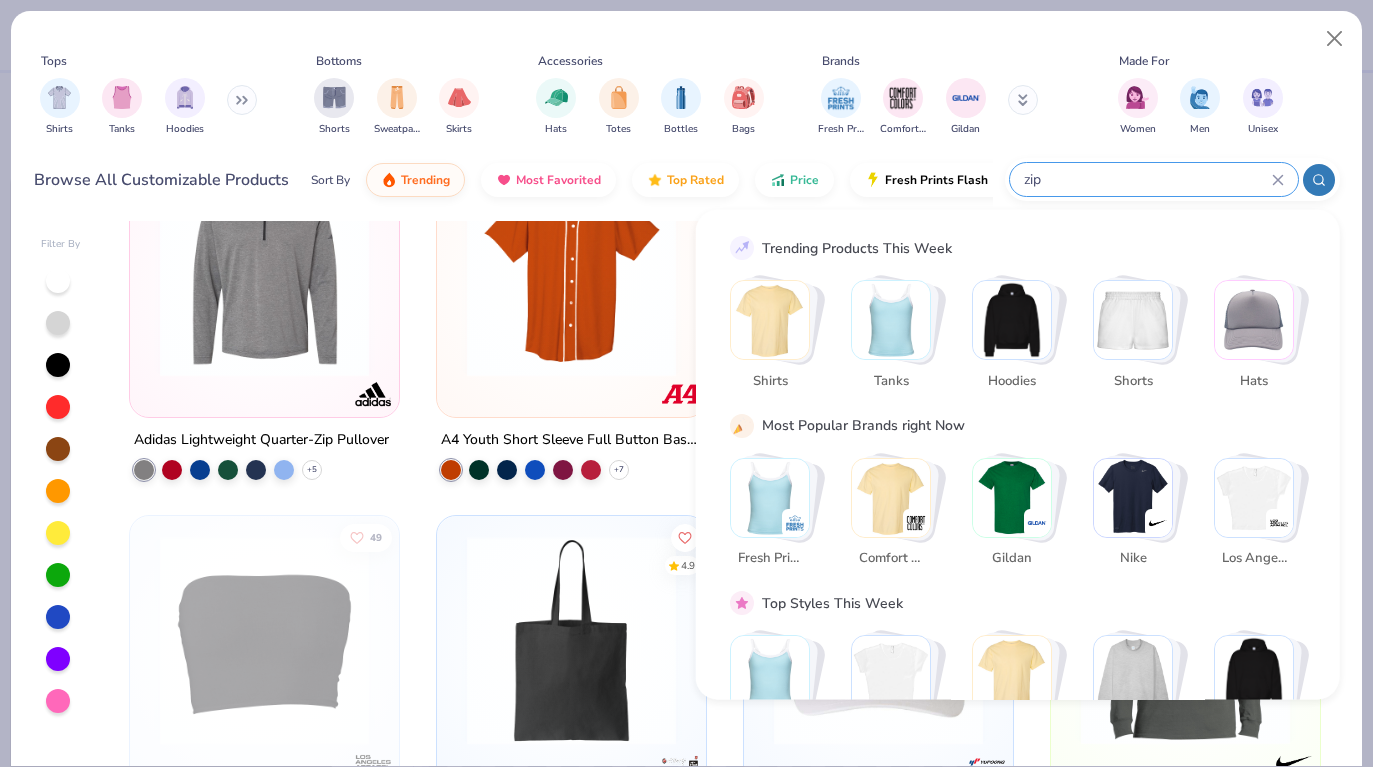 type on "zip" 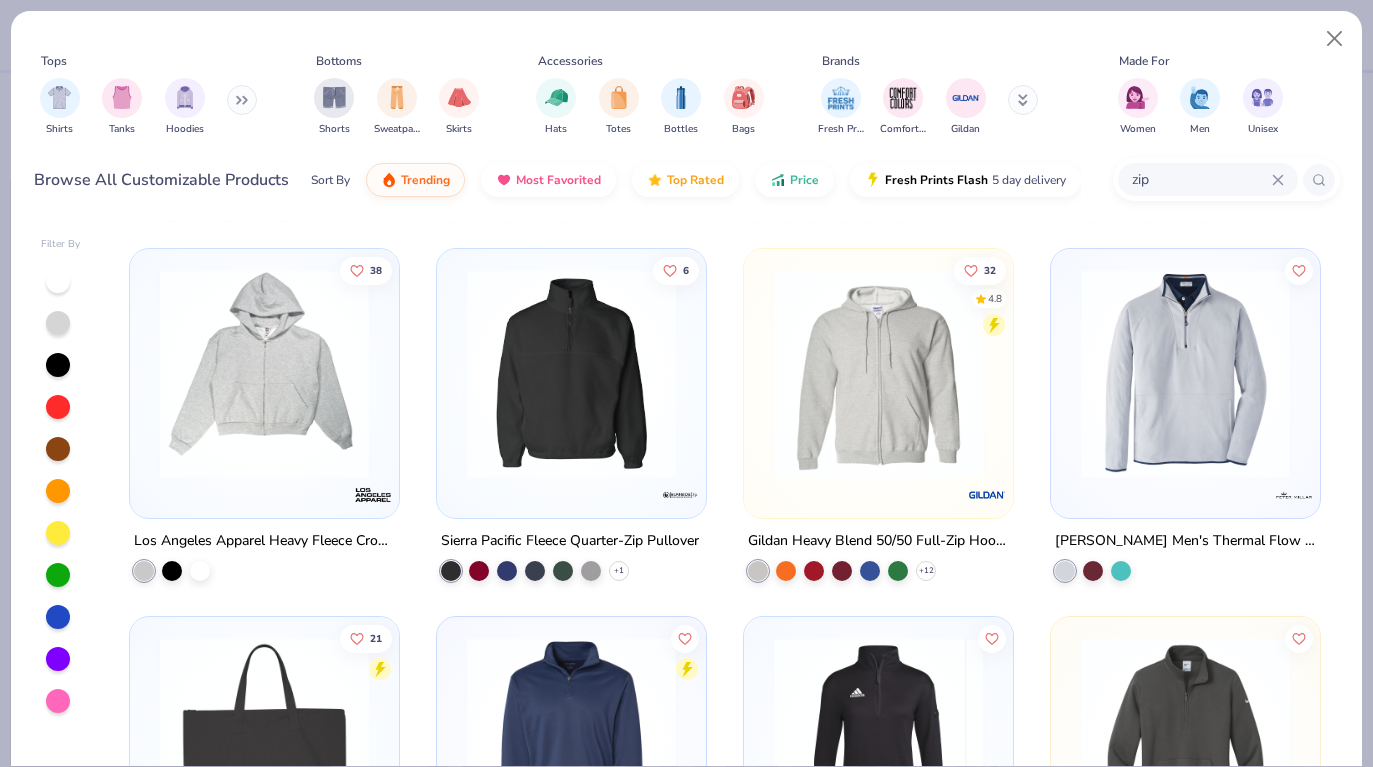 scroll, scrollTop: 718, scrollLeft: 0, axis: vertical 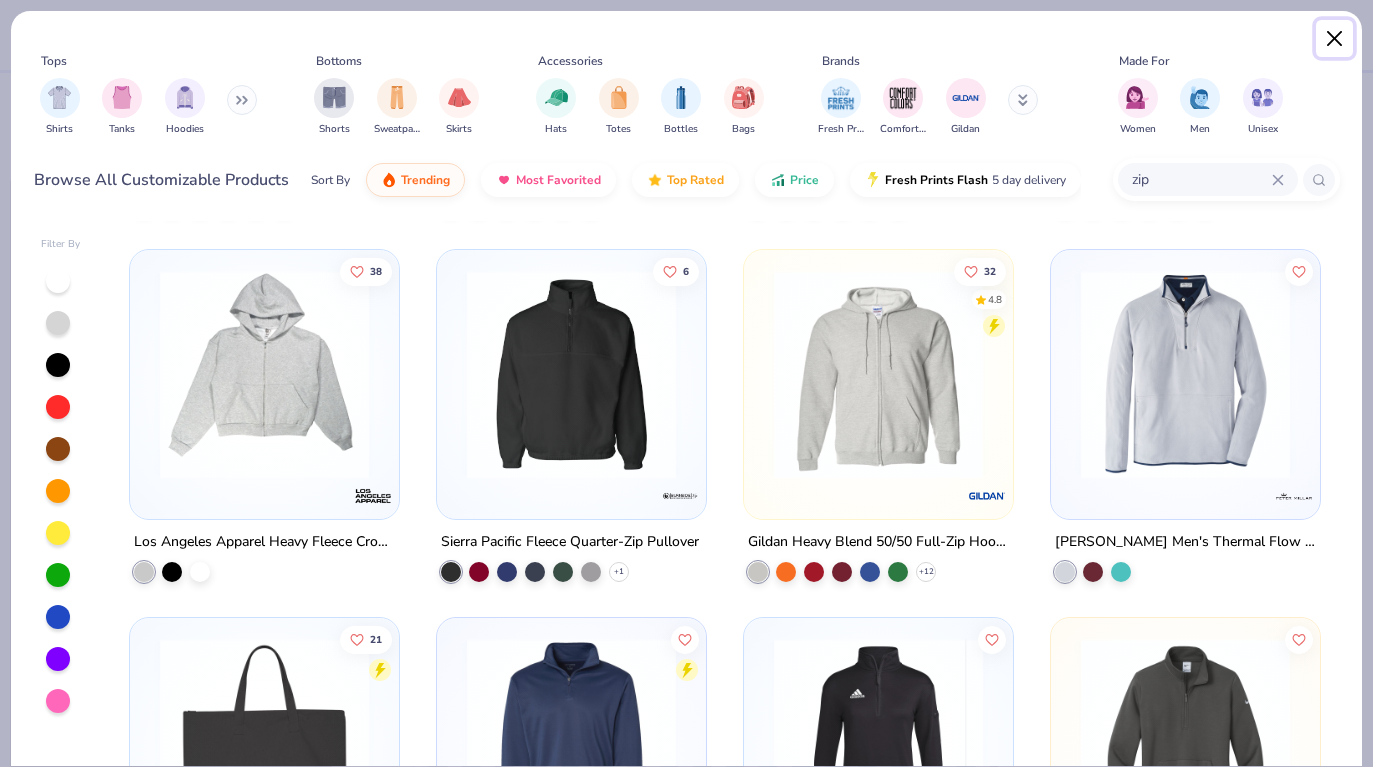 click at bounding box center [1335, 39] 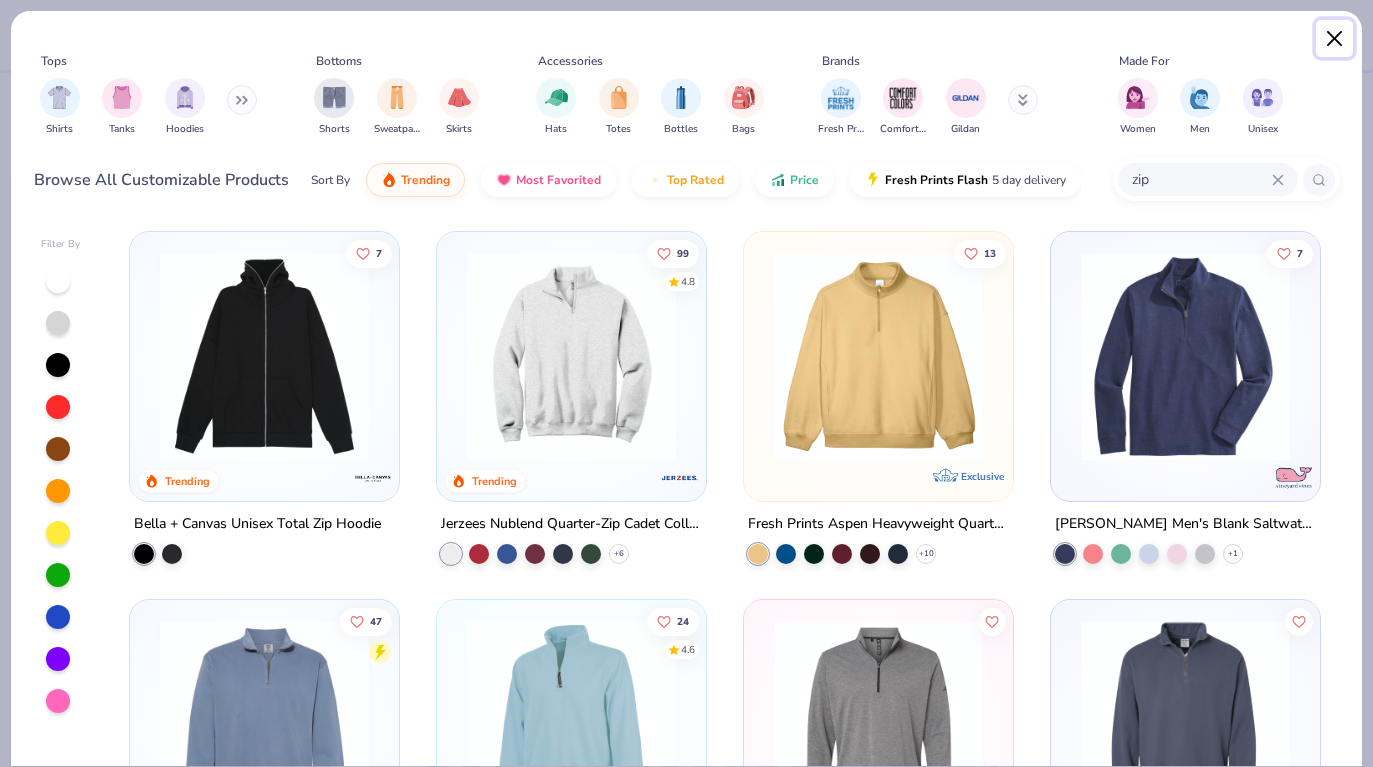 click at bounding box center [1335, 39] 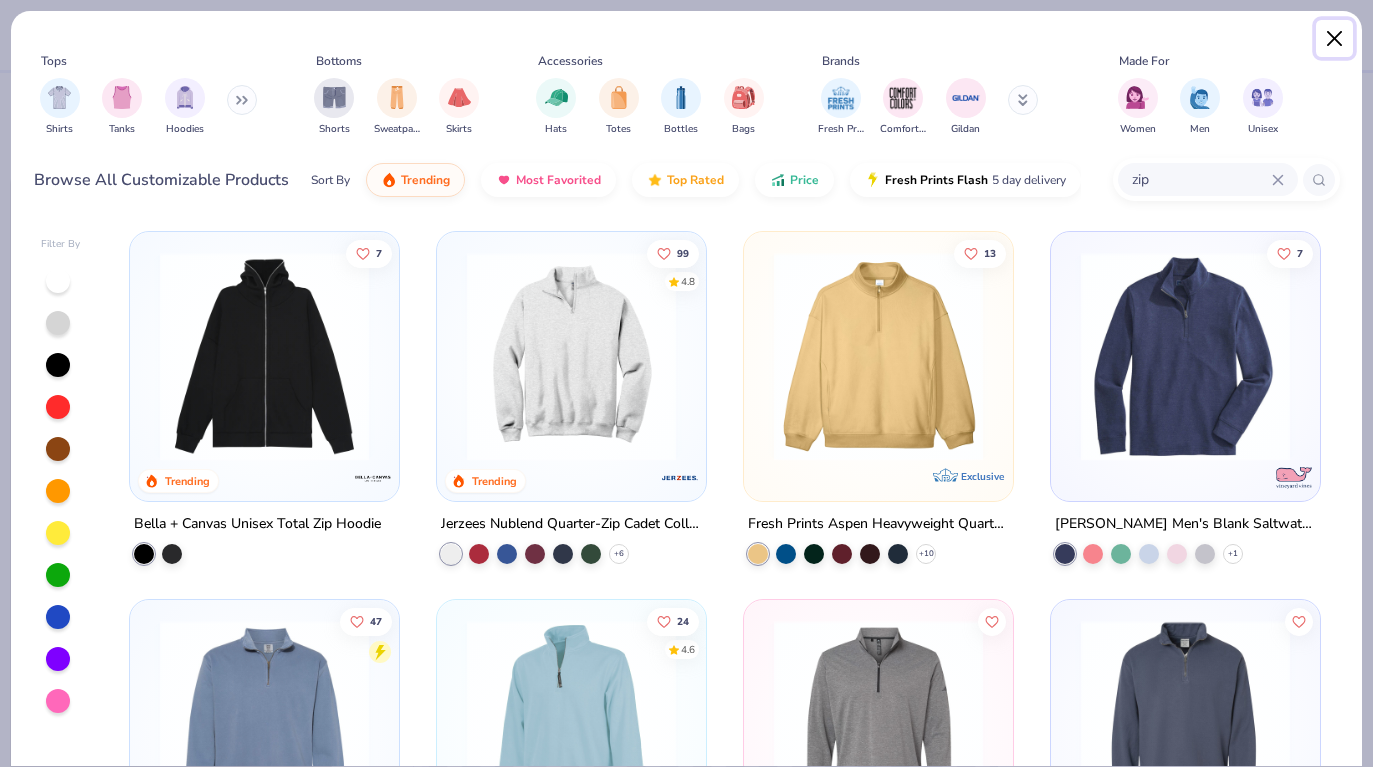 click at bounding box center (1335, 39) 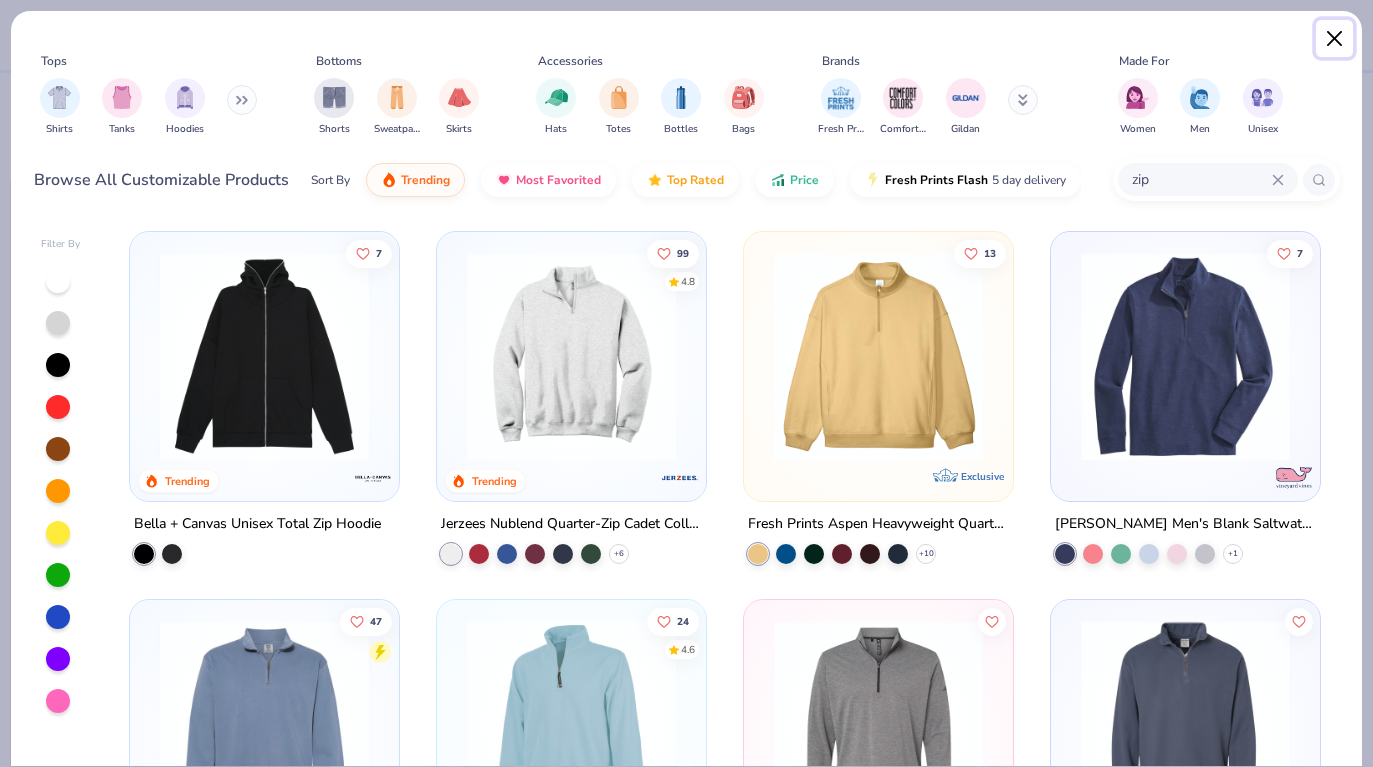 click at bounding box center [1335, 39] 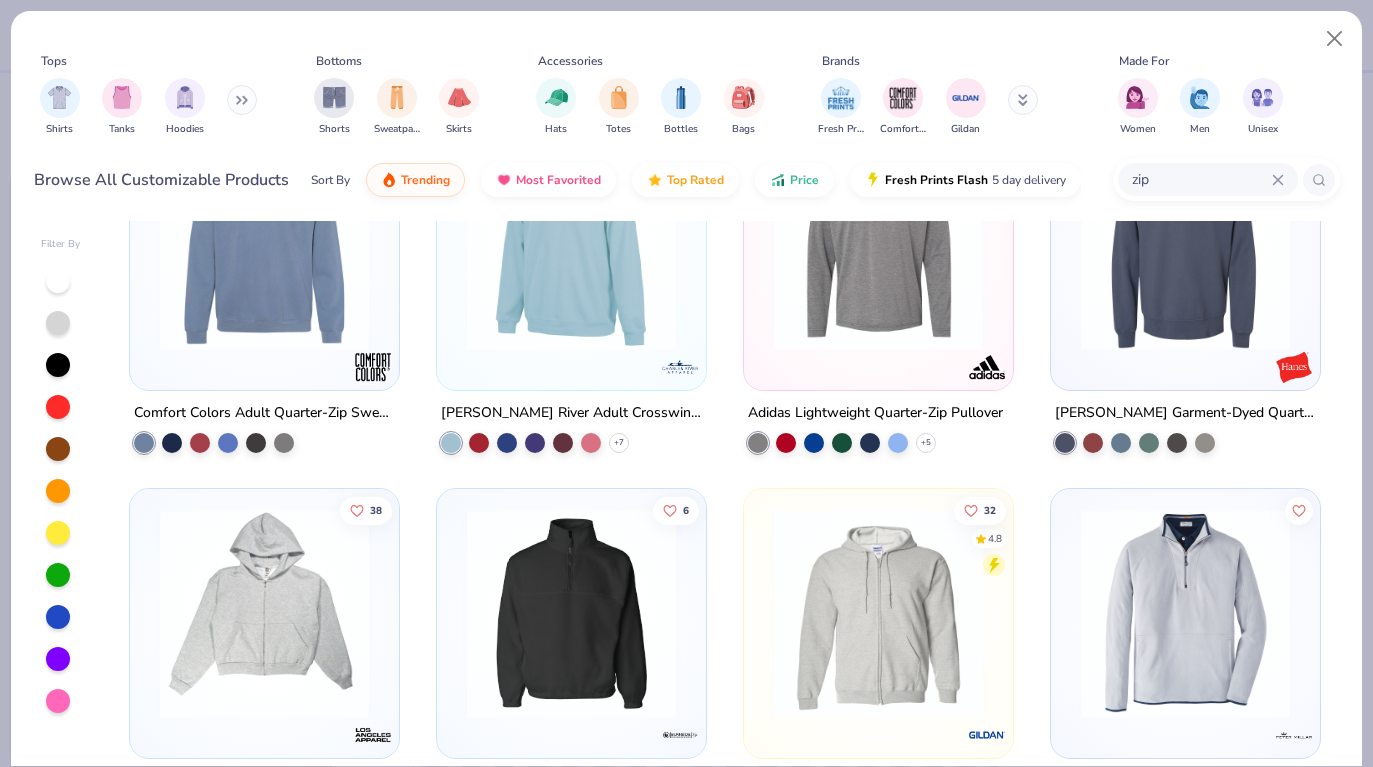 scroll, scrollTop: 534, scrollLeft: 0, axis: vertical 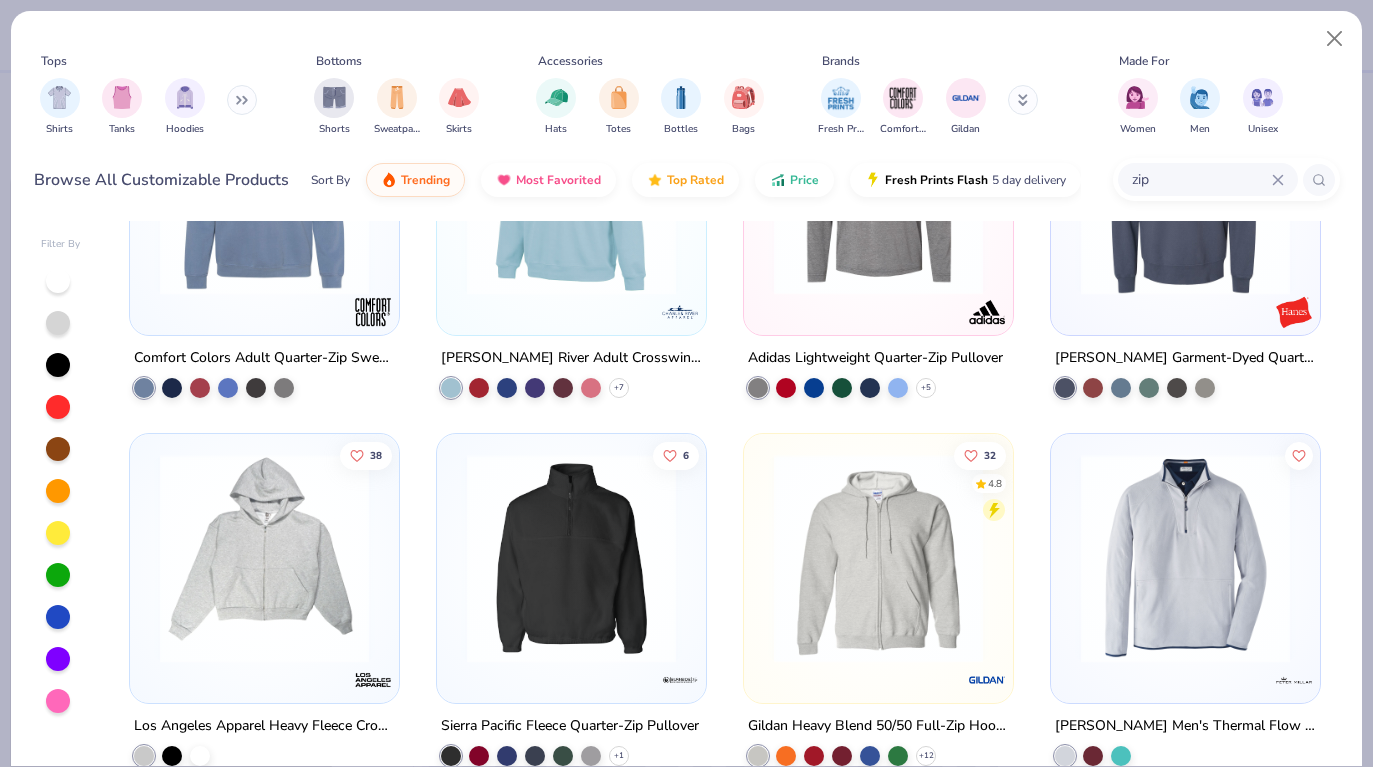click at bounding box center (878, 558) 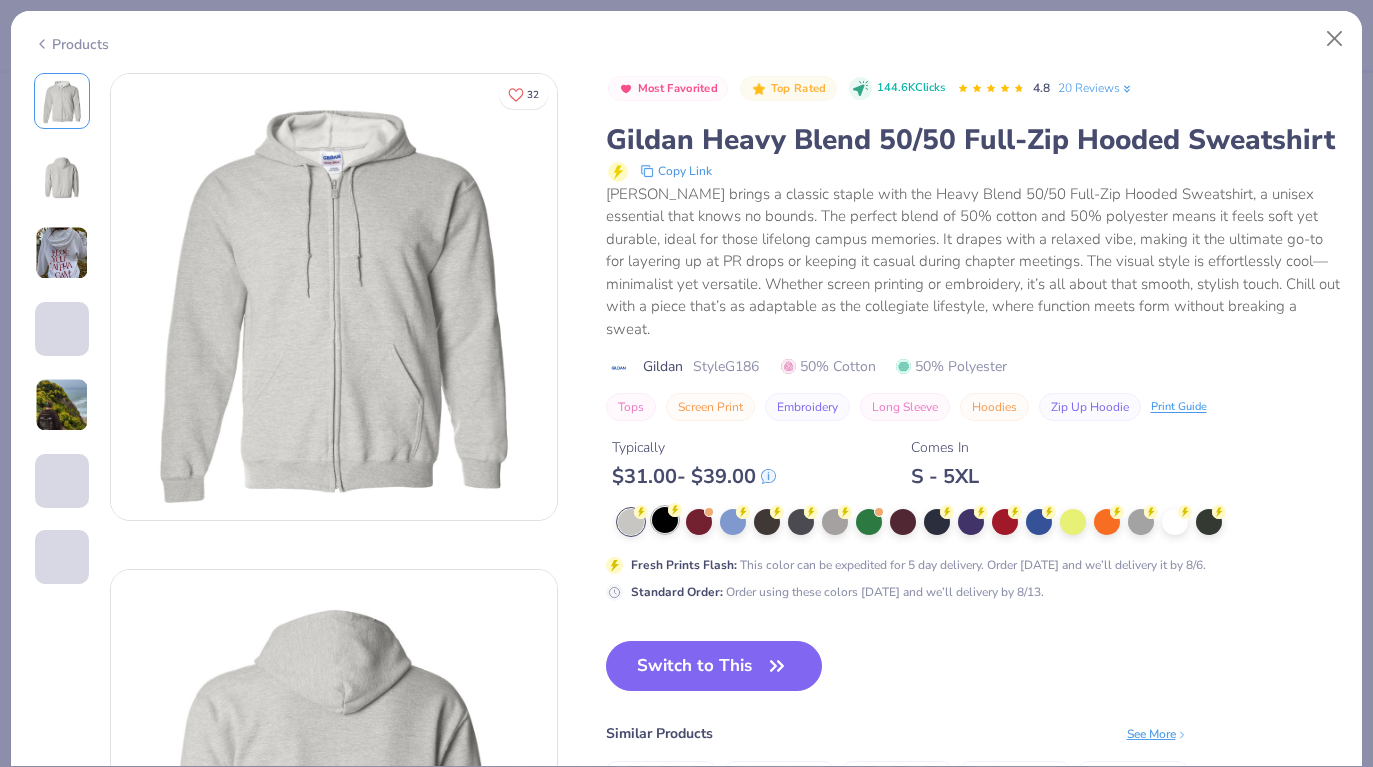 click at bounding box center (665, 520) 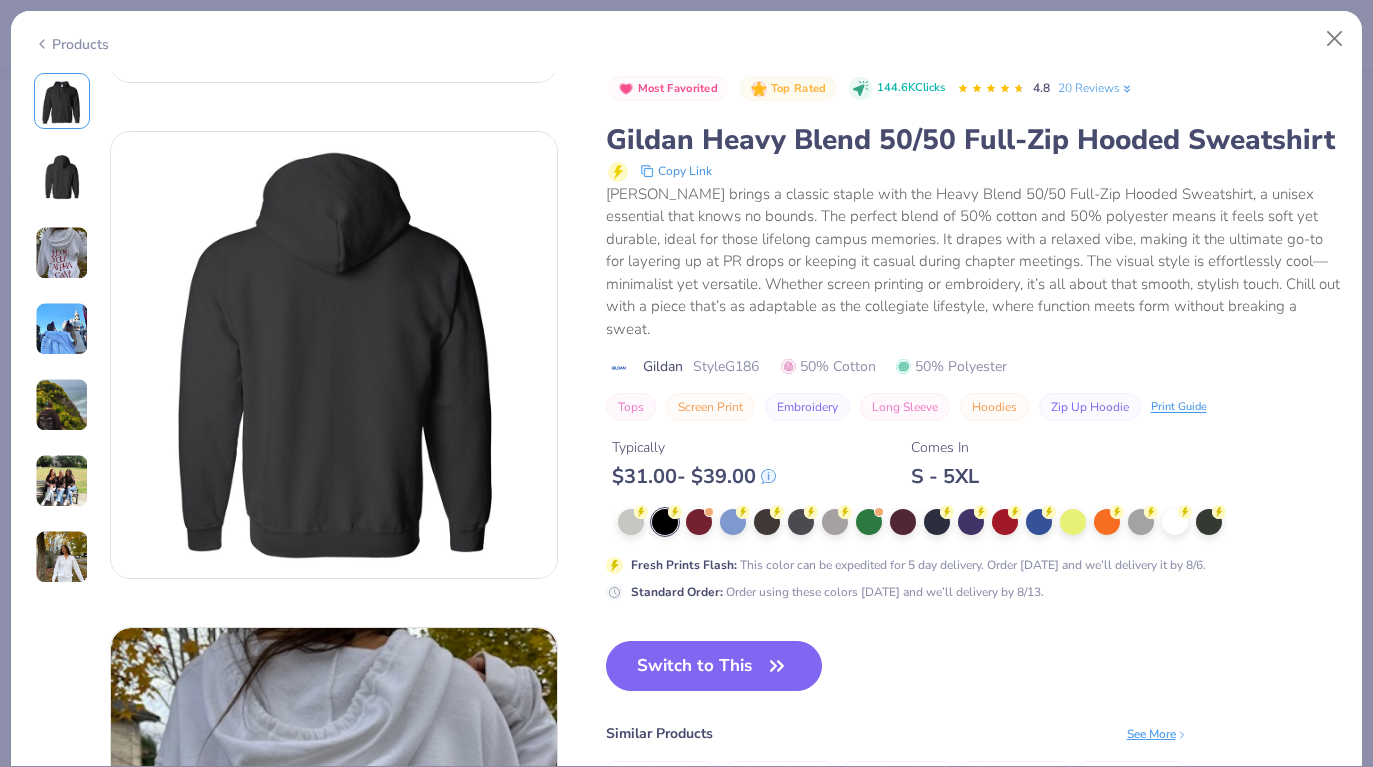 click at bounding box center [62, 253] 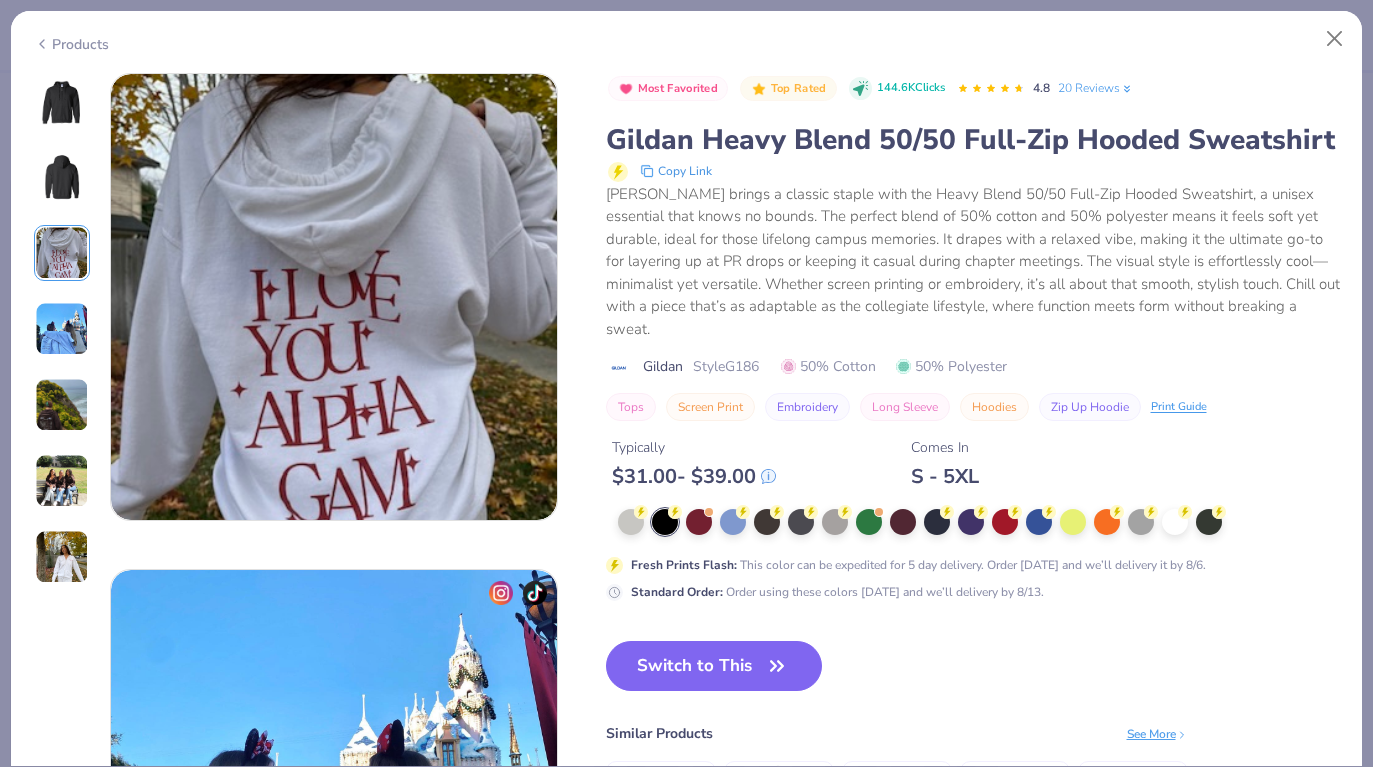 click at bounding box center (62, 329) 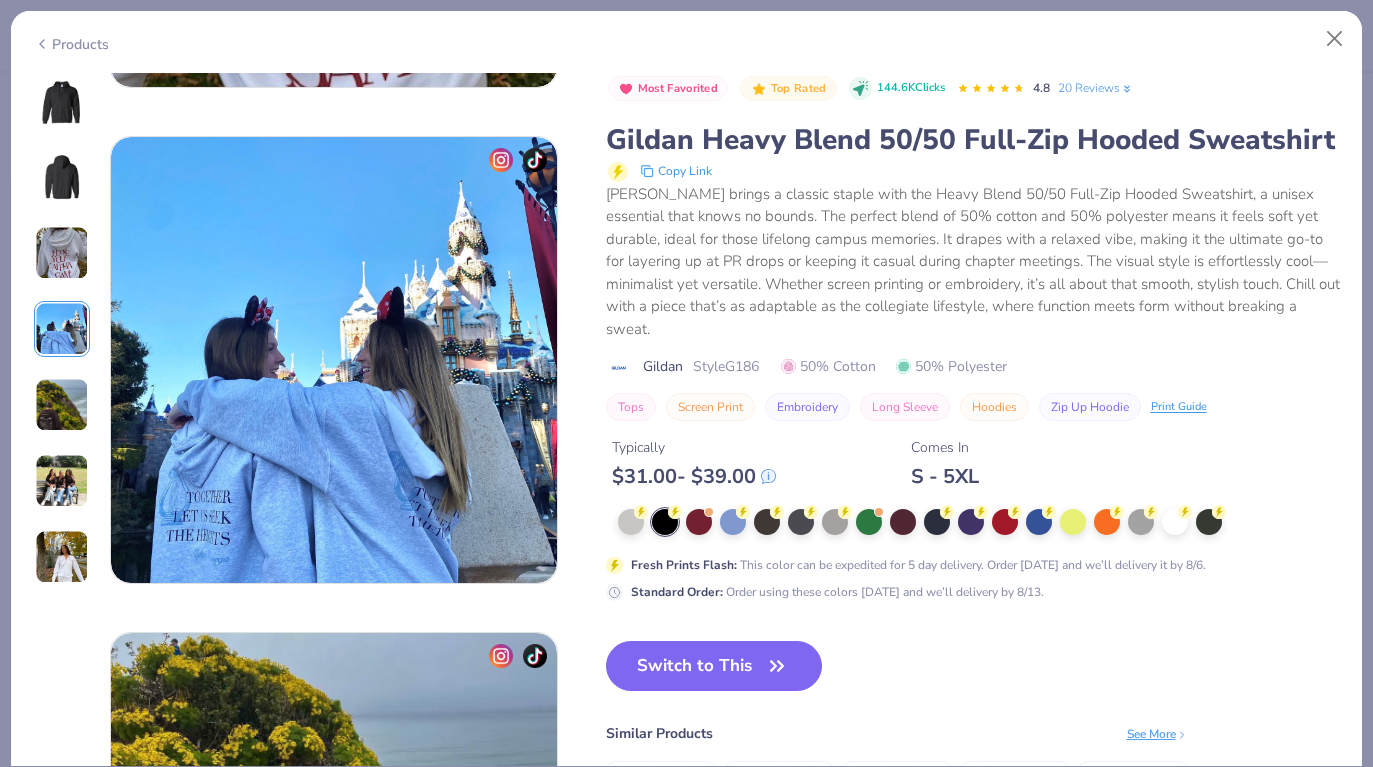 scroll, scrollTop: 1488, scrollLeft: 0, axis: vertical 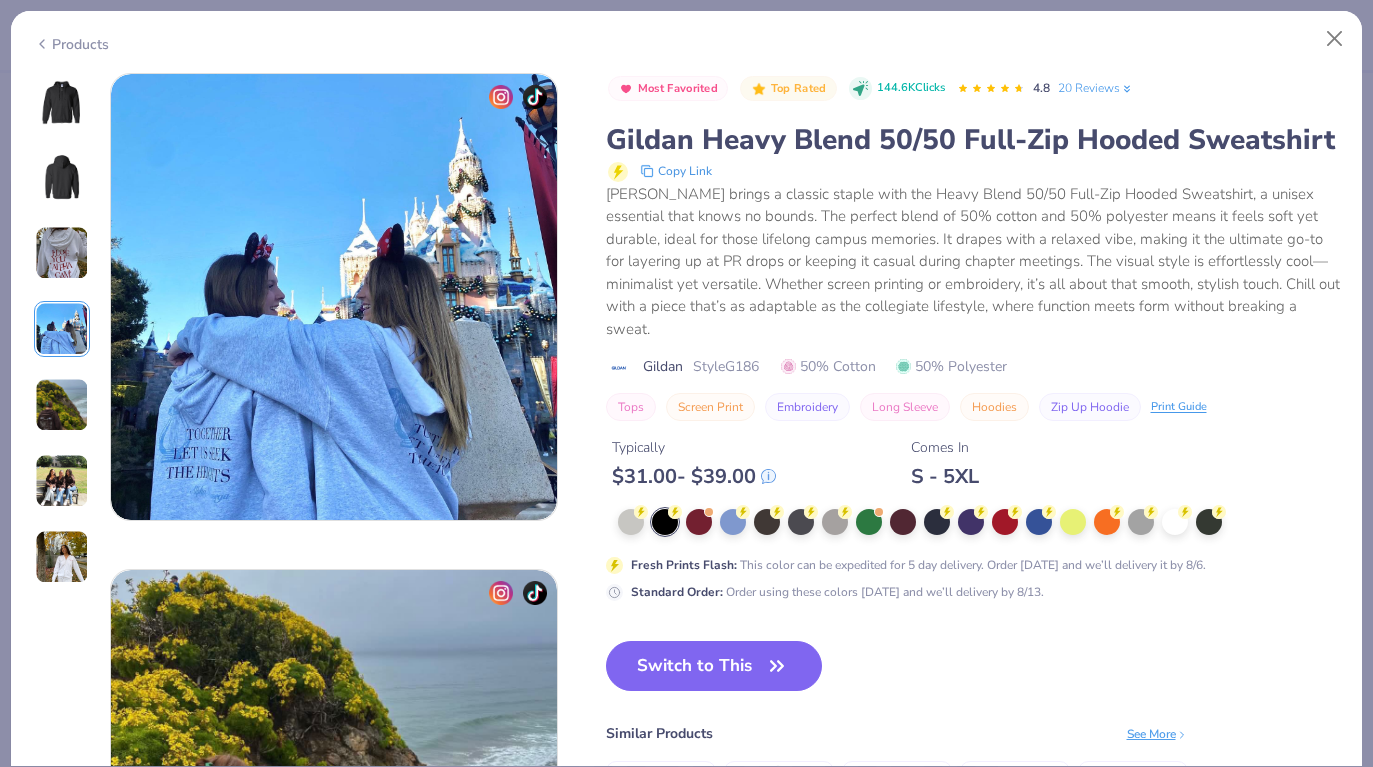 click at bounding box center (62, 557) 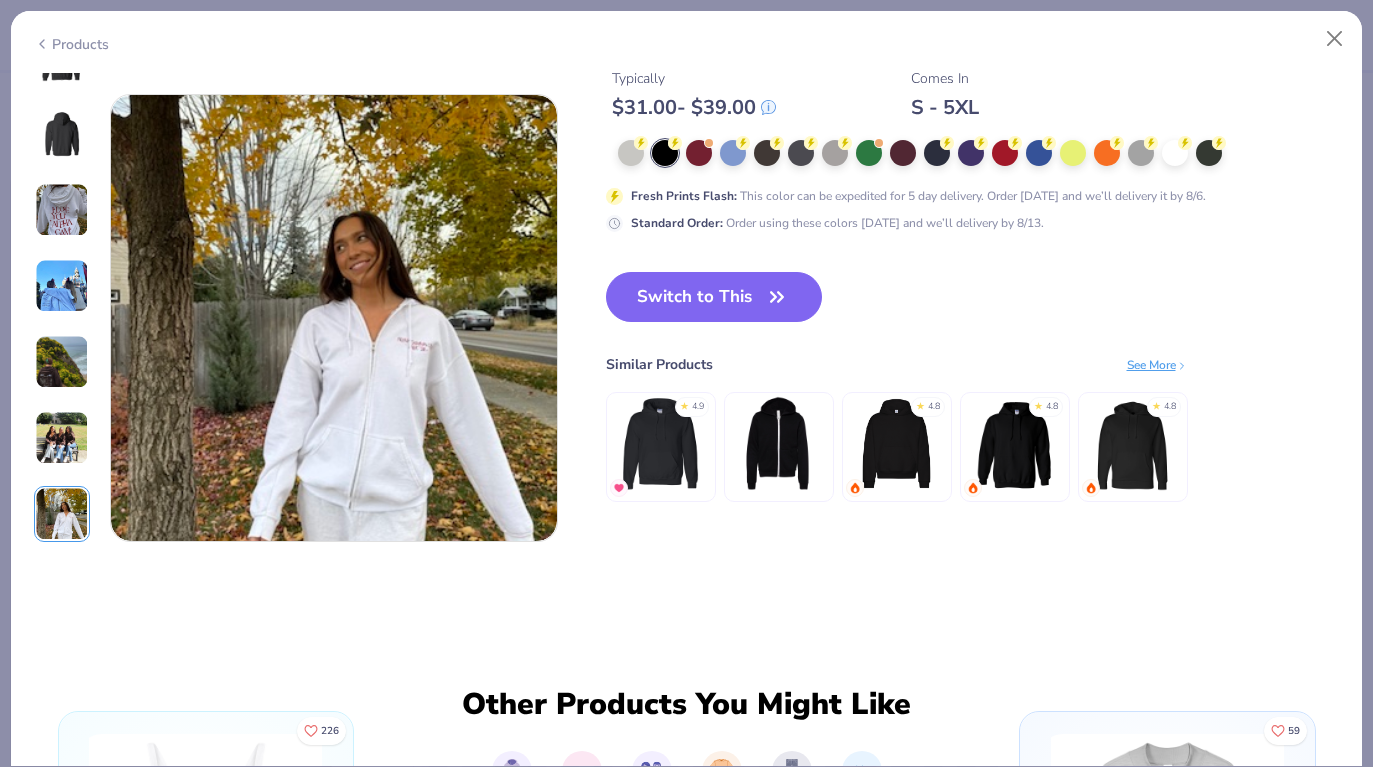 scroll, scrollTop: 2924, scrollLeft: 0, axis: vertical 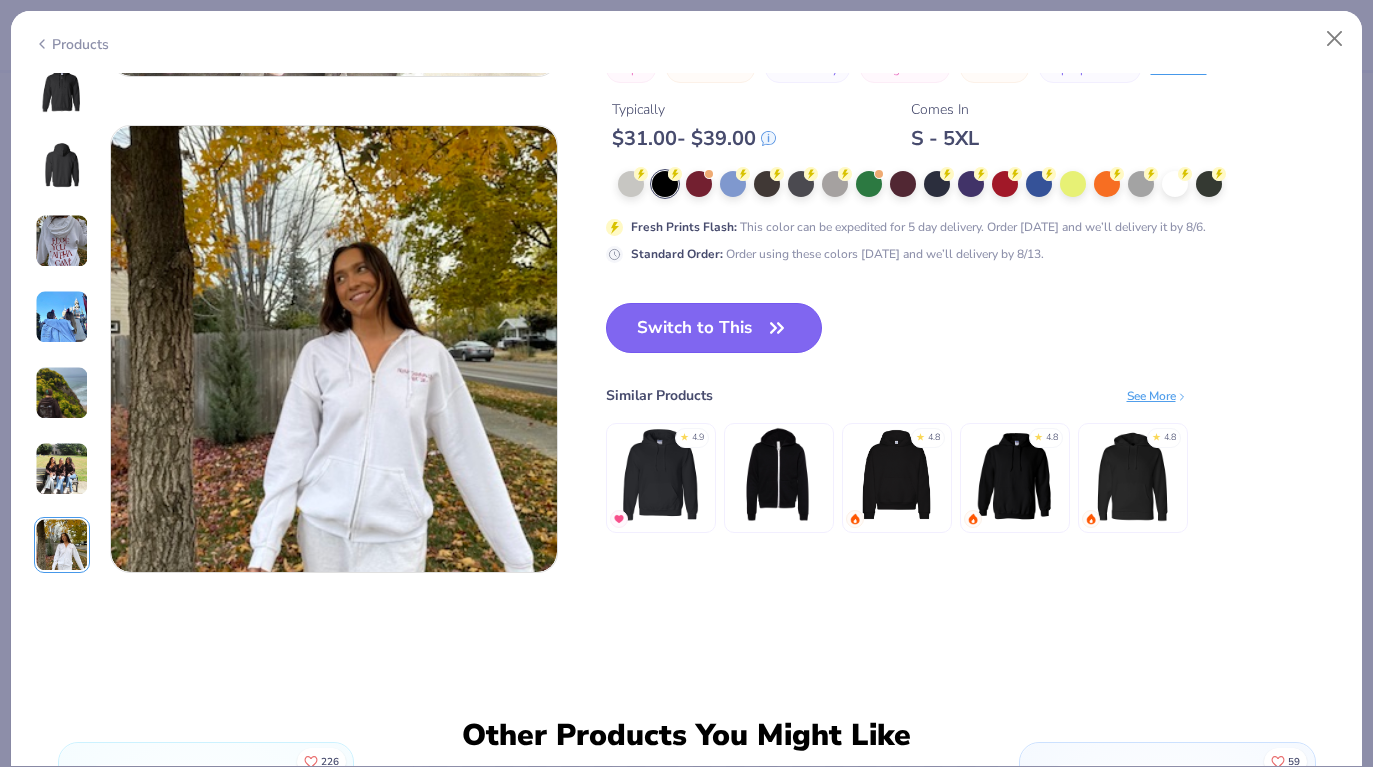 click on "Switch to This" at bounding box center (714, 328) 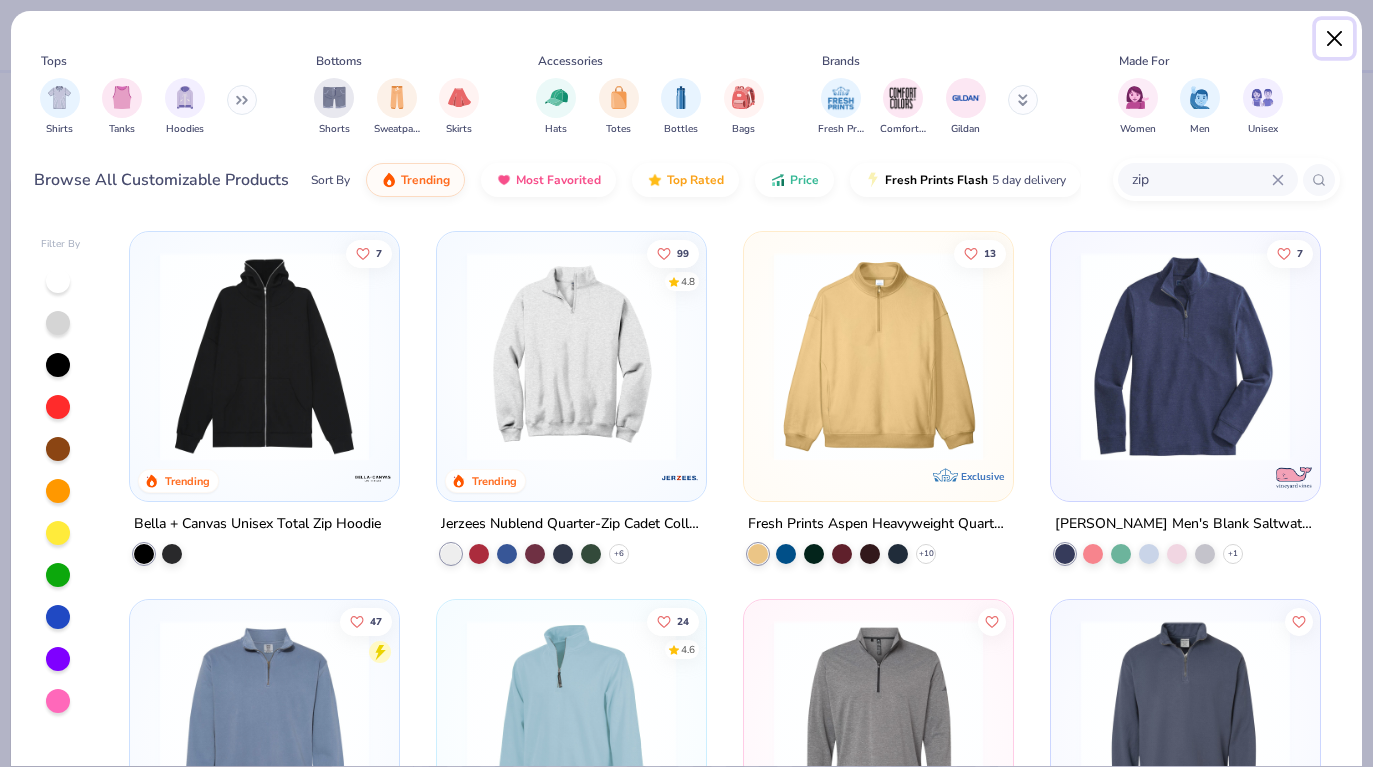 click at bounding box center [1335, 39] 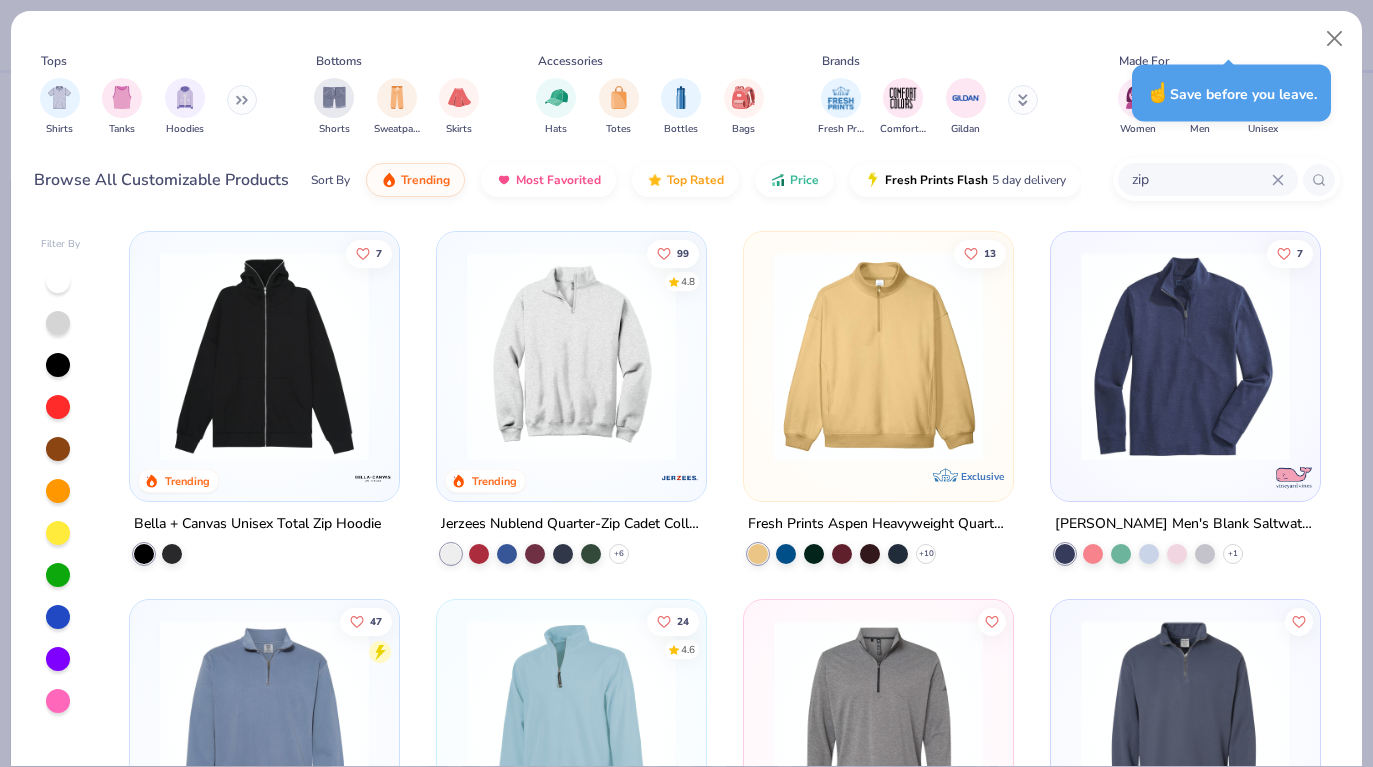 scroll, scrollTop: 2173, scrollLeft: 0, axis: vertical 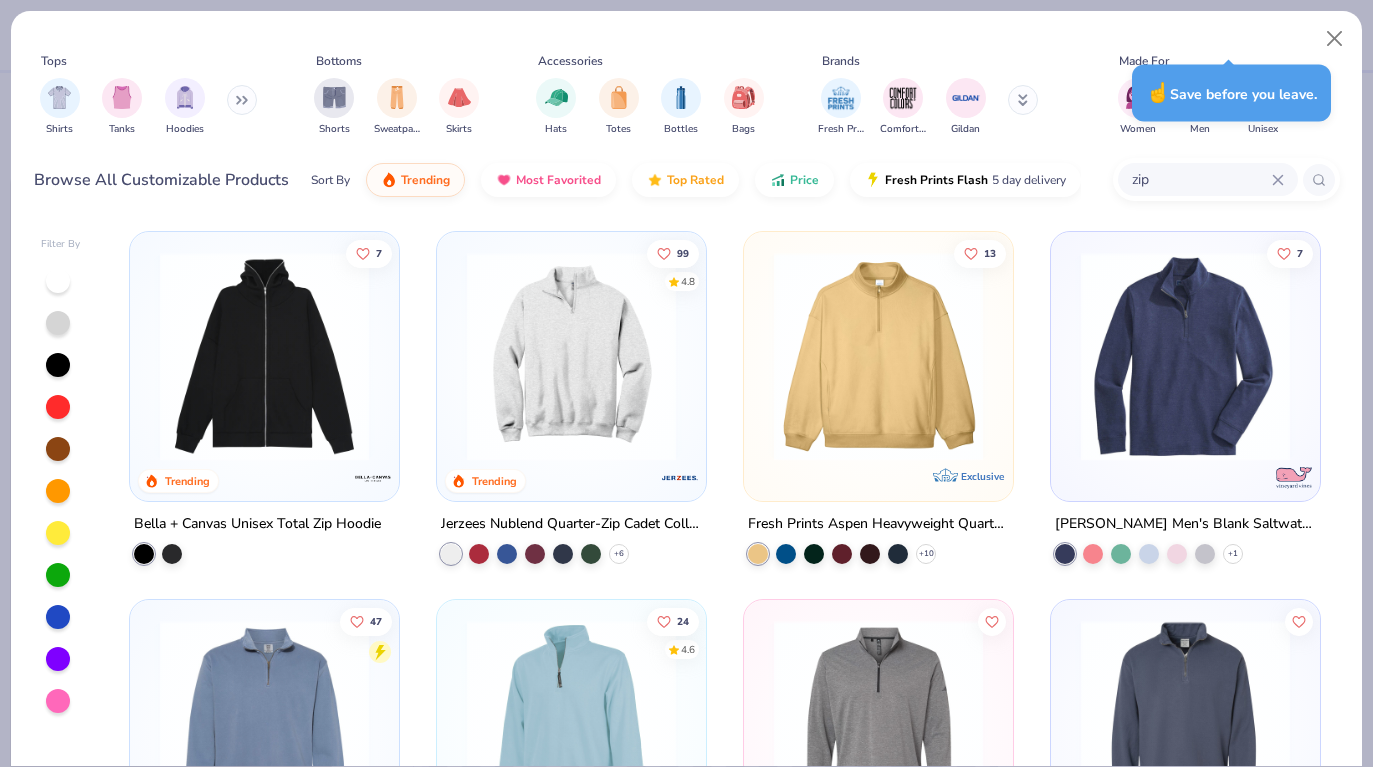click on "Tops Shirts Tanks Hoodies Bottoms Shorts Sweatpants Skirts Accessories Hats Totes Bottles Bags Brands Fresh Prints Comfort Colors Gildan Made For Women Men Unisex Fits Cropped Slim Regular Oversized Styles Classic Sportswear Athleisure Minimums [PHONE_NUMBER] 24-35 Print Types Guide Embroidery Screen Print Digital Print Browse All Customizable Products Sort By Trending Most Favorited Top Rated Price Fresh Prints Flash 5 day delivery zip" at bounding box center (686, 113) 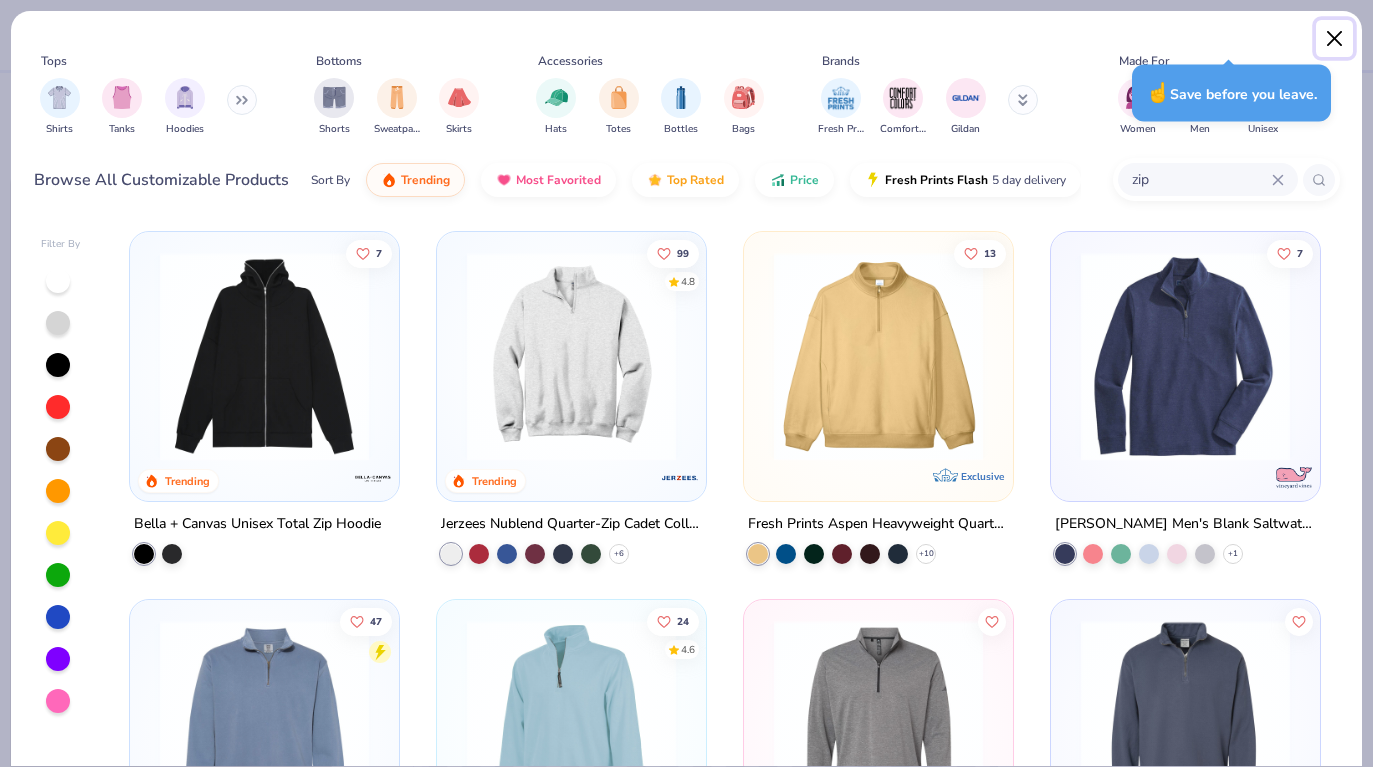 click at bounding box center [1335, 39] 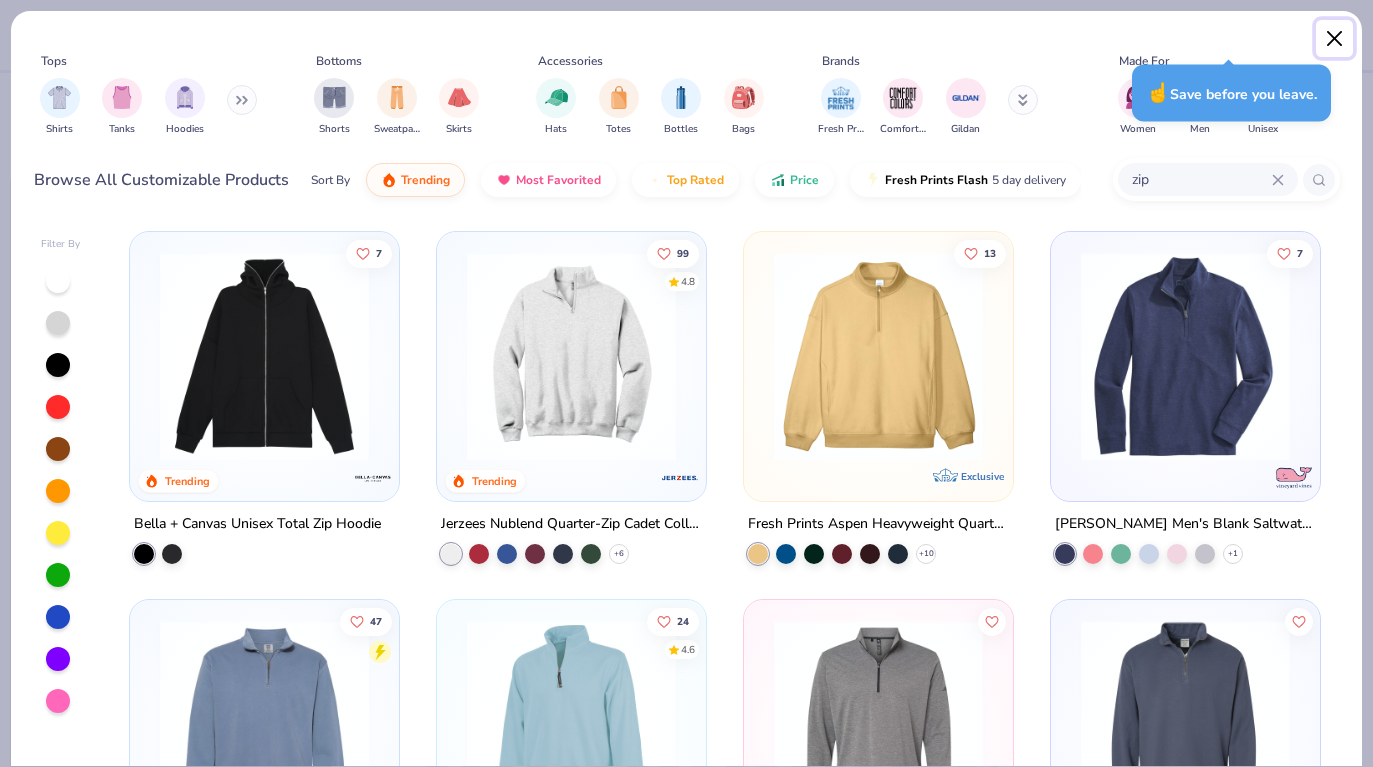 click at bounding box center [1335, 39] 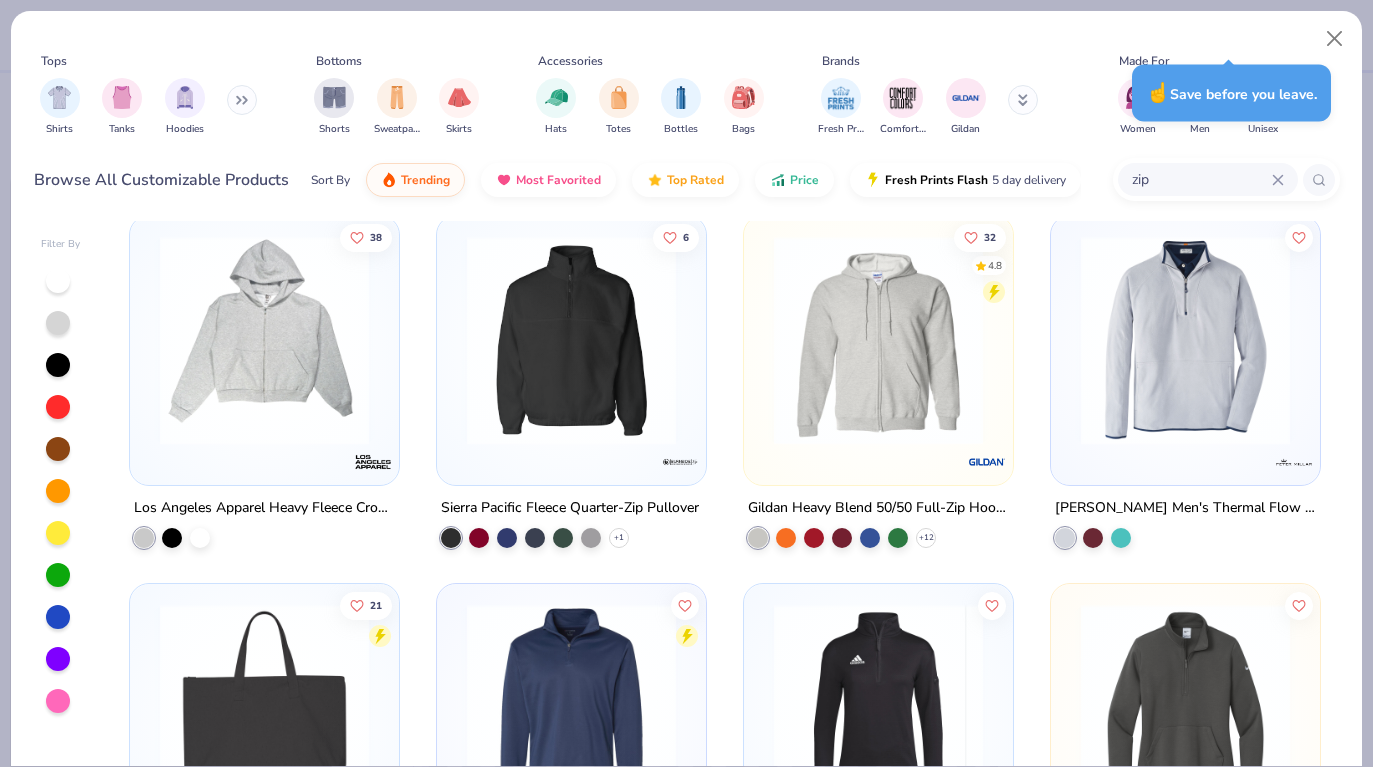 scroll, scrollTop: 753, scrollLeft: 0, axis: vertical 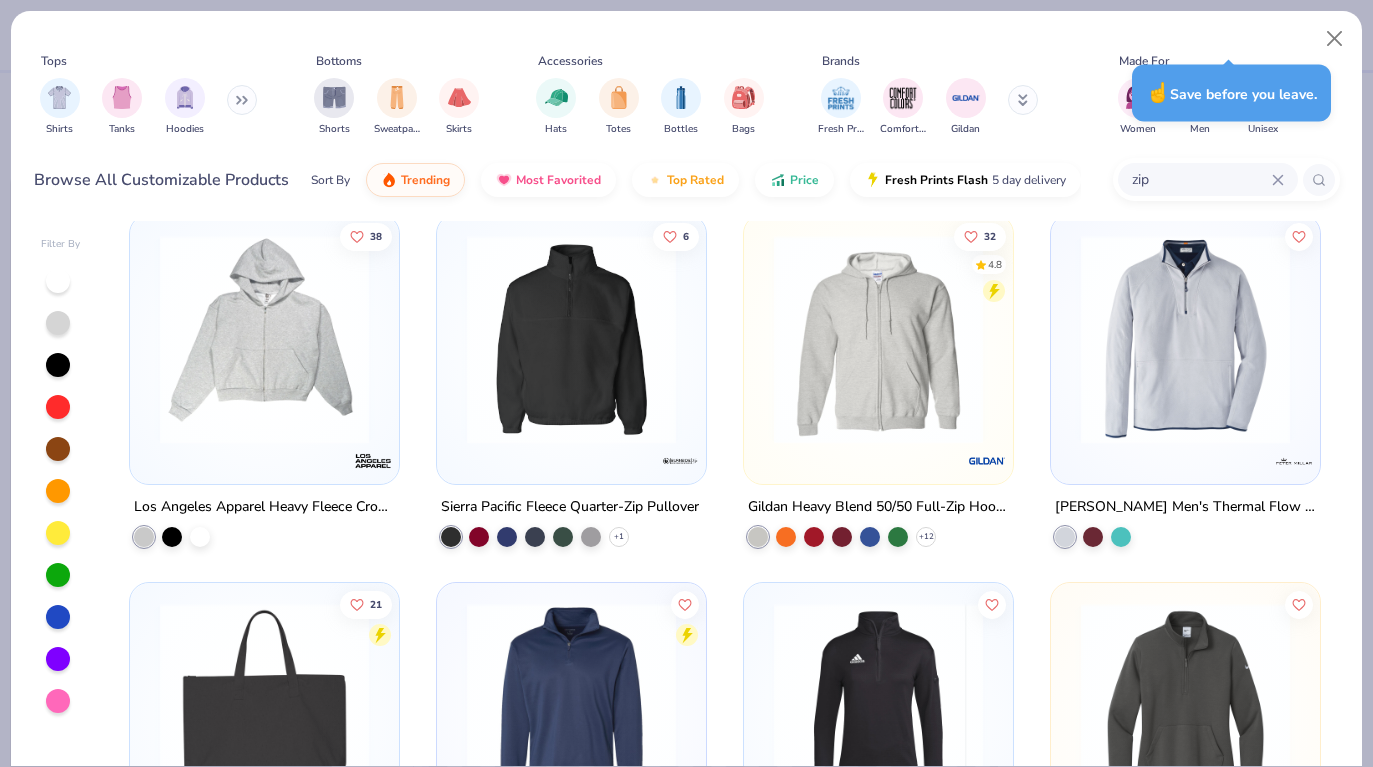 click at bounding box center (878, 339) 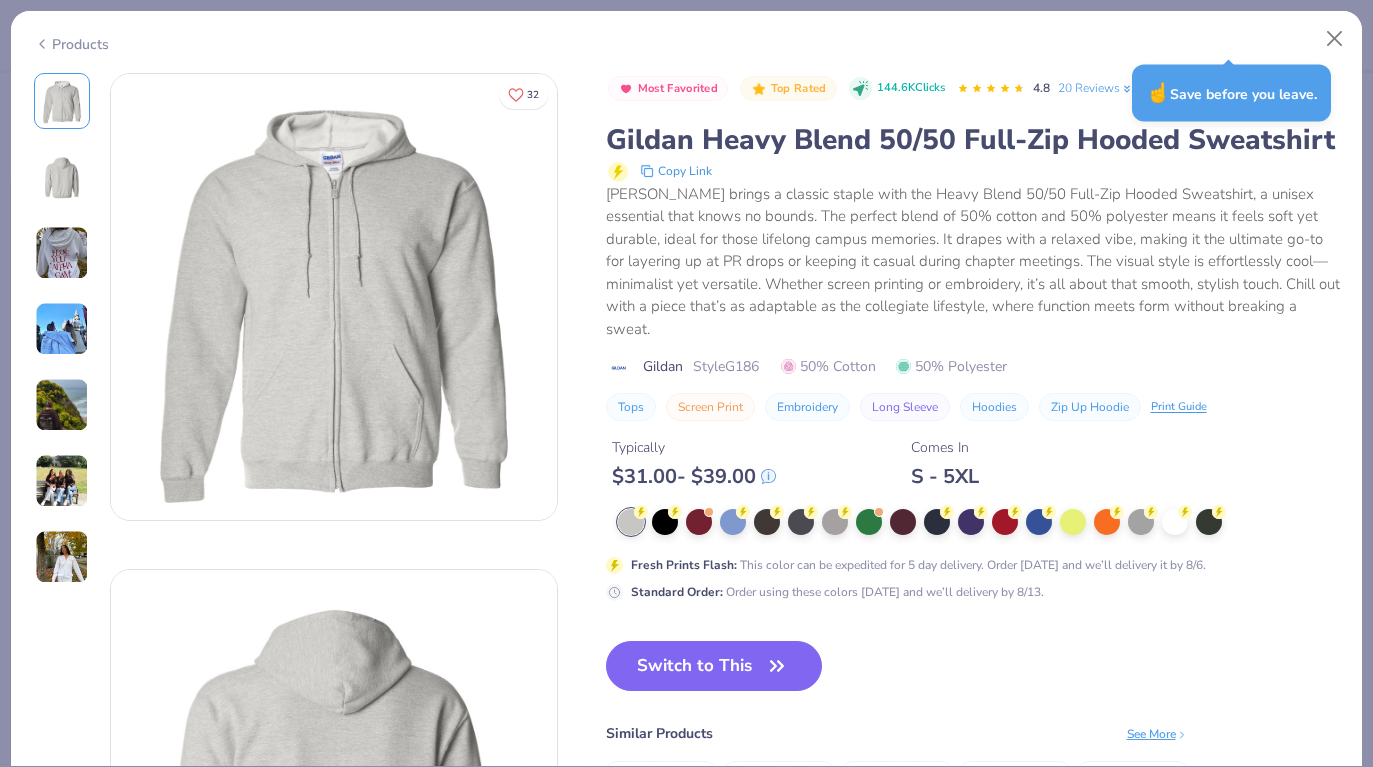 click on "Fresh Prints Flash :   This color can be expedited for 5 day delivery. Order [DATE] and we’ll delivery it by 8/6. Standard Order :   Order using these colors [DATE] and we’ll delivery by 8/13." at bounding box center [973, 555] 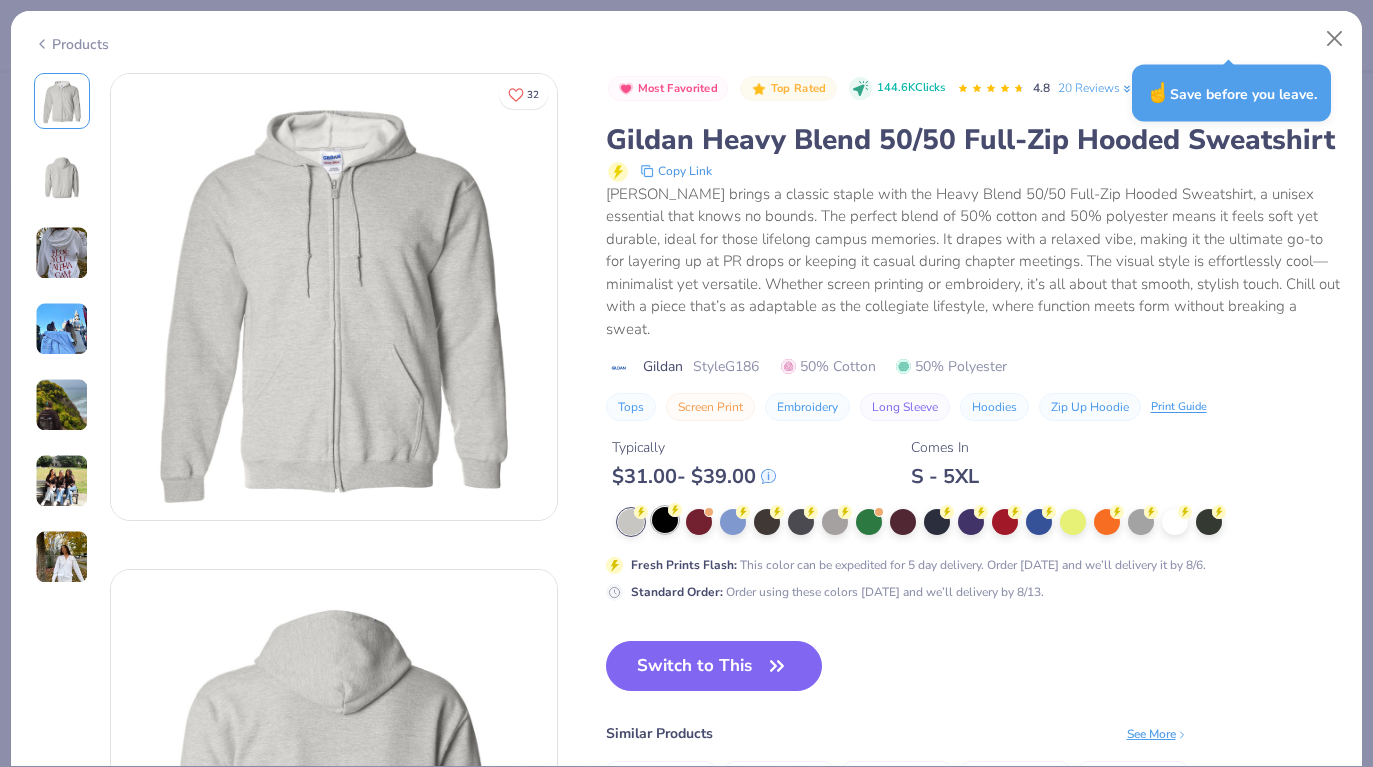click at bounding box center (665, 520) 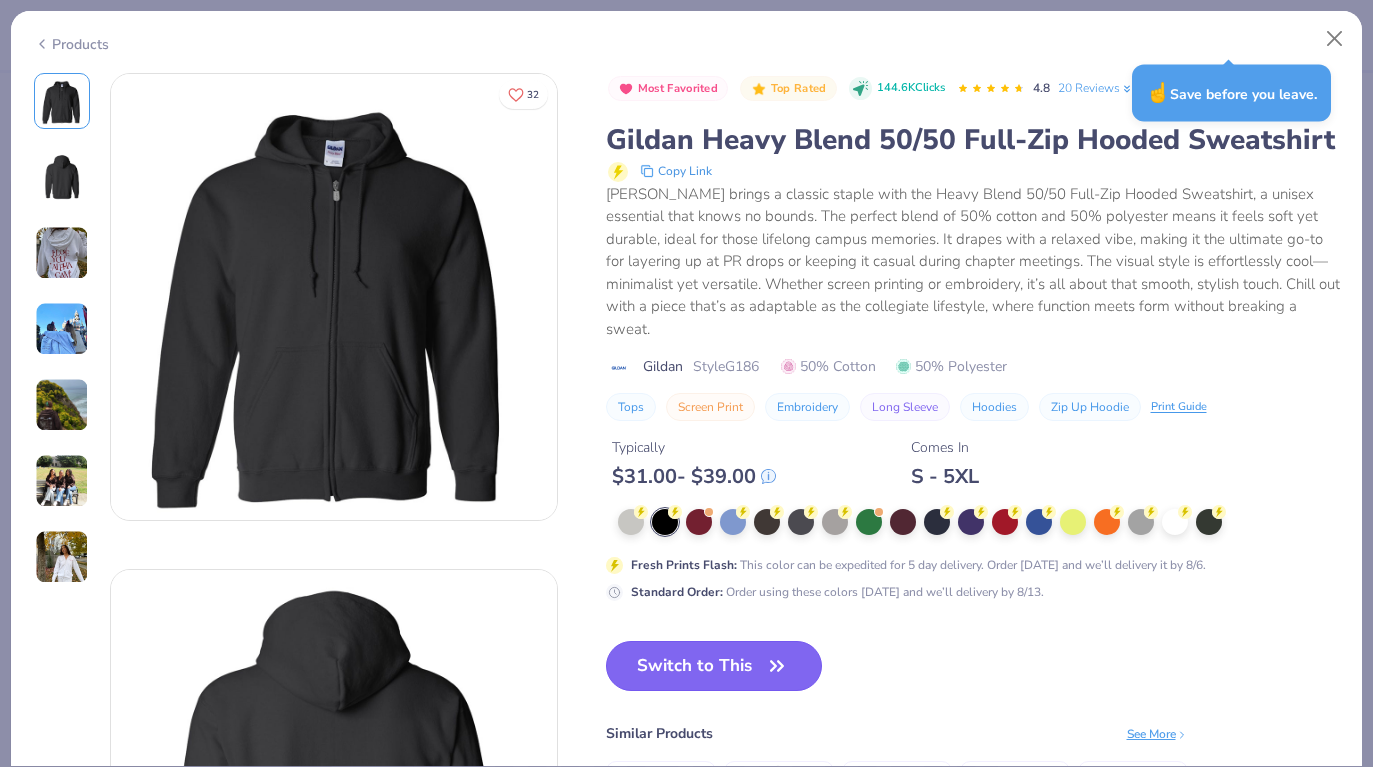 click on "Switch to This" at bounding box center (714, 666) 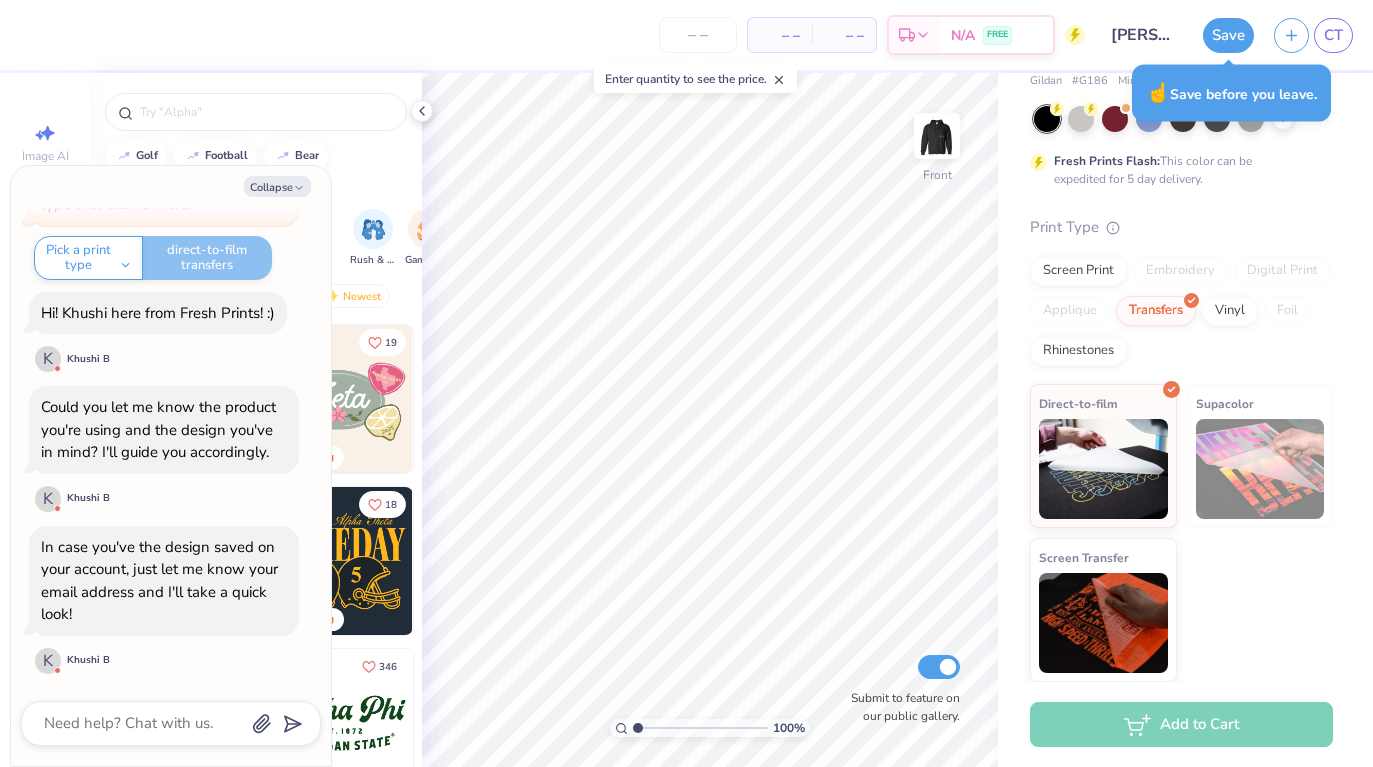 type on "x" 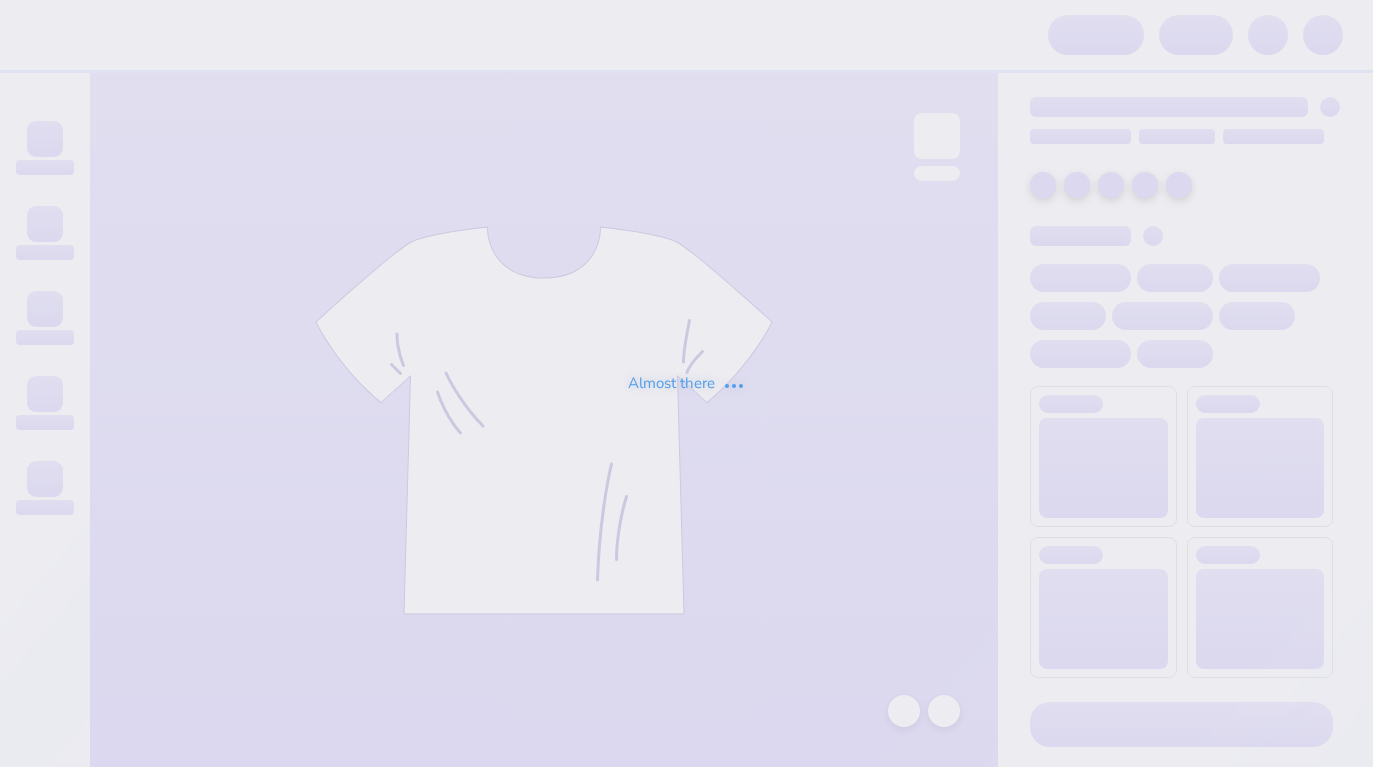 scroll, scrollTop: 0, scrollLeft: 0, axis: both 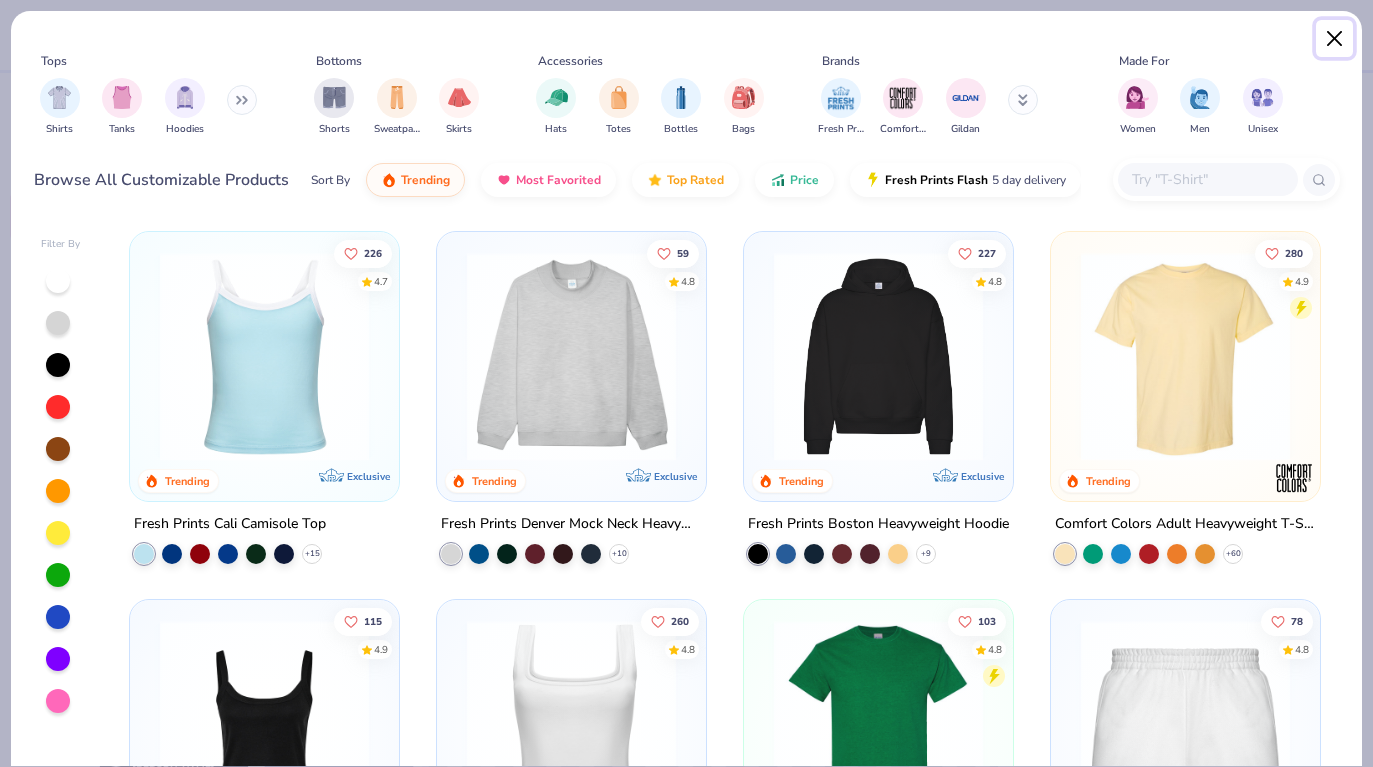 click at bounding box center [1335, 39] 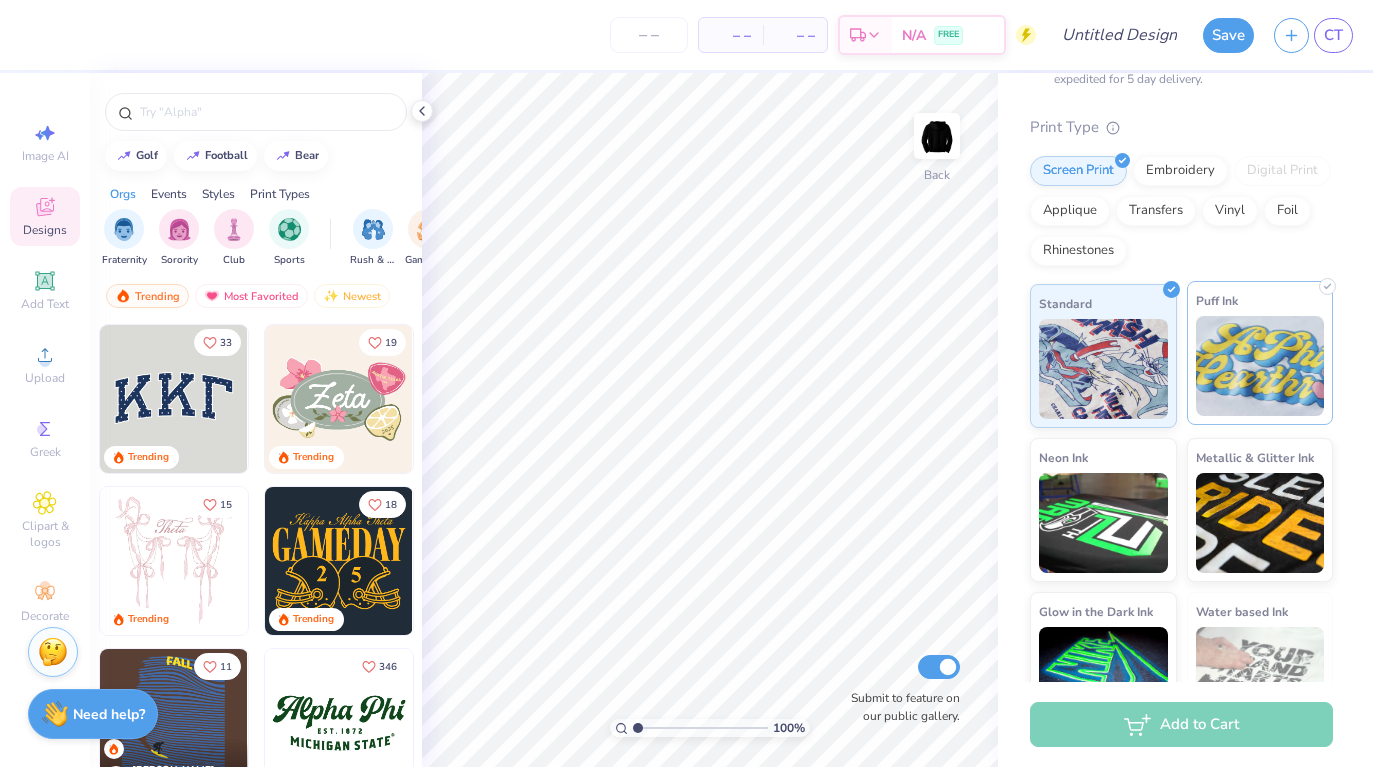 scroll, scrollTop: 237, scrollLeft: 0, axis: vertical 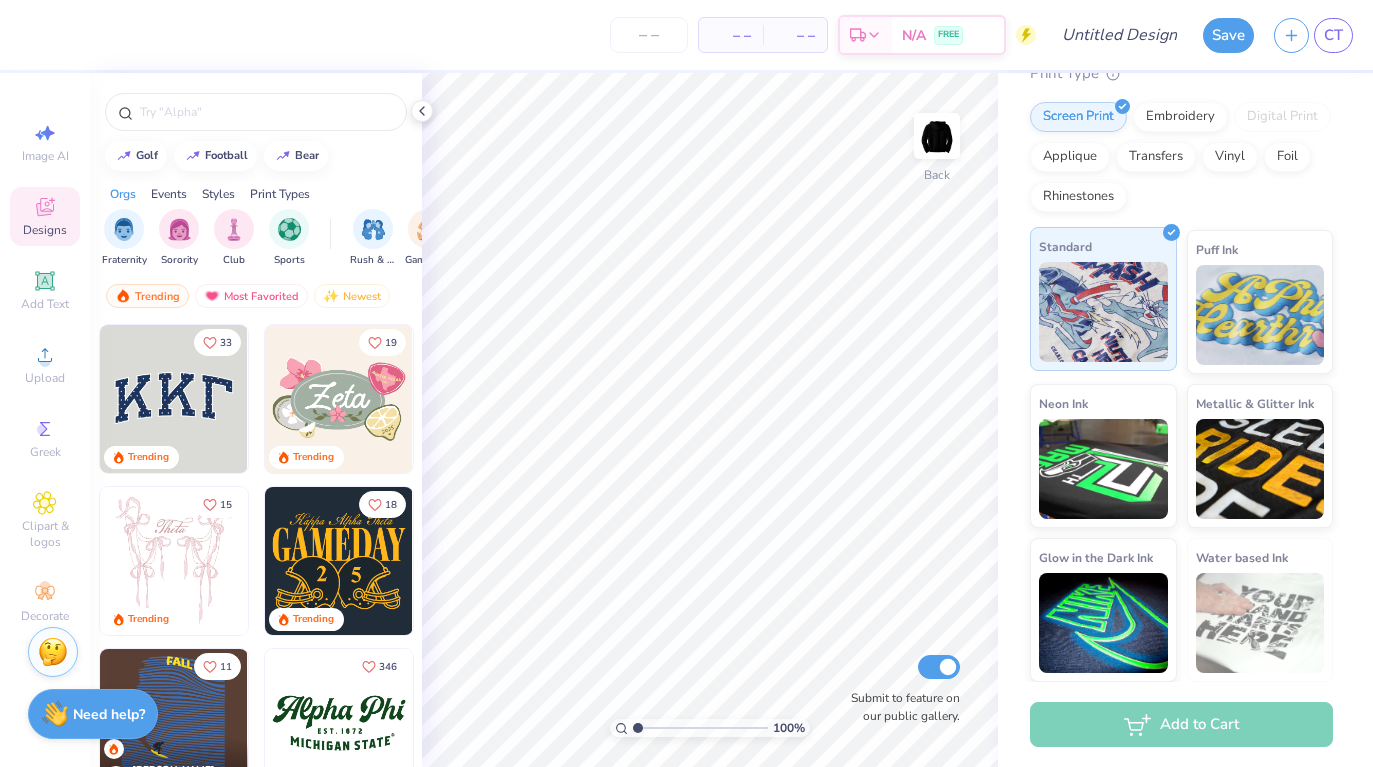 click at bounding box center (1103, 312) 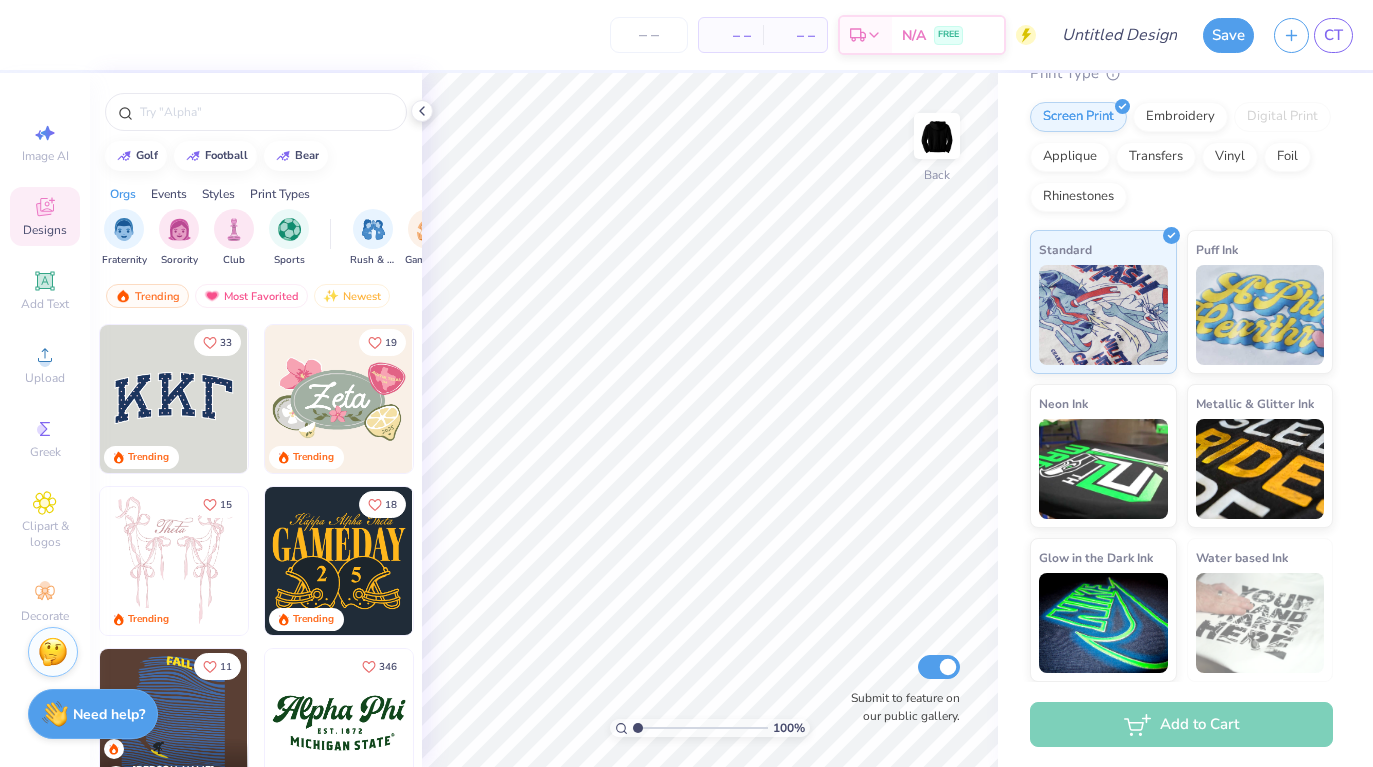 click on "Add to Cart" at bounding box center [1181, 724] 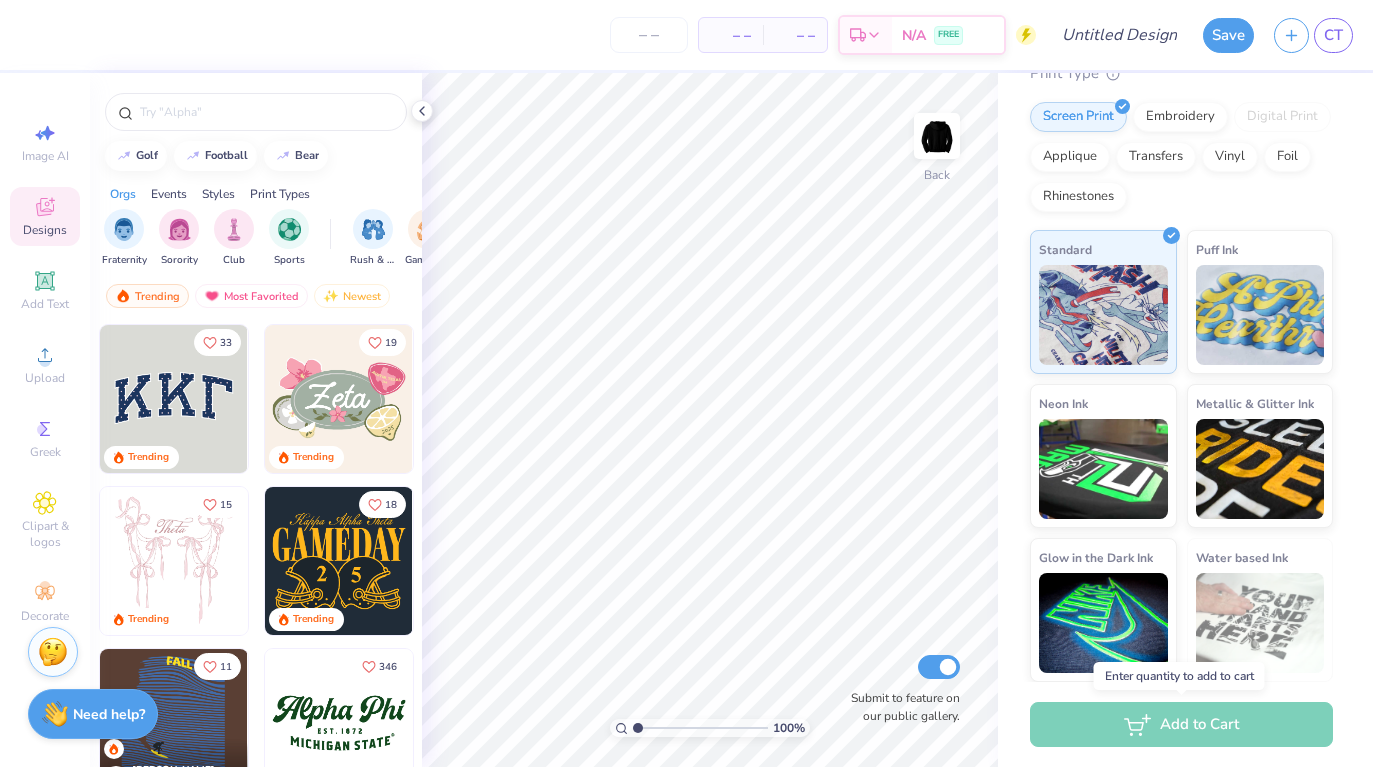 click on "Add to Cart" at bounding box center [1181, 724] 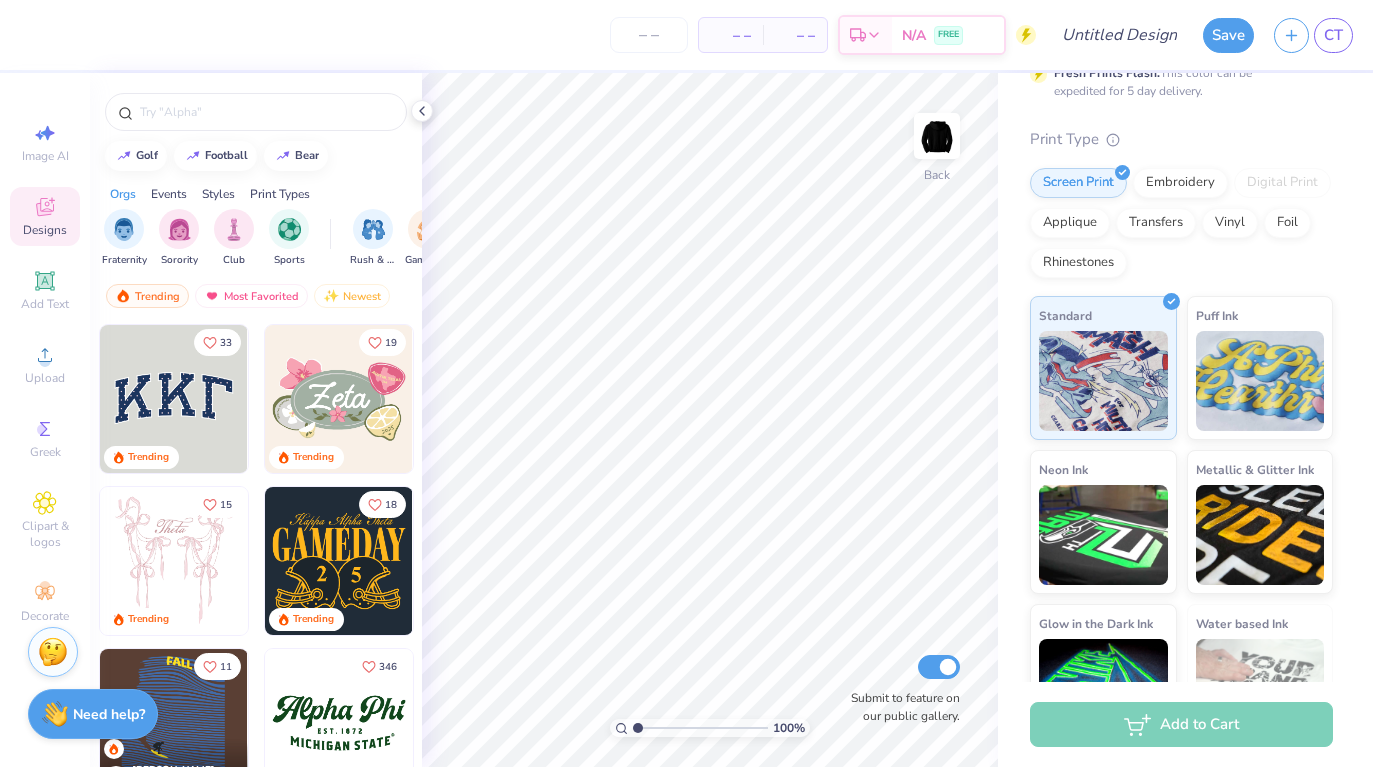scroll, scrollTop: 159, scrollLeft: 0, axis: vertical 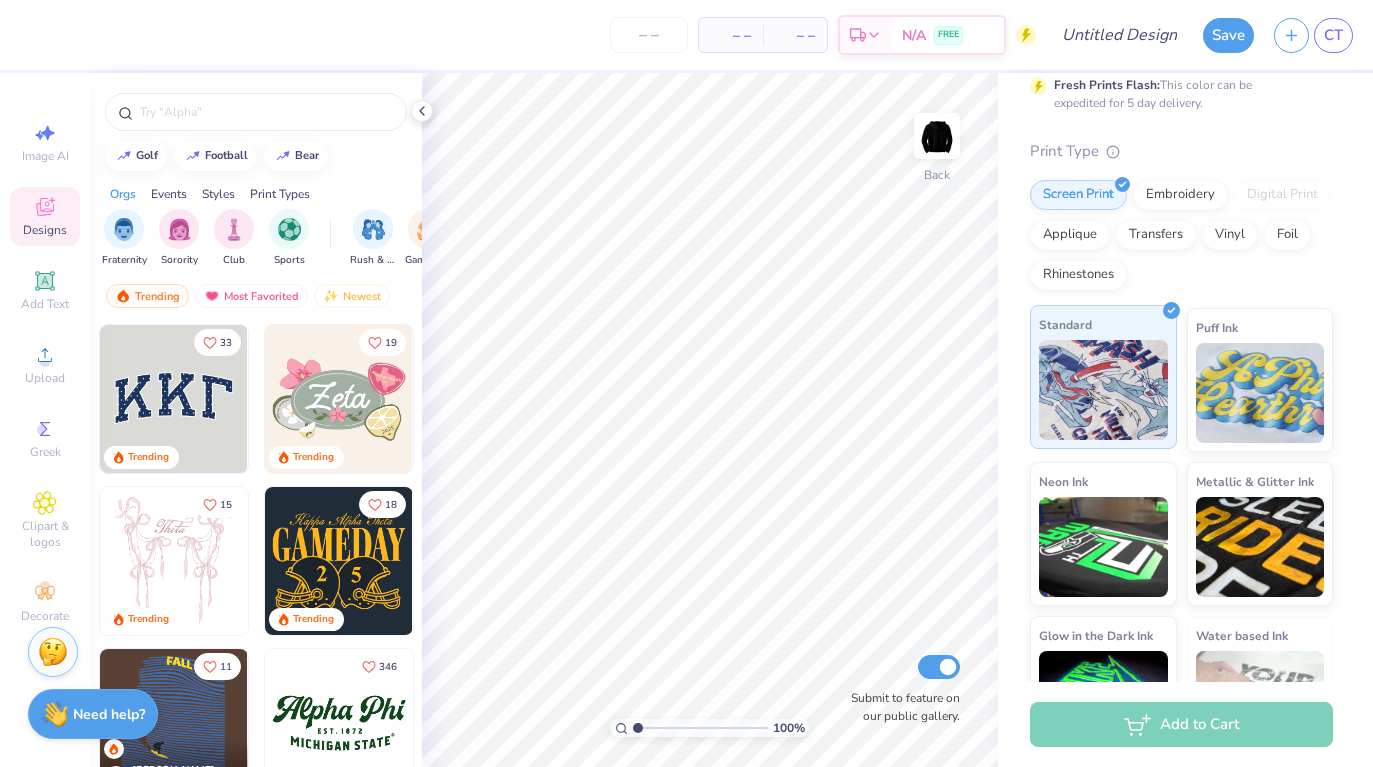 click at bounding box center [1103, 390] 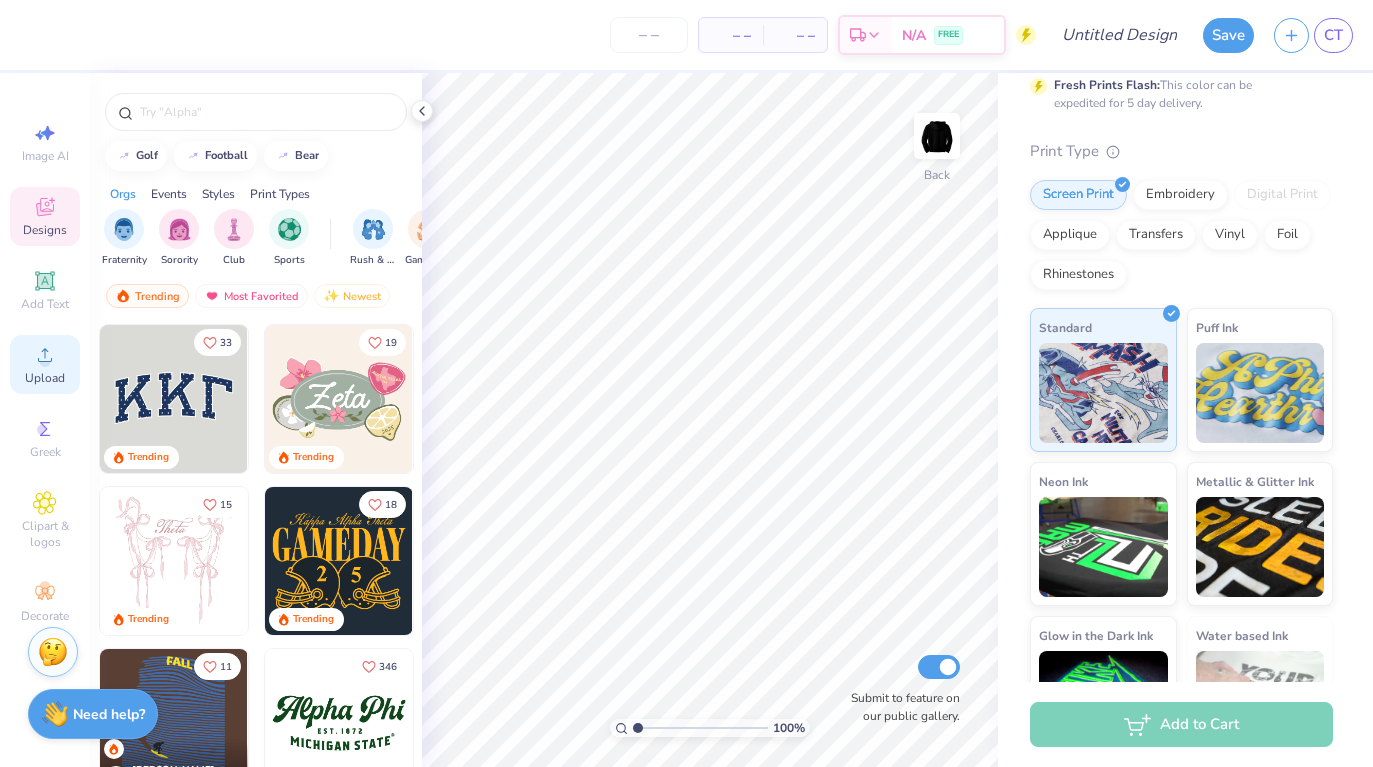 click 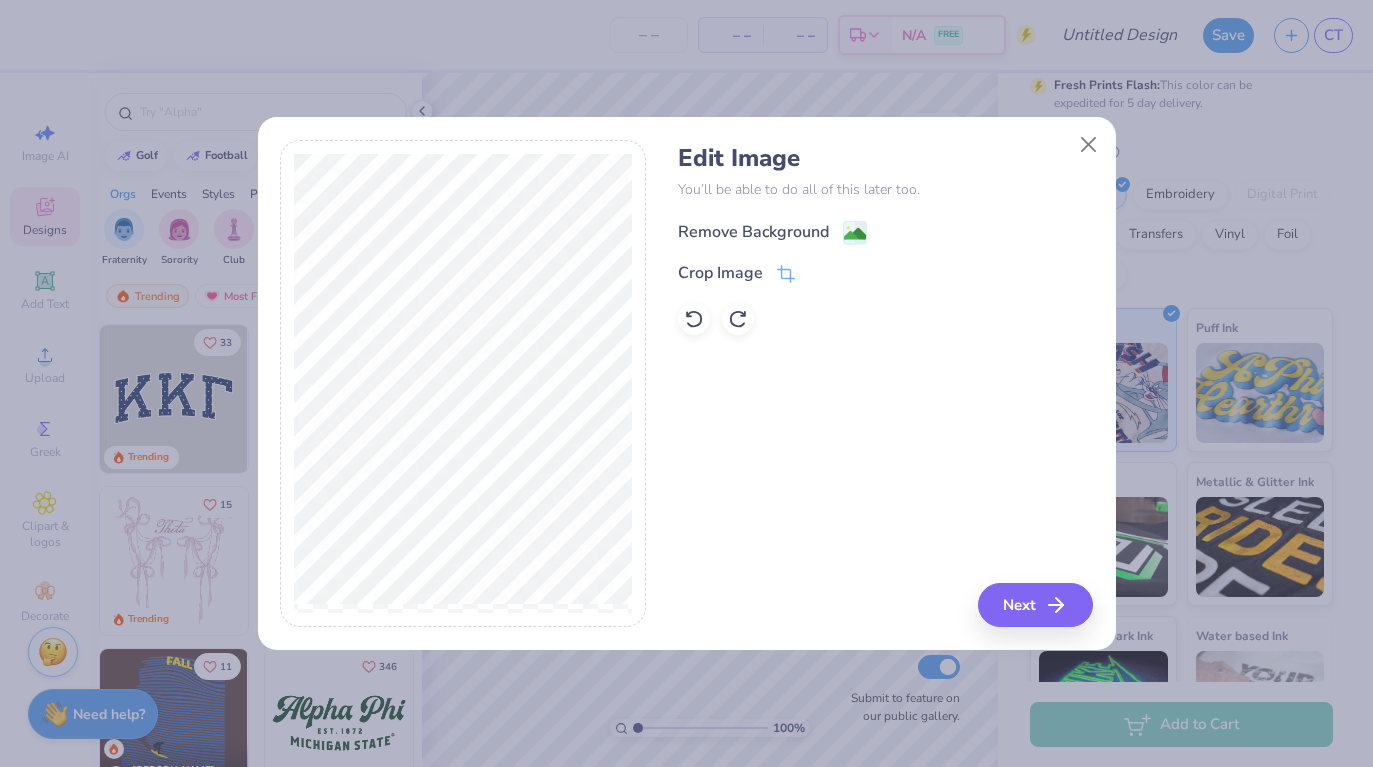 click on "Remove Background" at bounding box center (772, 232) 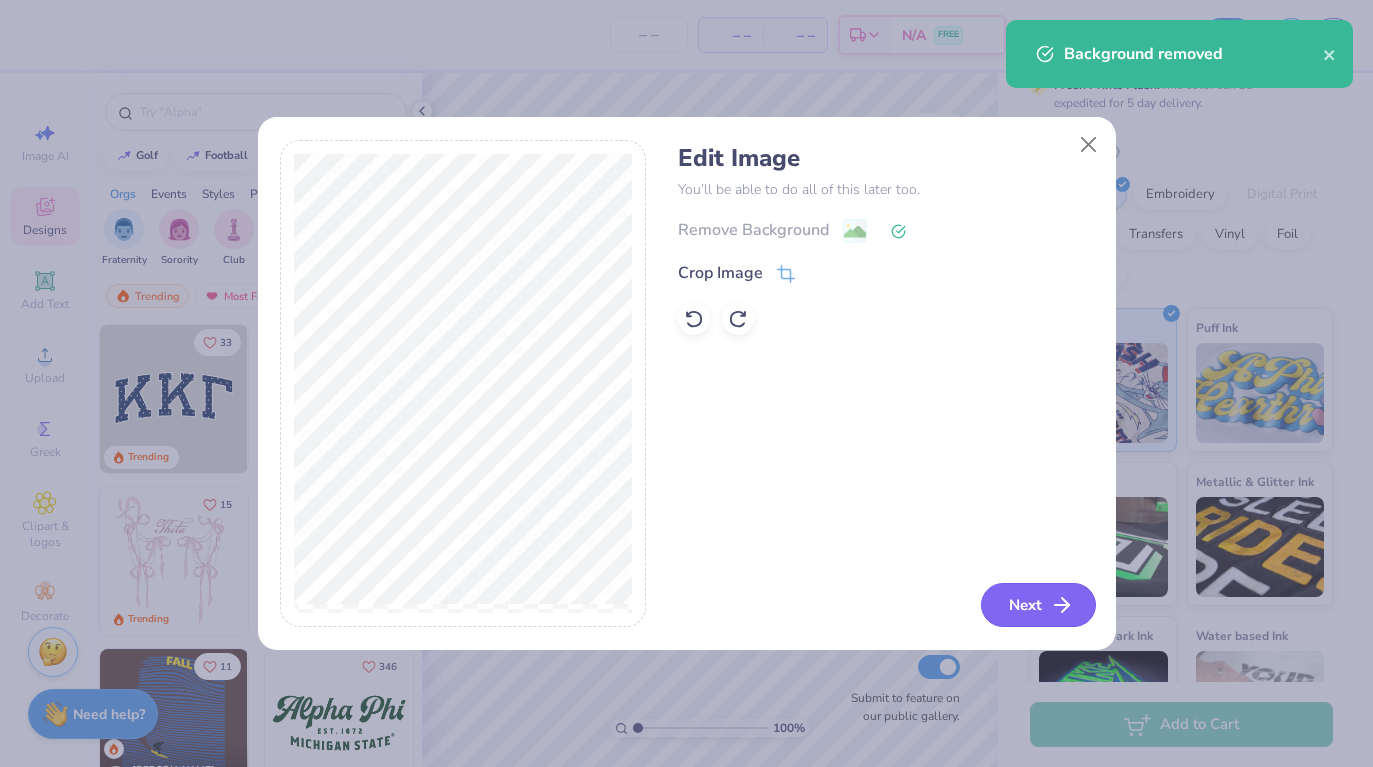 click on "Next" at bounding box center [1038, 605] 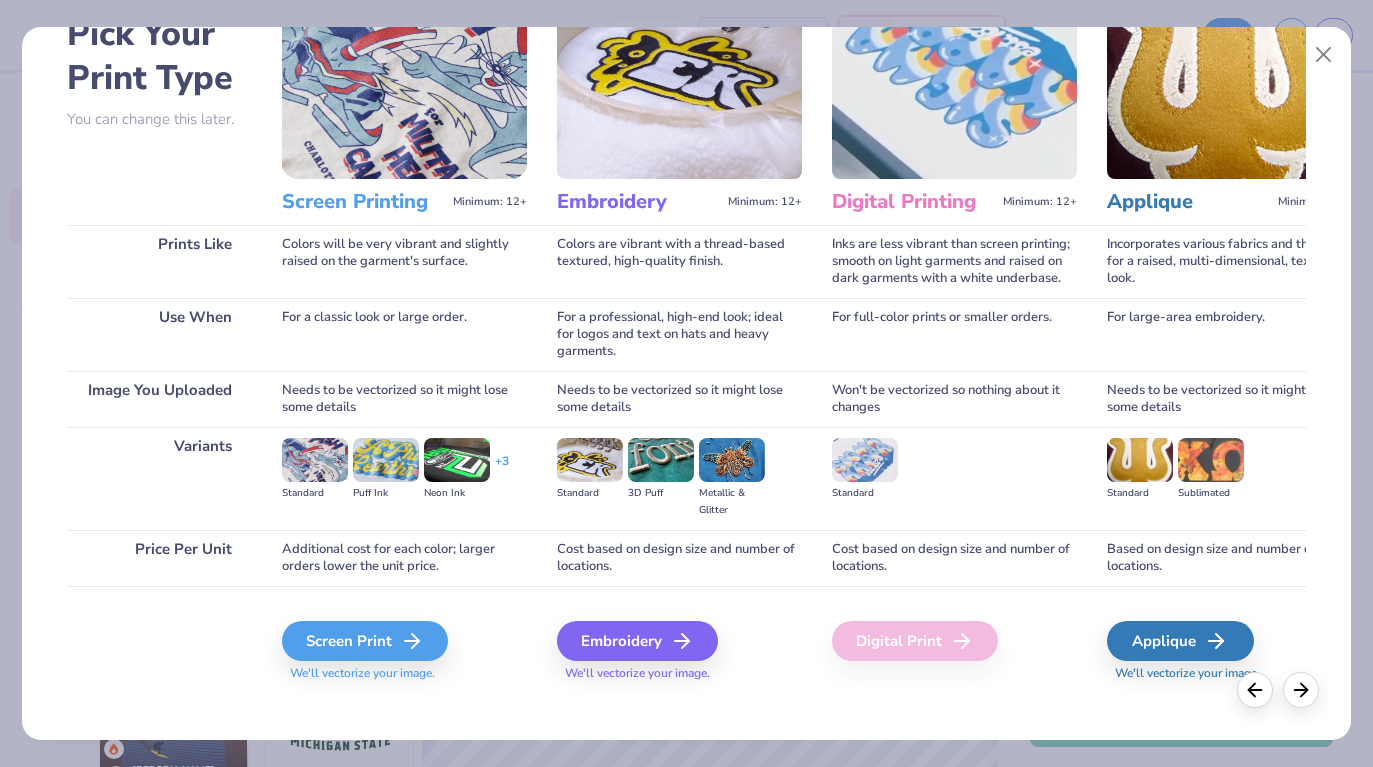 scroll, scrollTop: 115, scrollLeft: 0, axis: vertical 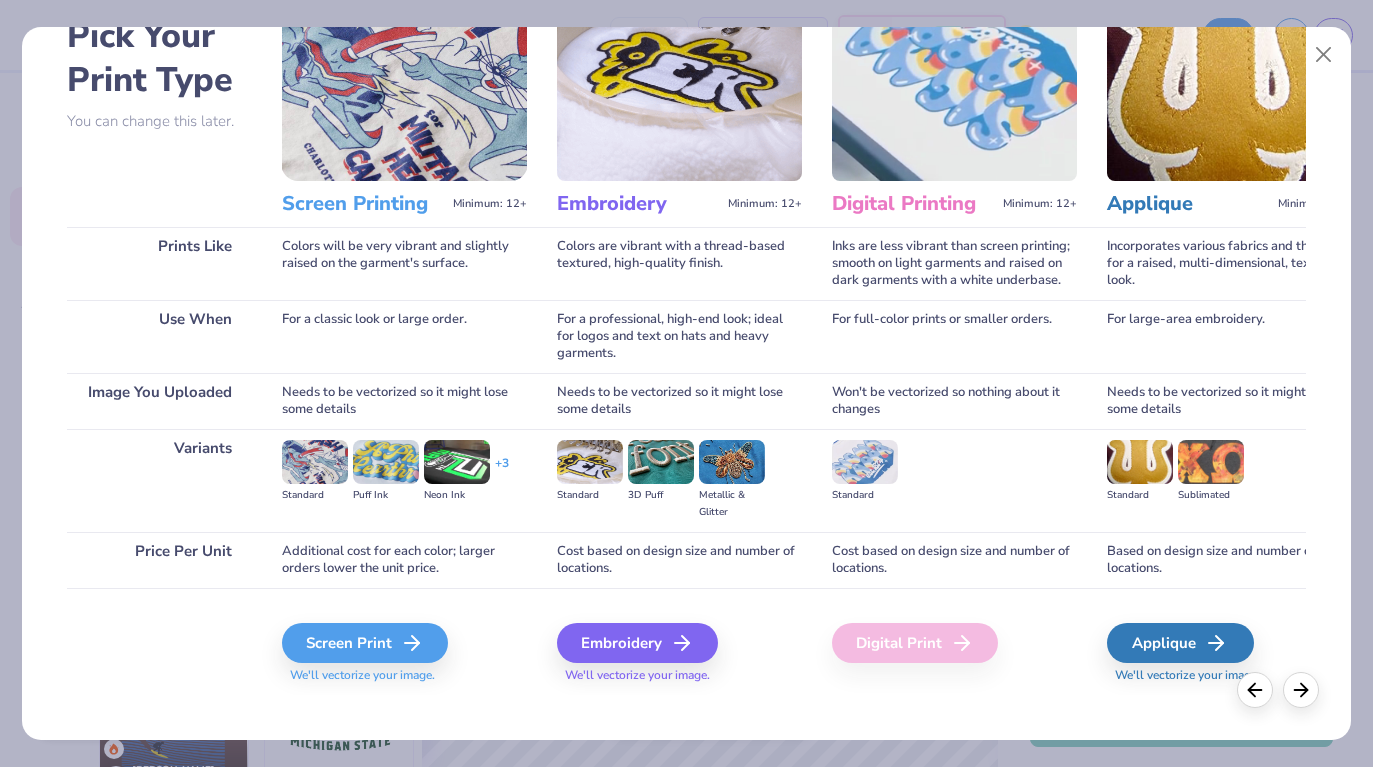 click on "+ 3" at bounding box center [502, 472] 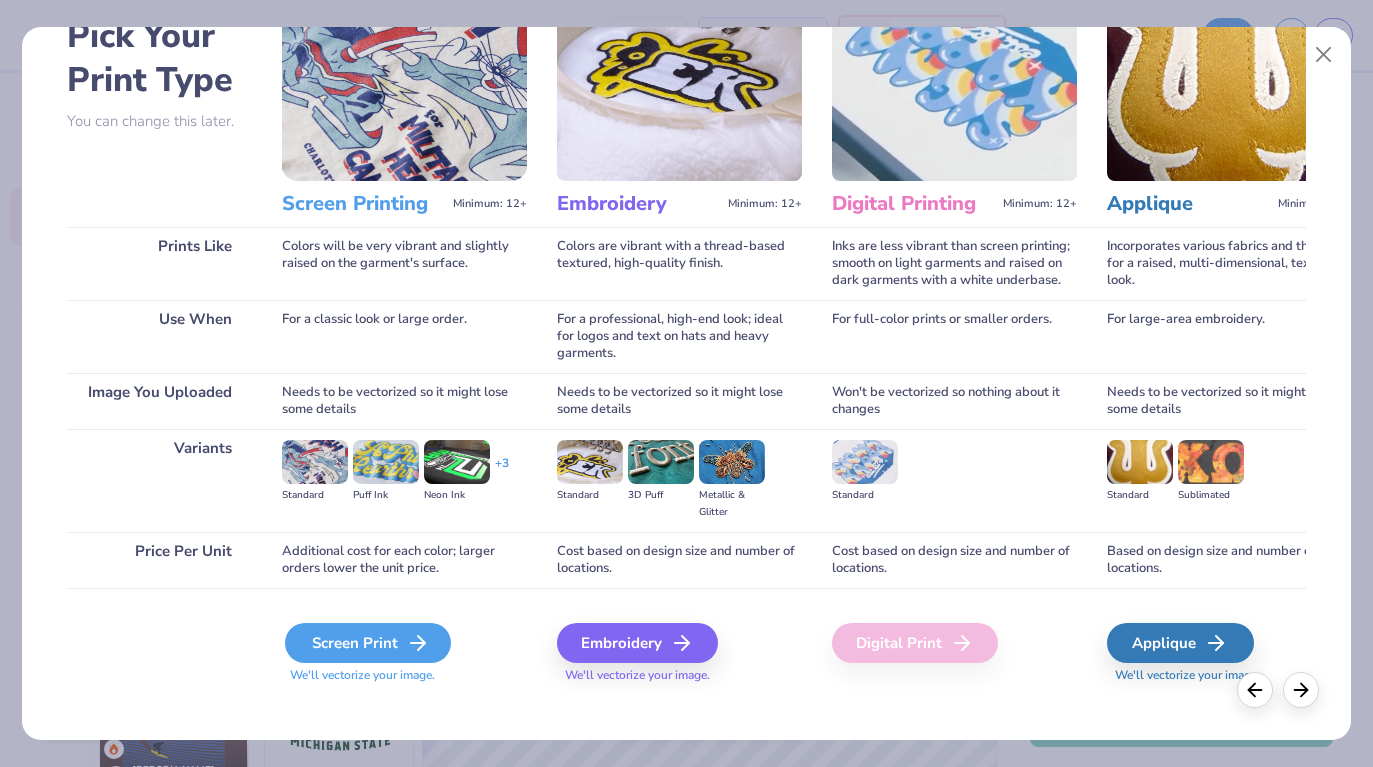 click on "Screen Print" at bounding box center (368, 643) 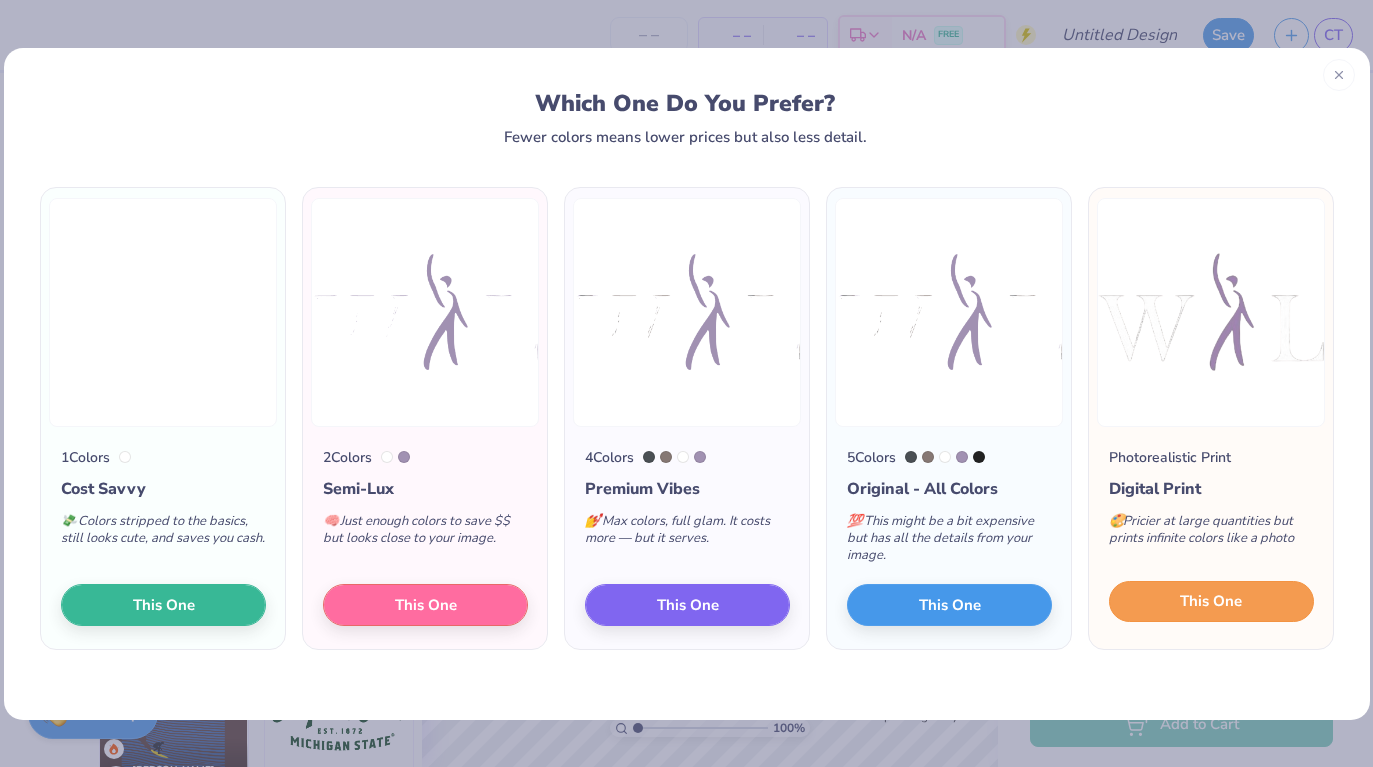 click on "This One" at bounding box center [1211, 601] 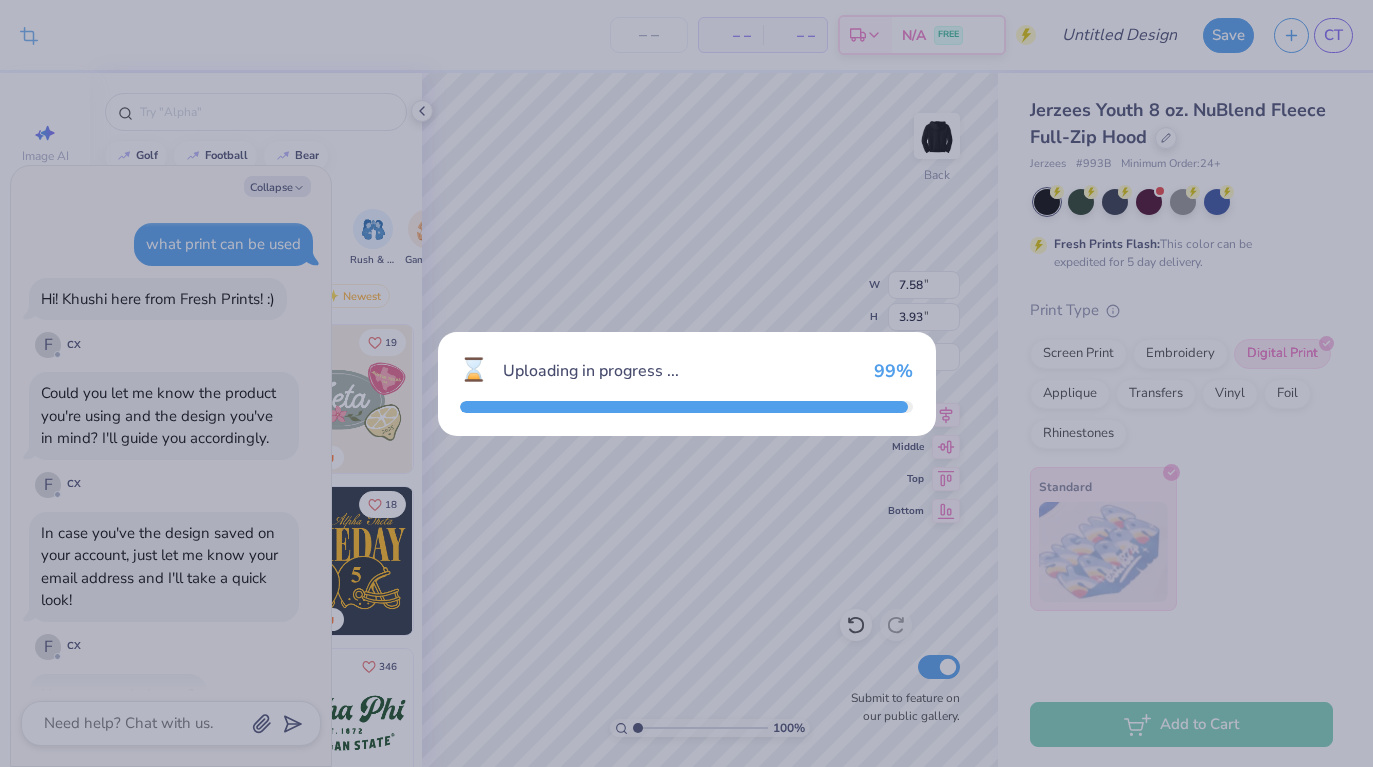 scroll, scrollTop: 0, scrollLeft: 0, axis: both 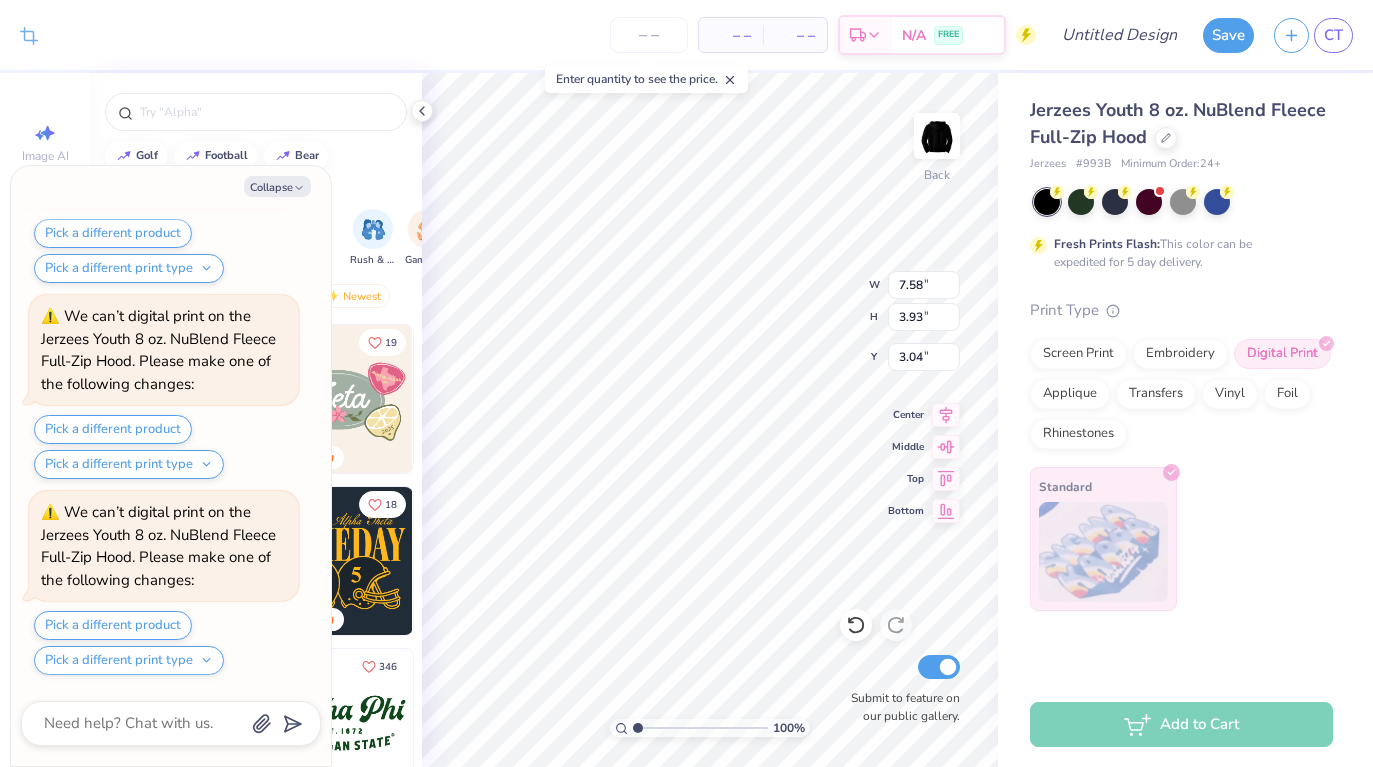 type on "x" 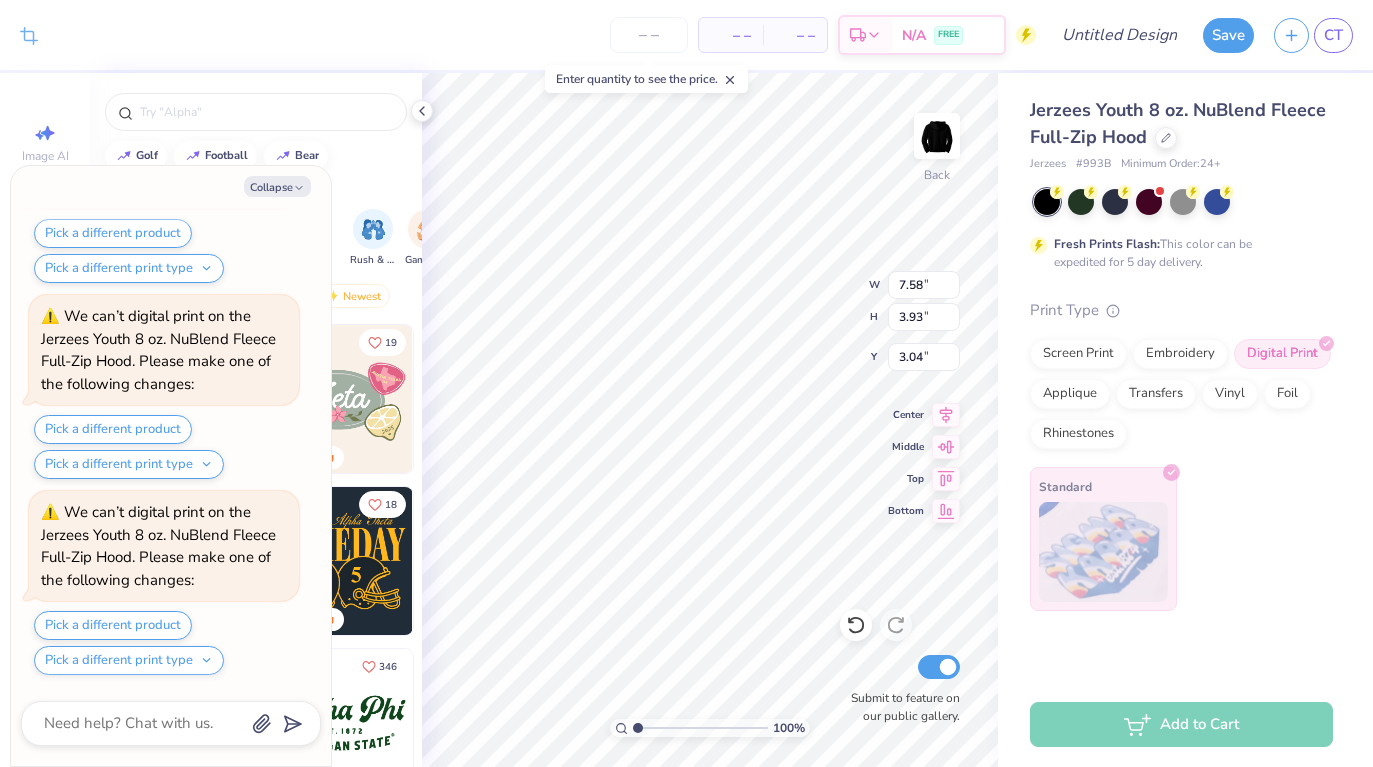 type on "5.19" 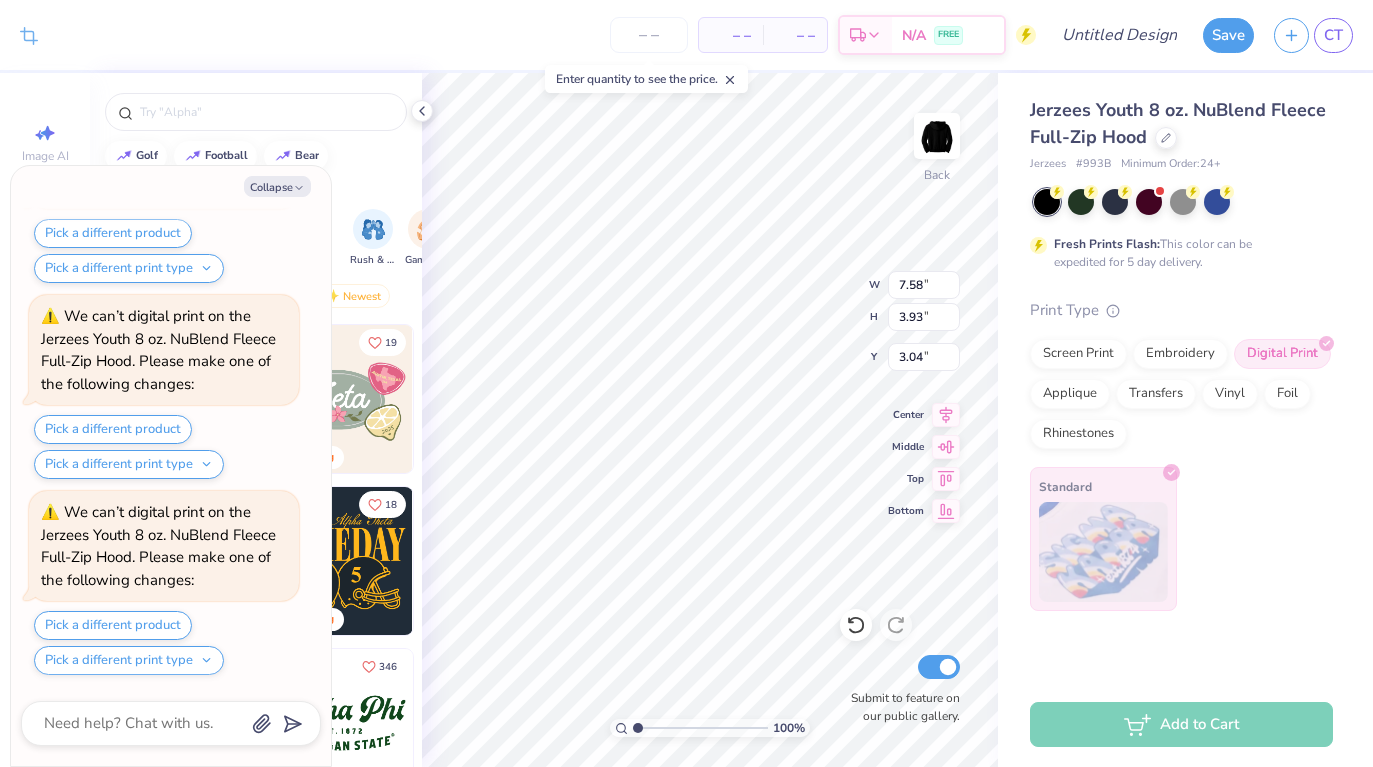 type on "2.69" 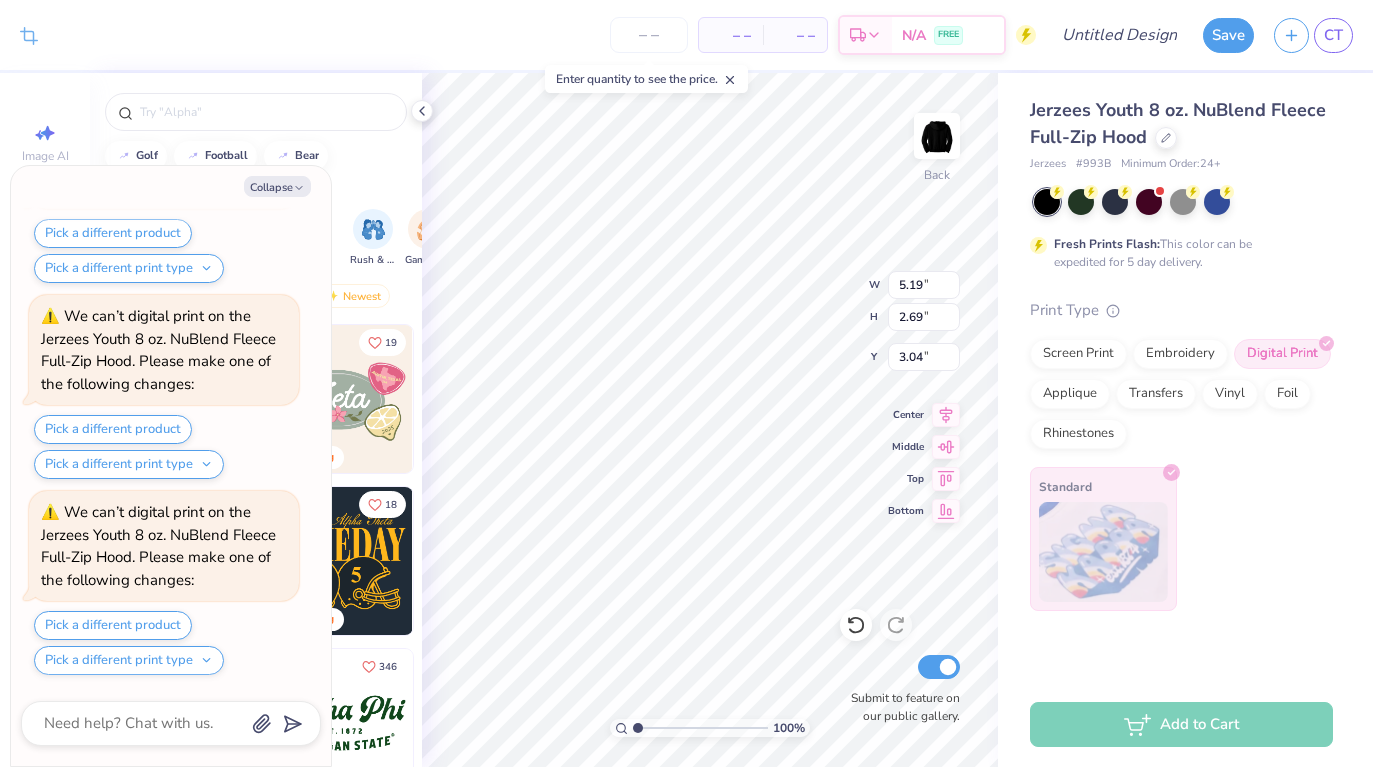 scroll, scrollTop: 1021, scrollLeft: 0, axis: vertical 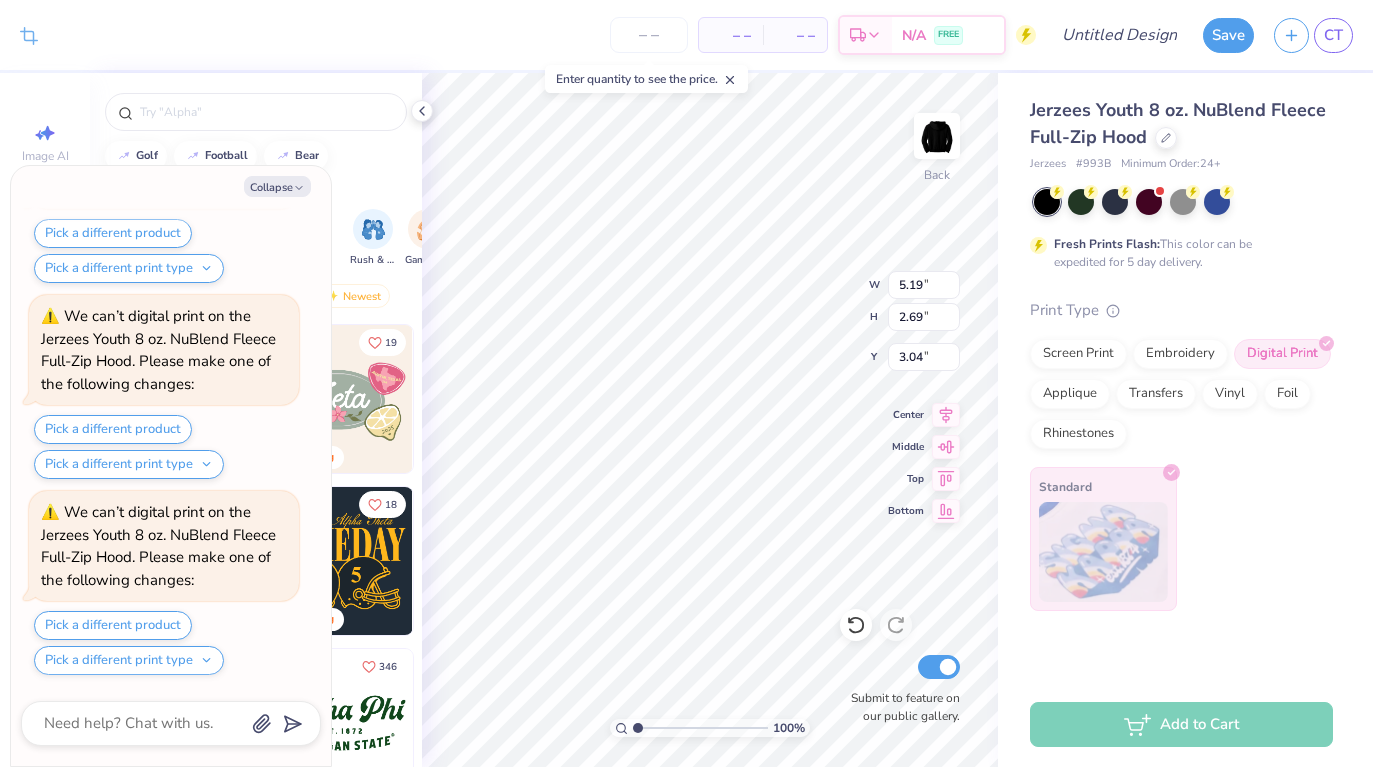type on "x" 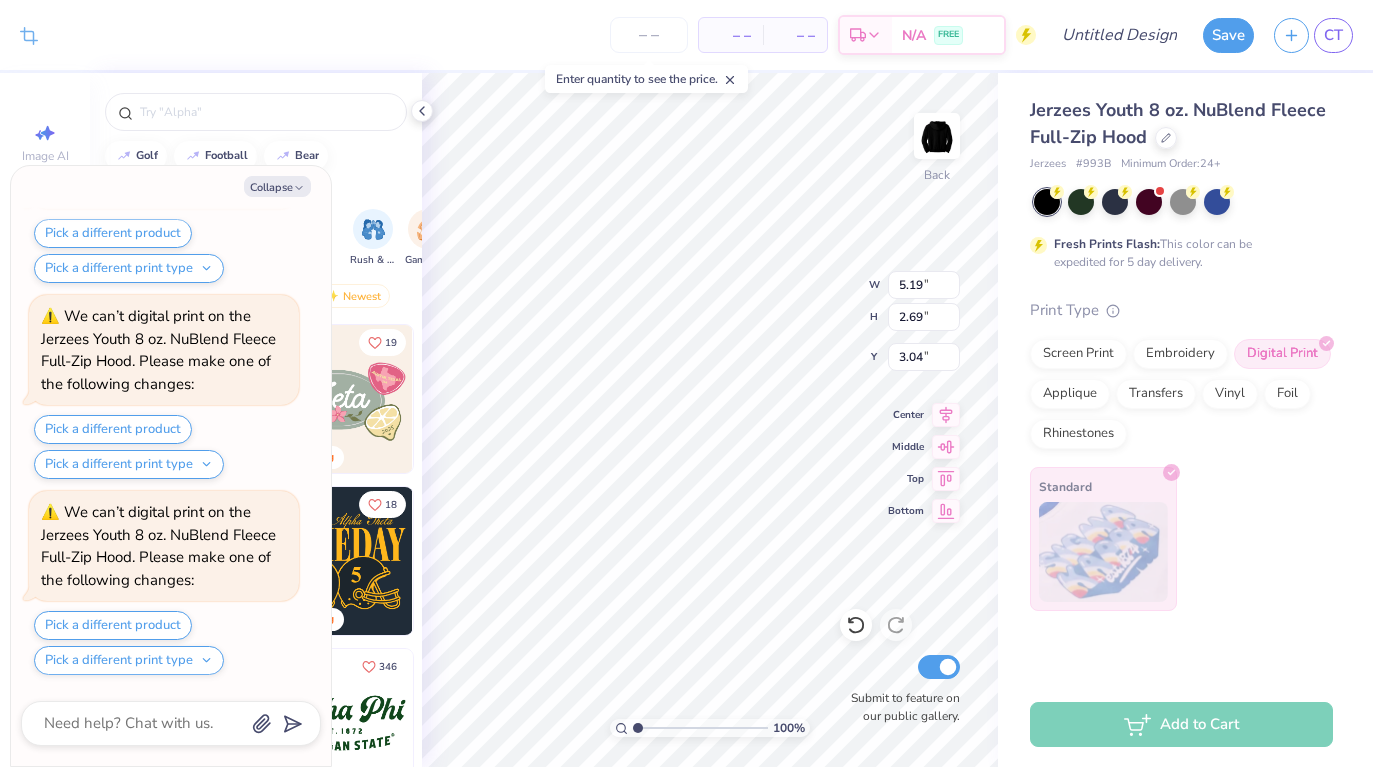 type on "2.31" 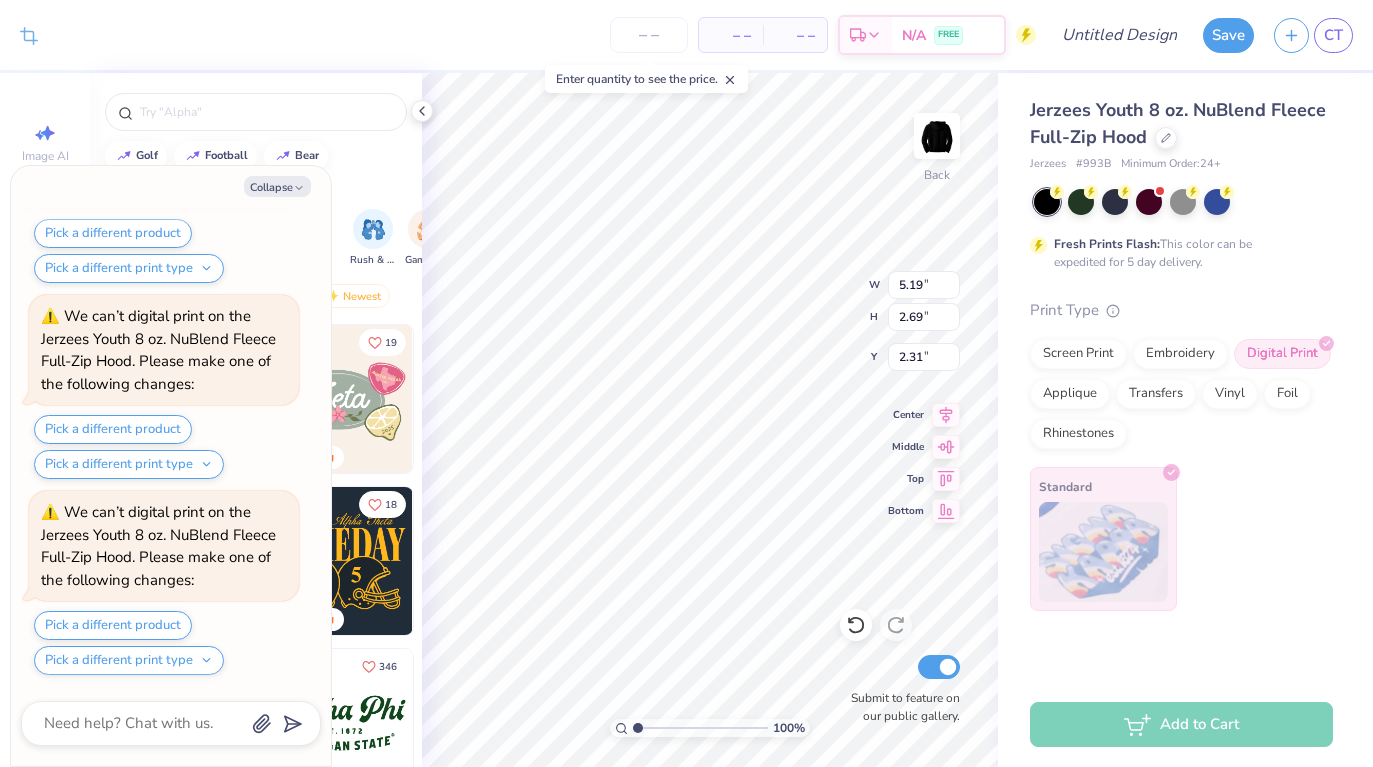 scroll, scrollTop: 1217, scrollLeft: 0, axis: vertical 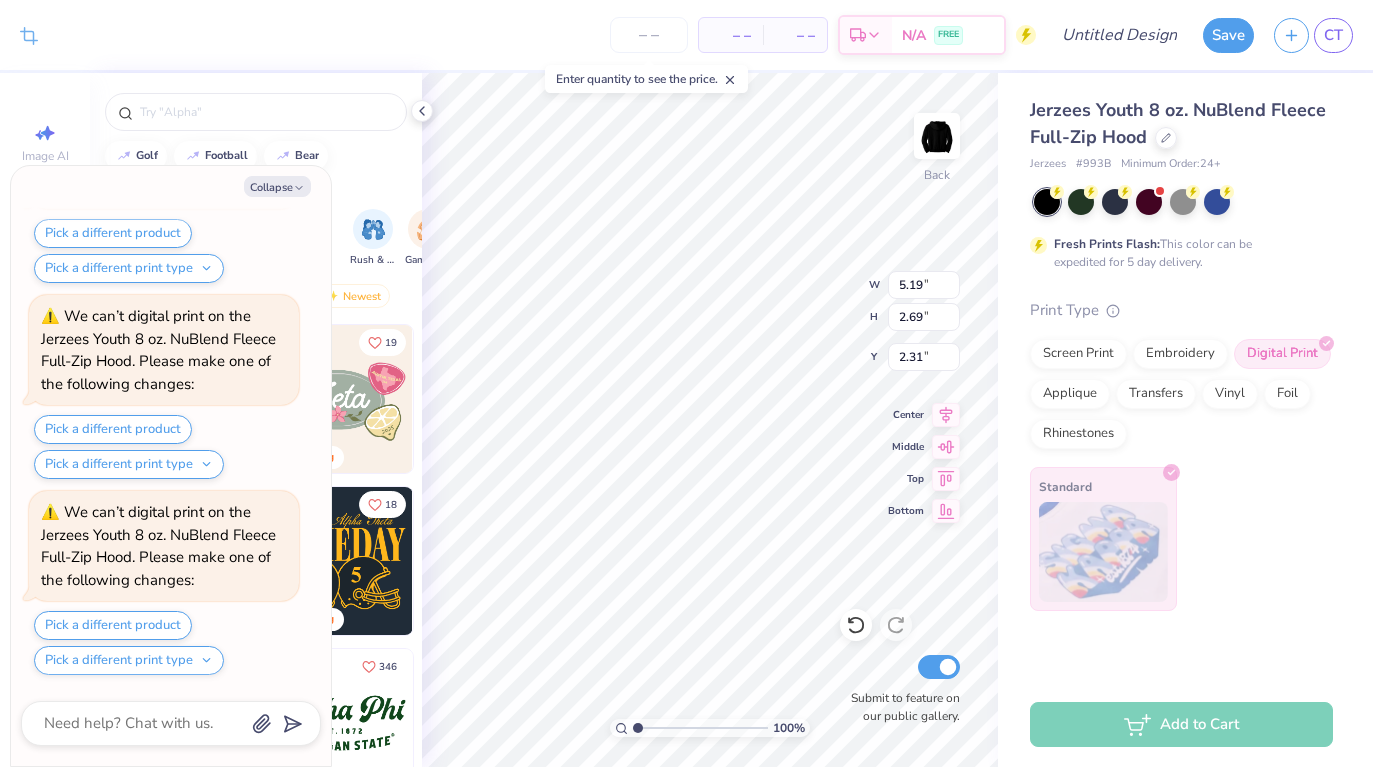 type on "x" 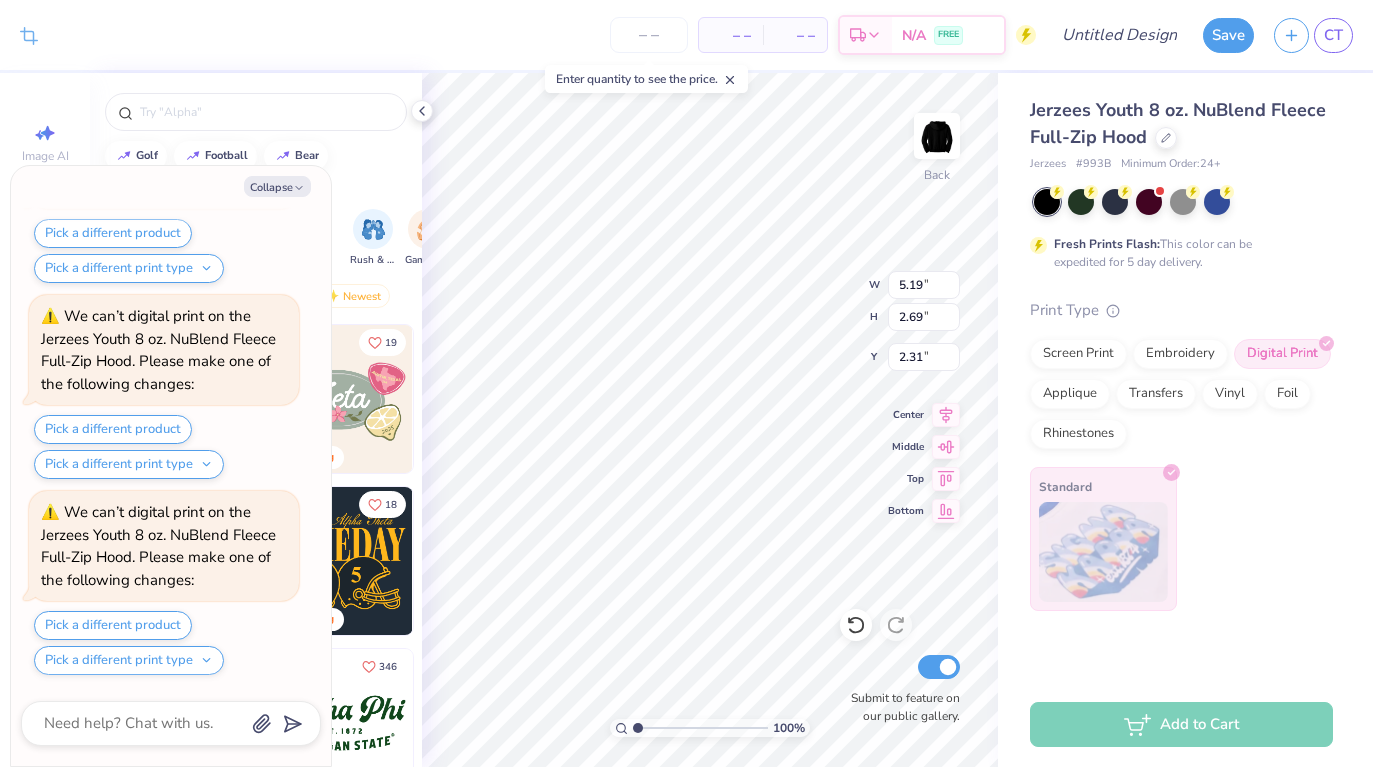 type on "1.65" 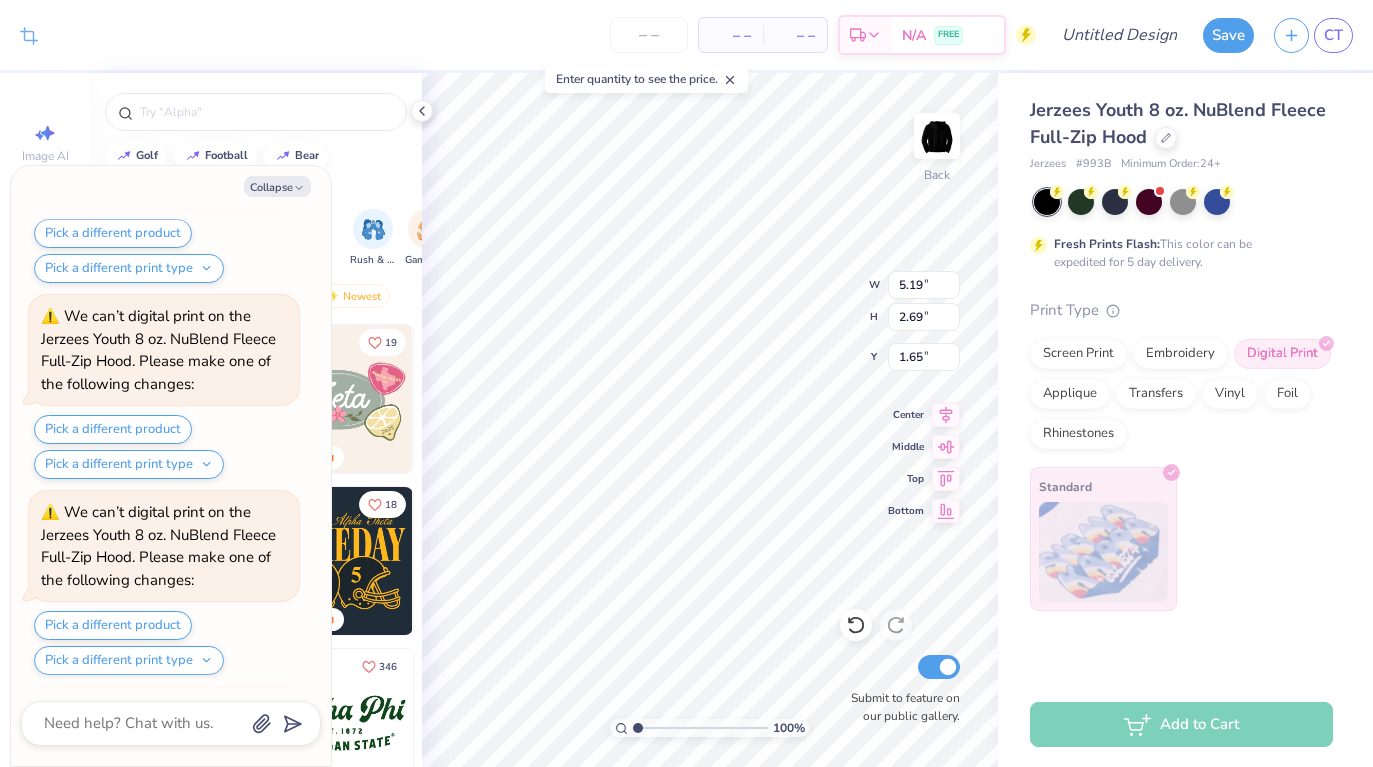 scroll, scrollTop: 1413, scrollLeft: 0, axis: vertical 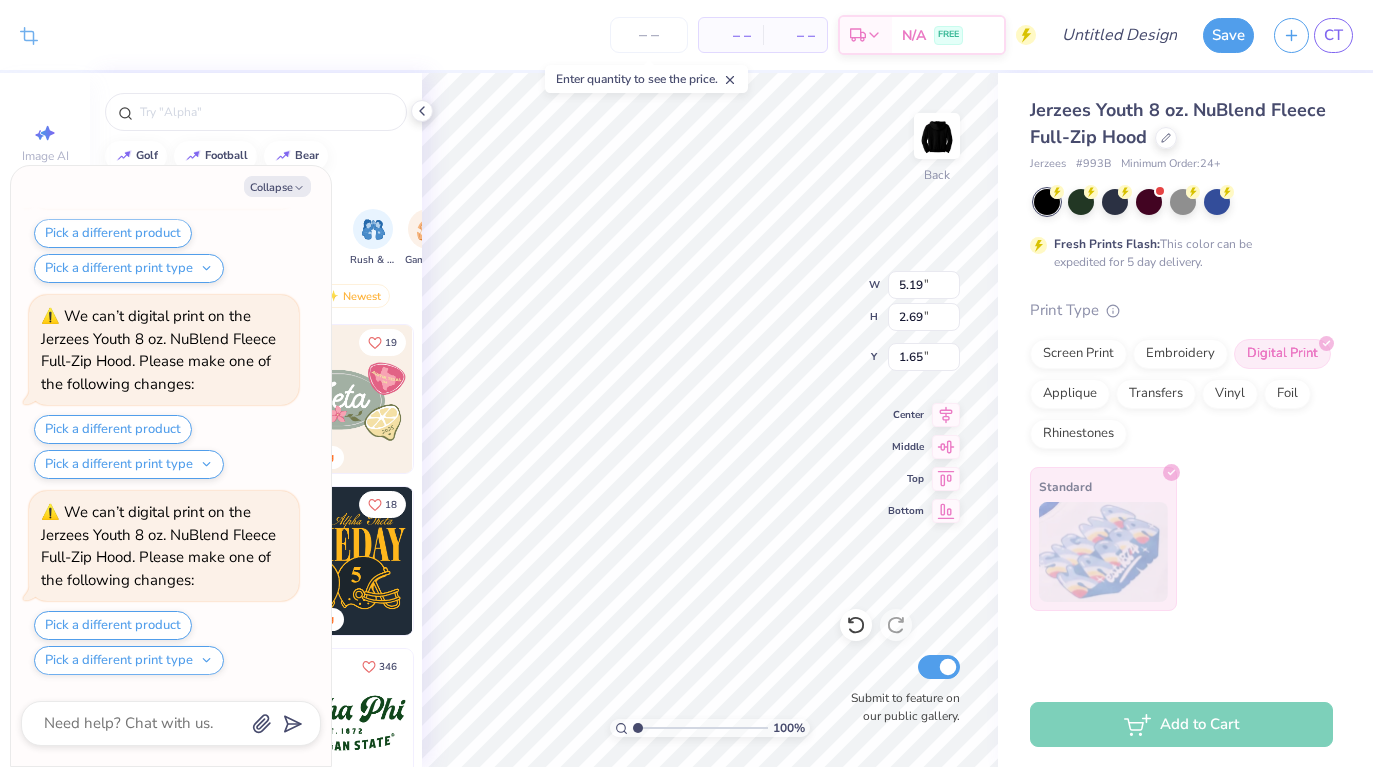 type on "x" 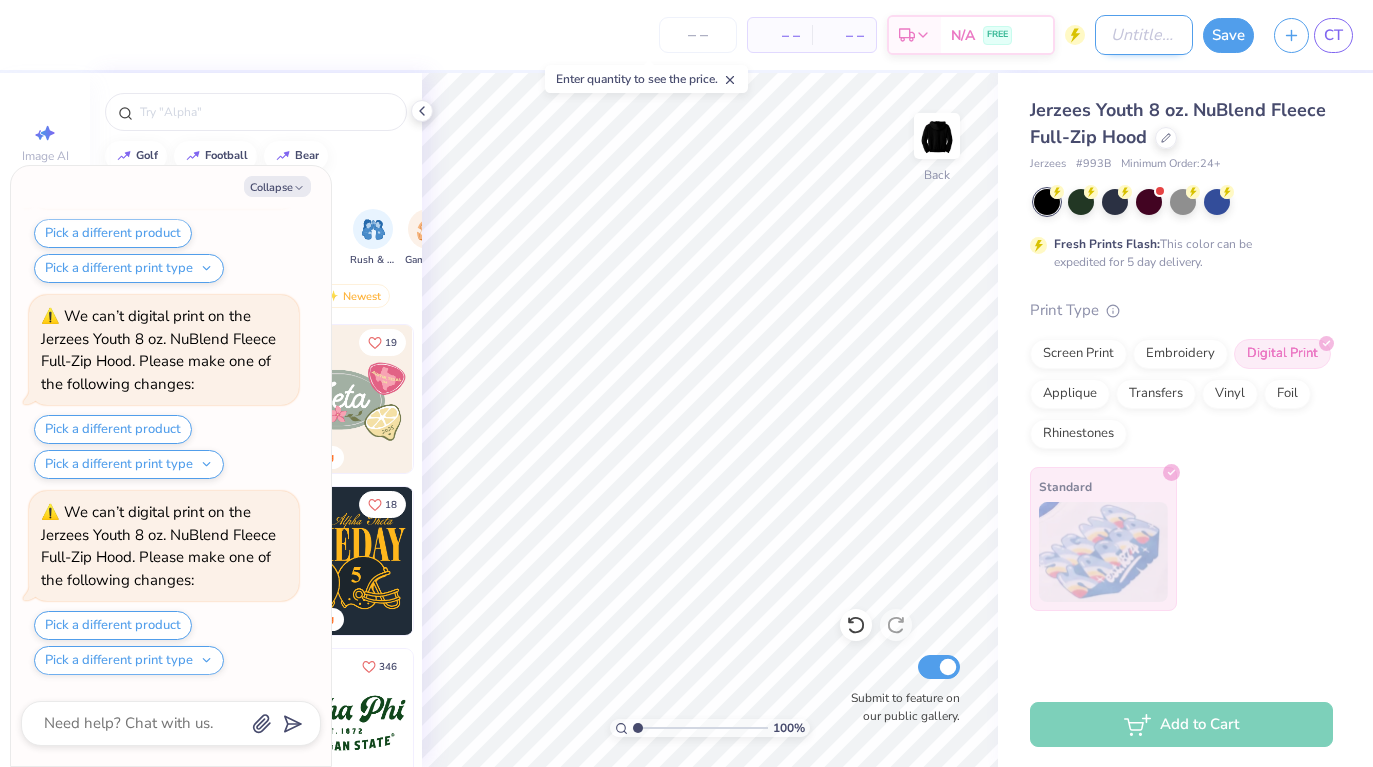 click on "Design Title" at bounding box center (1144, 35) 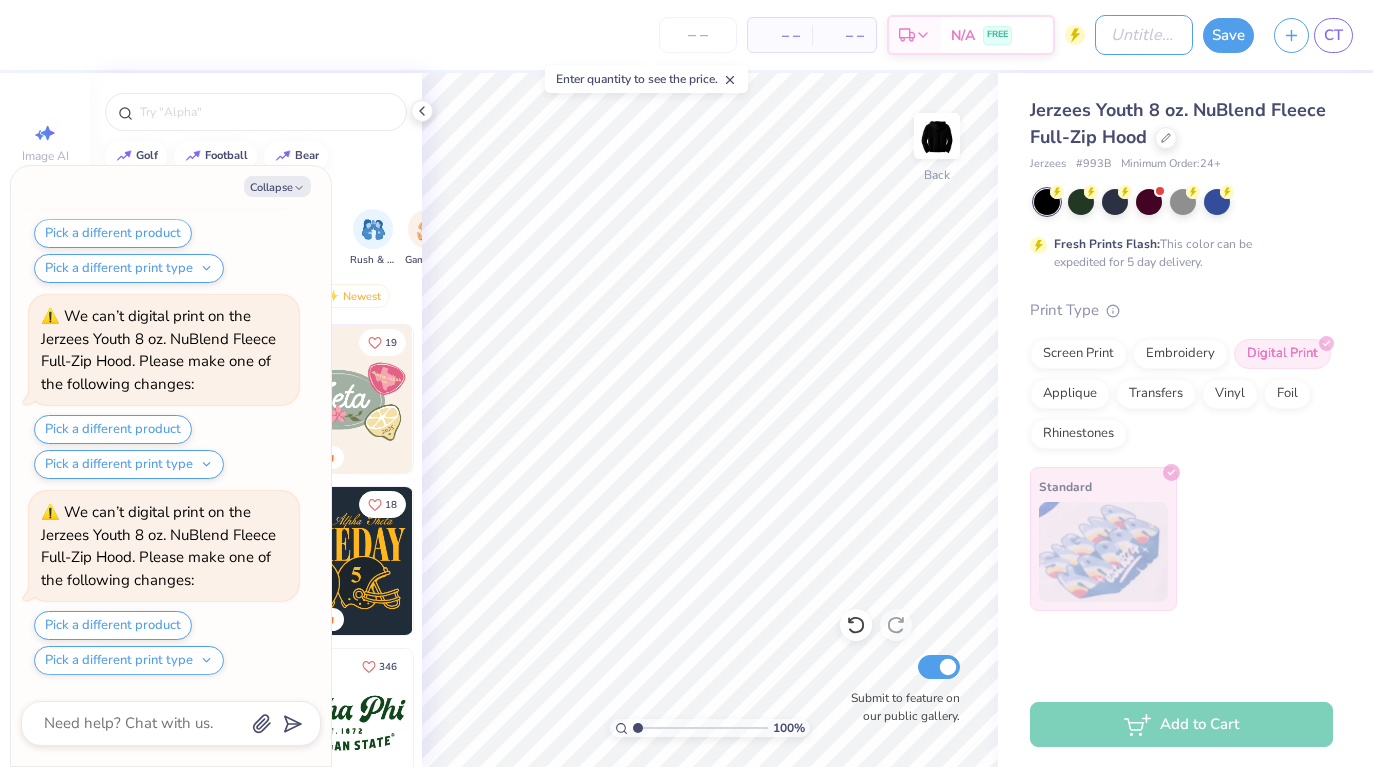 type on "[PERSON_NAME]" 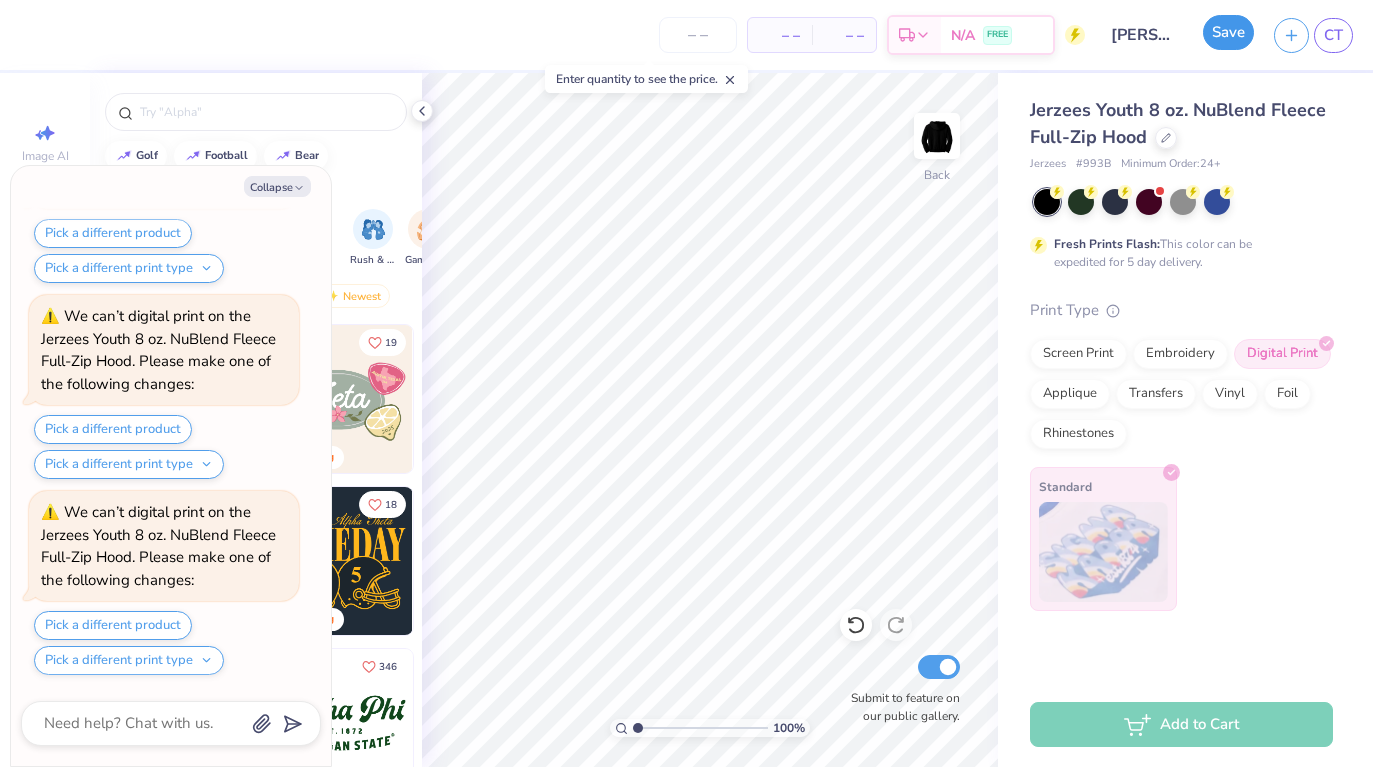 click on "Save" at bounding box center (1228, 32) 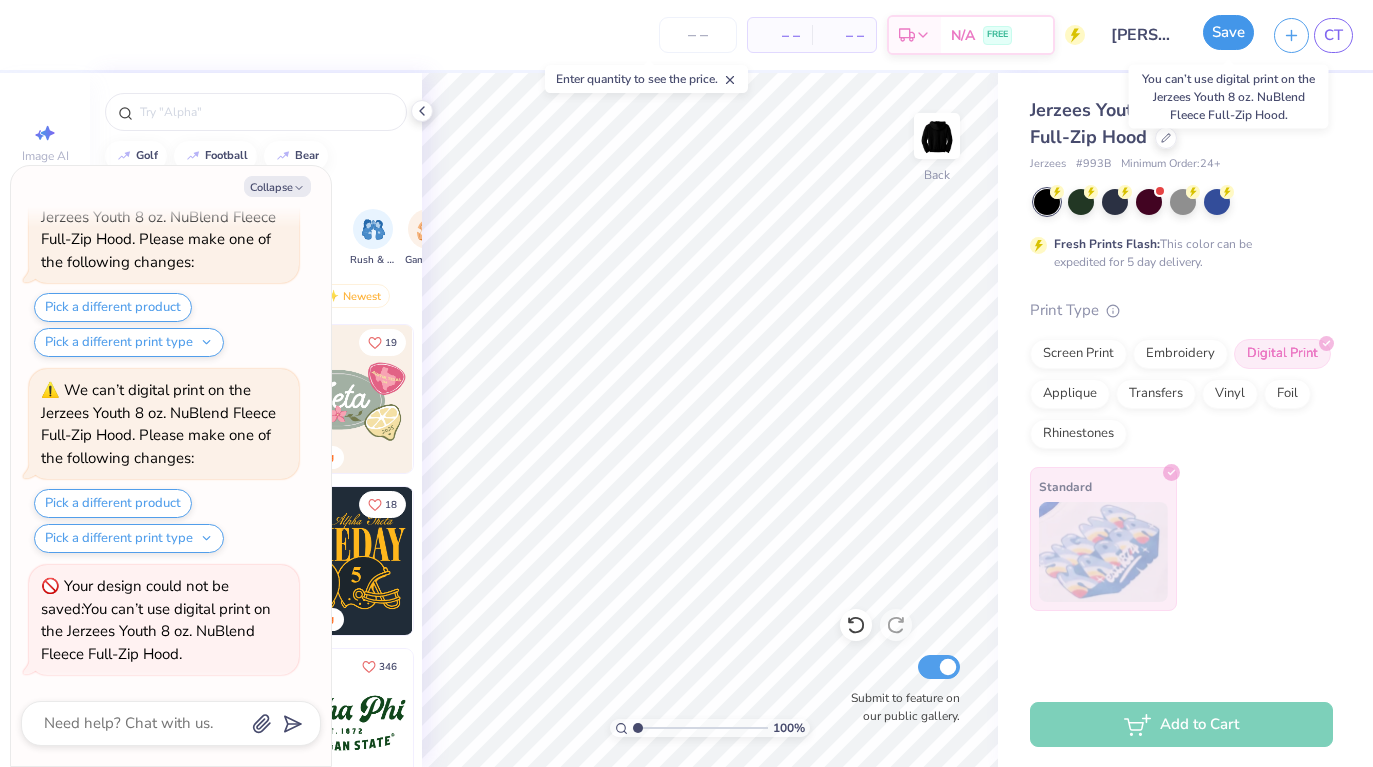 click on "Save" at bounding box center [1228, 32] 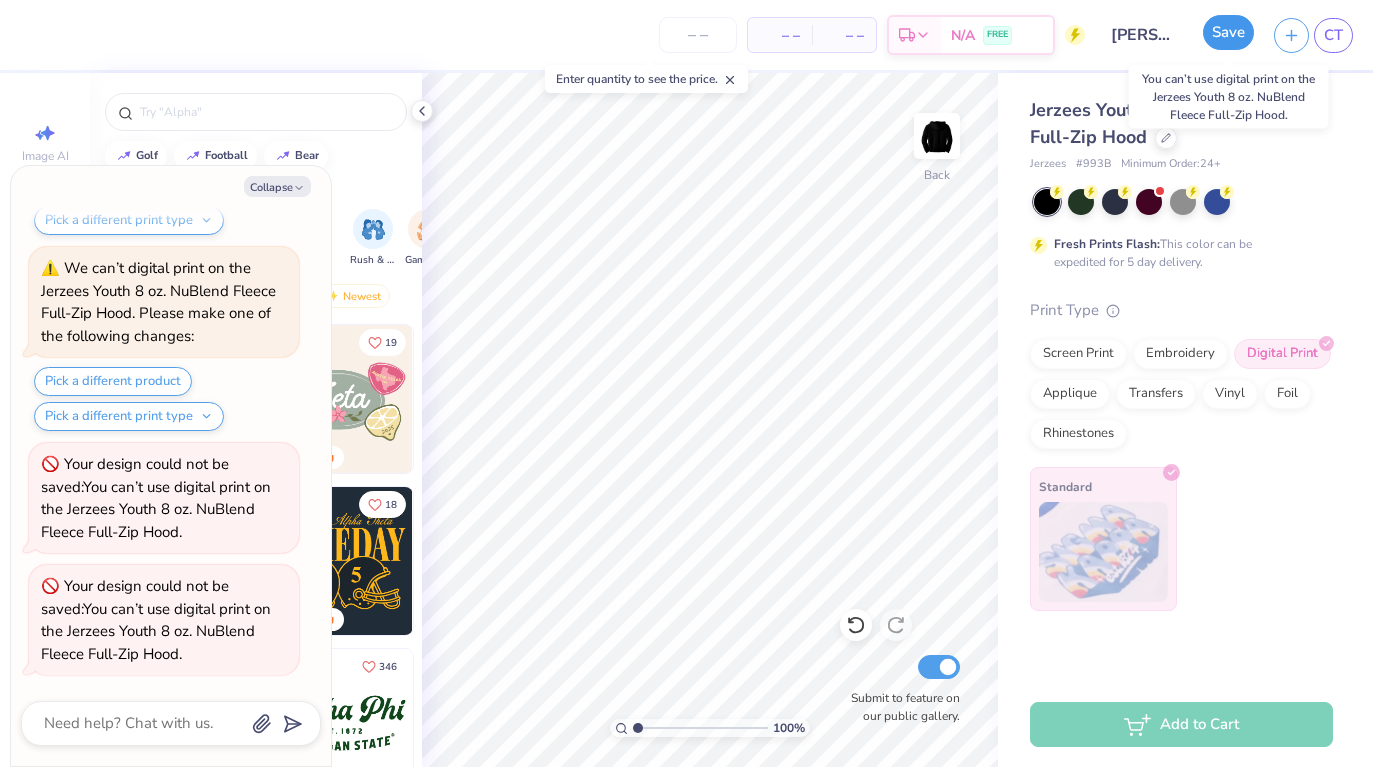 click on "Save" at bounding box center [1228, 32] 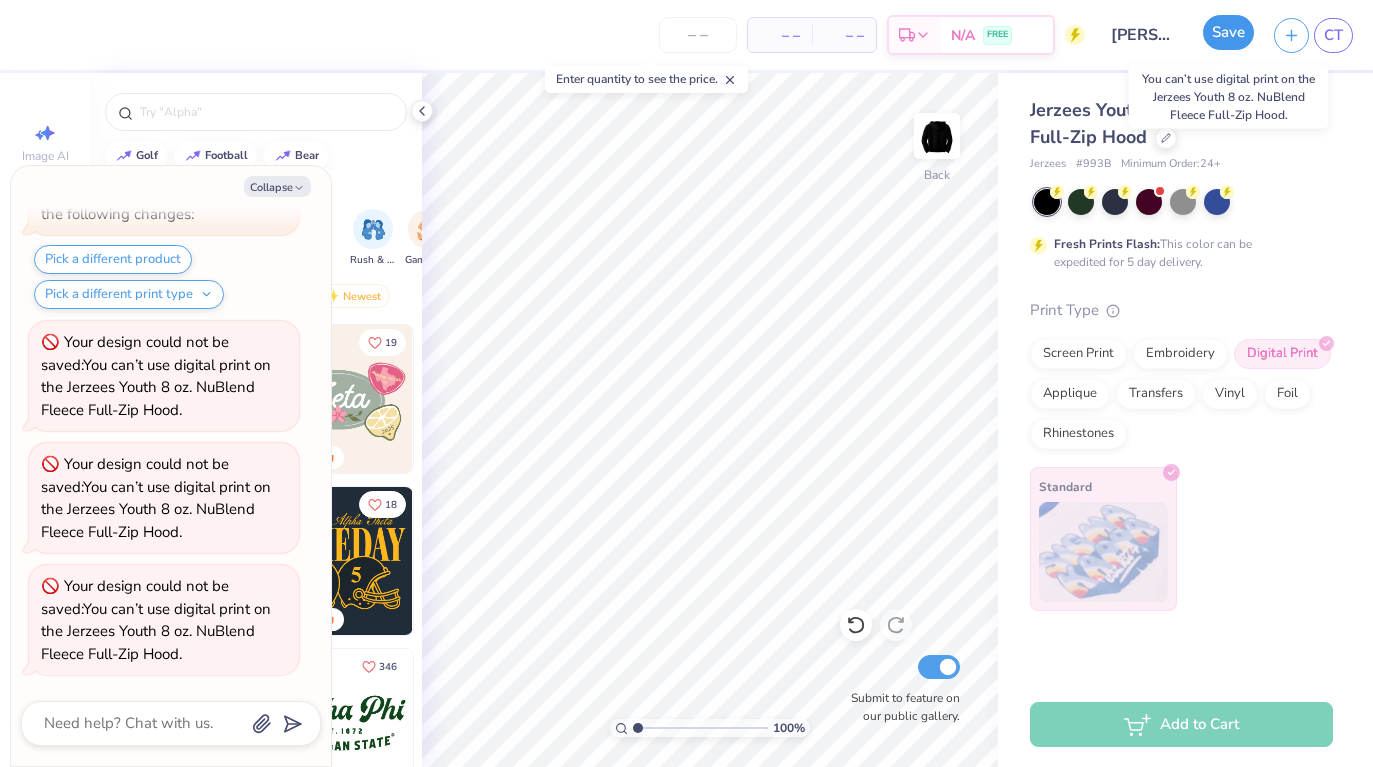 click on "Save" at bounding box center (1228, 32) 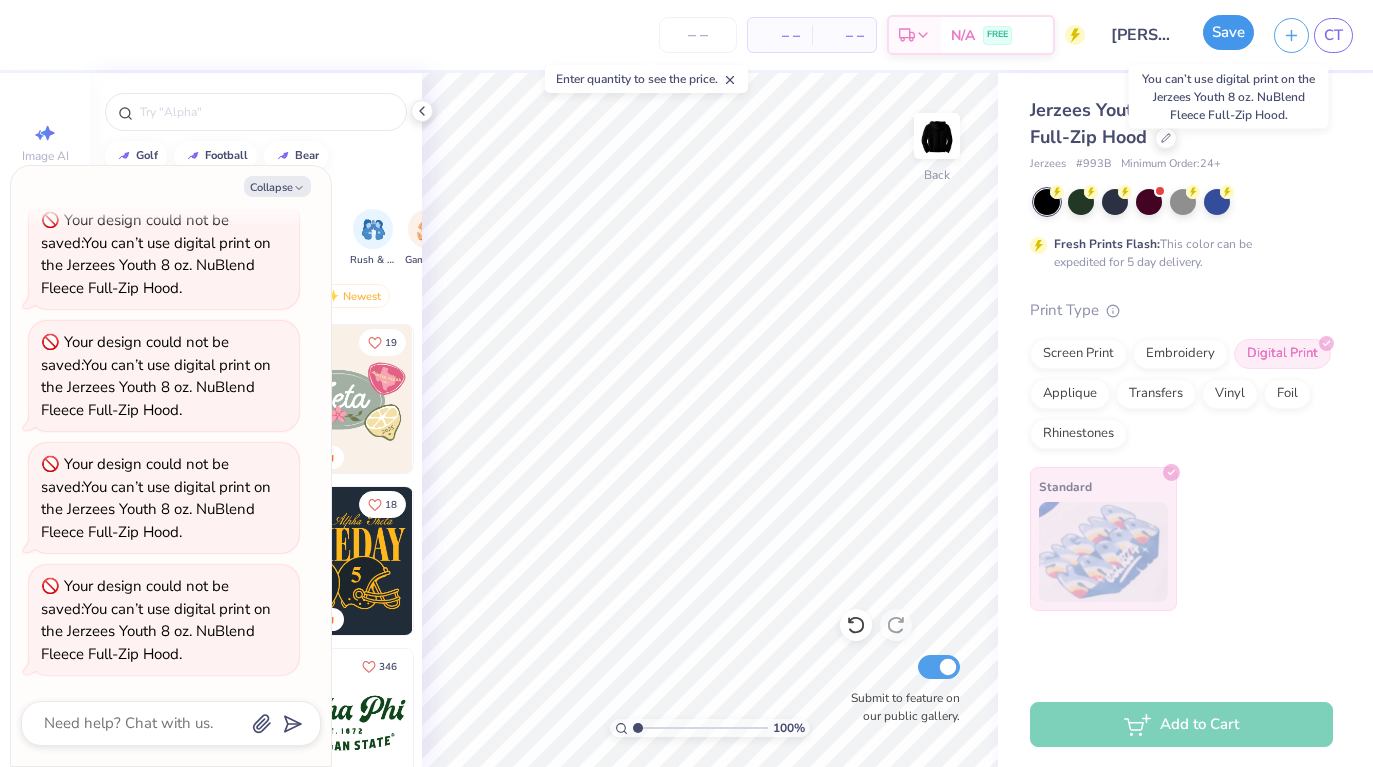 click on "Save" at bounding box center (1228, 32) 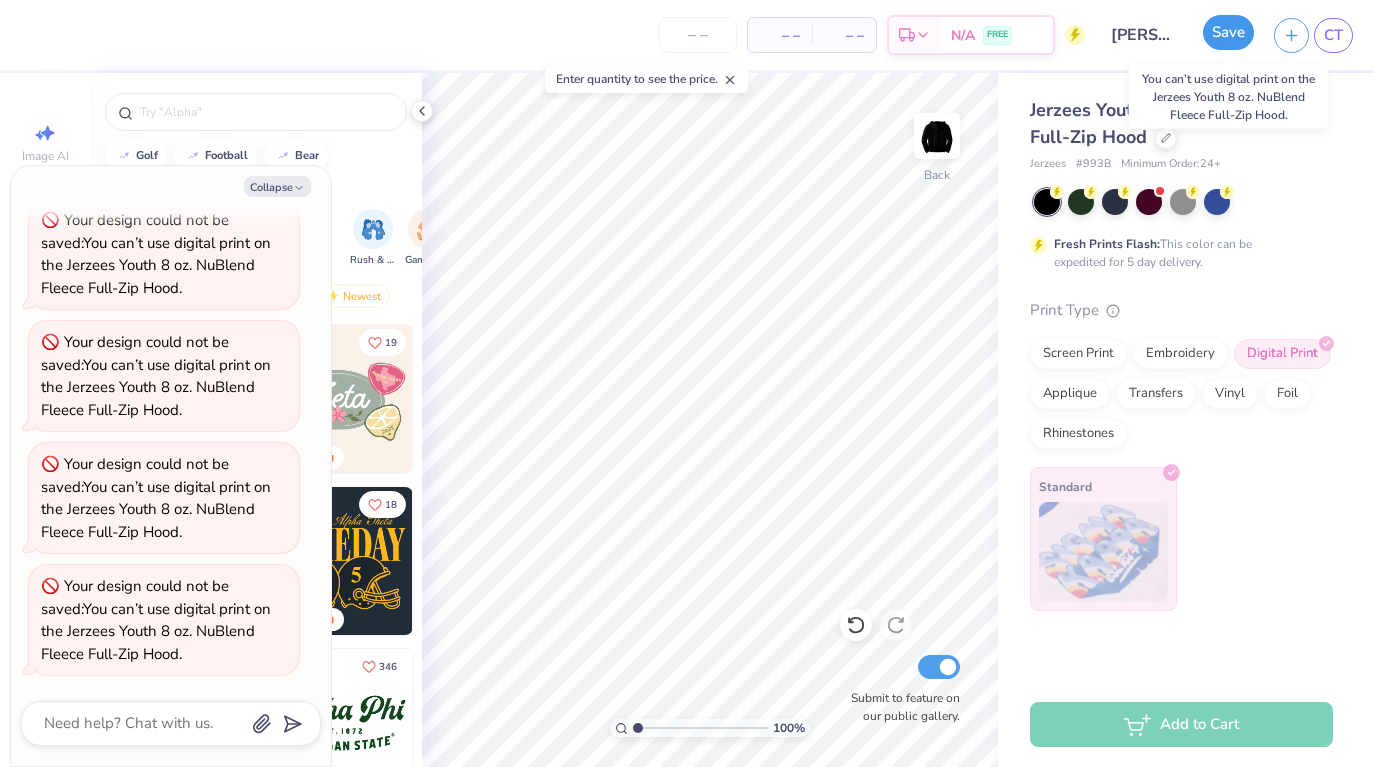 click on "Save" at bounding box center (1228, 32) 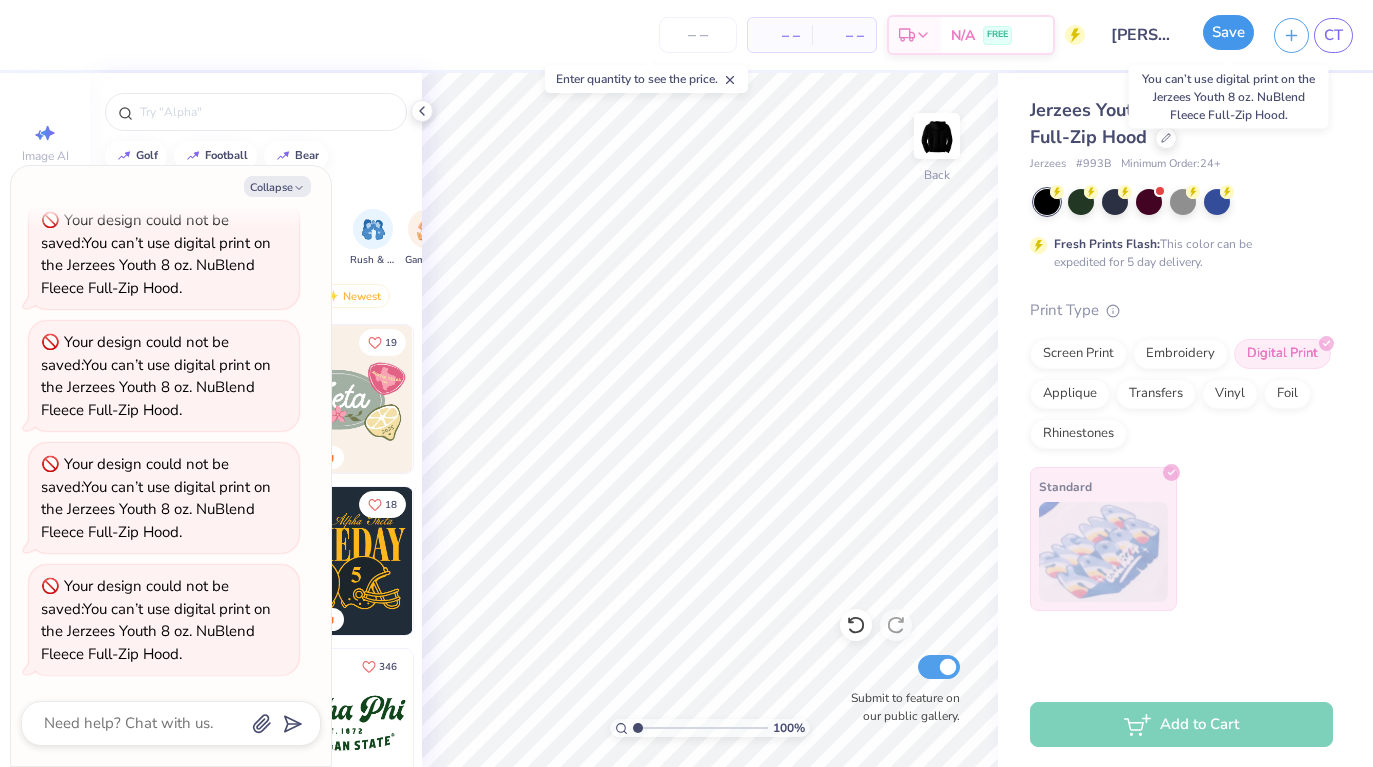 click on "Save" at bounding box center [1228, 32] 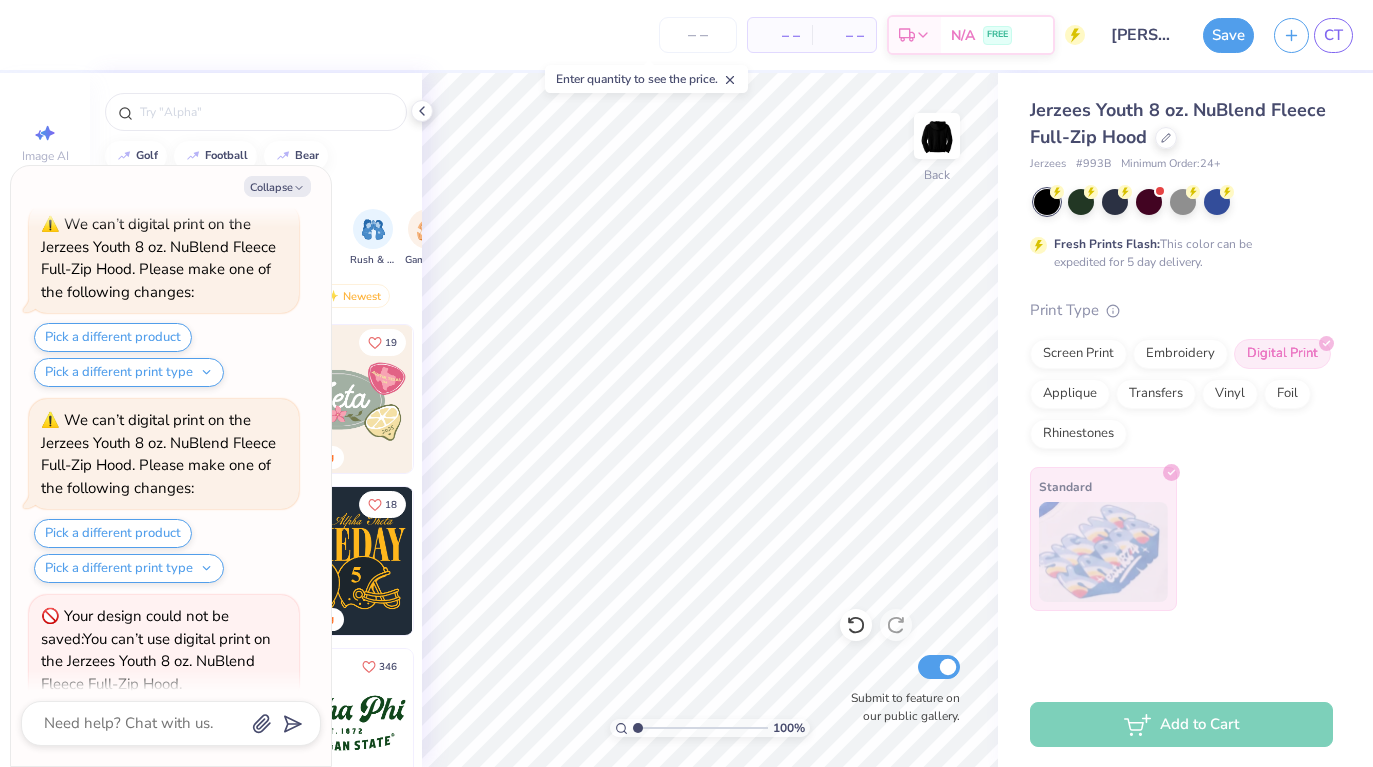 scroll, scrollTop: 1715, scrollLeft: 0, axis: vertical 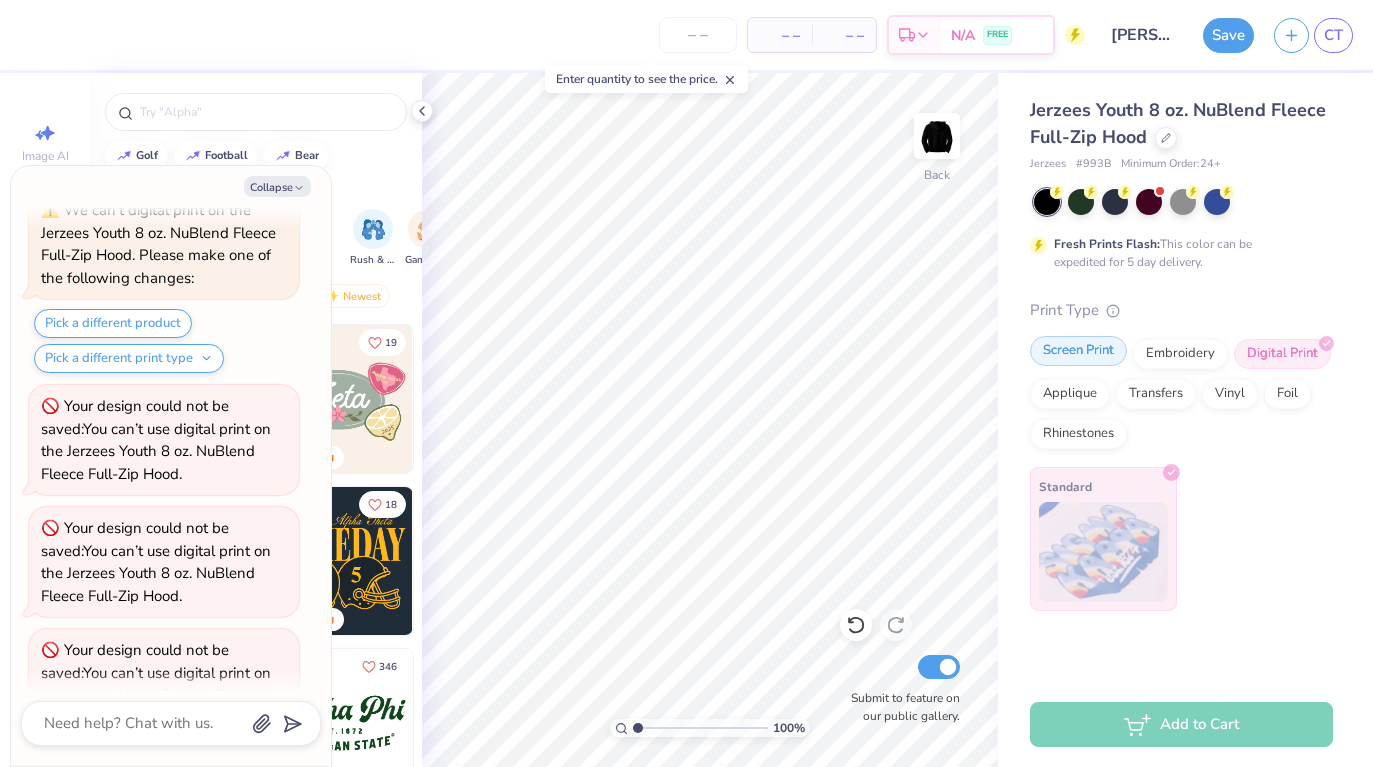 click on "Screen Print" at bounding box center [1078, 351] 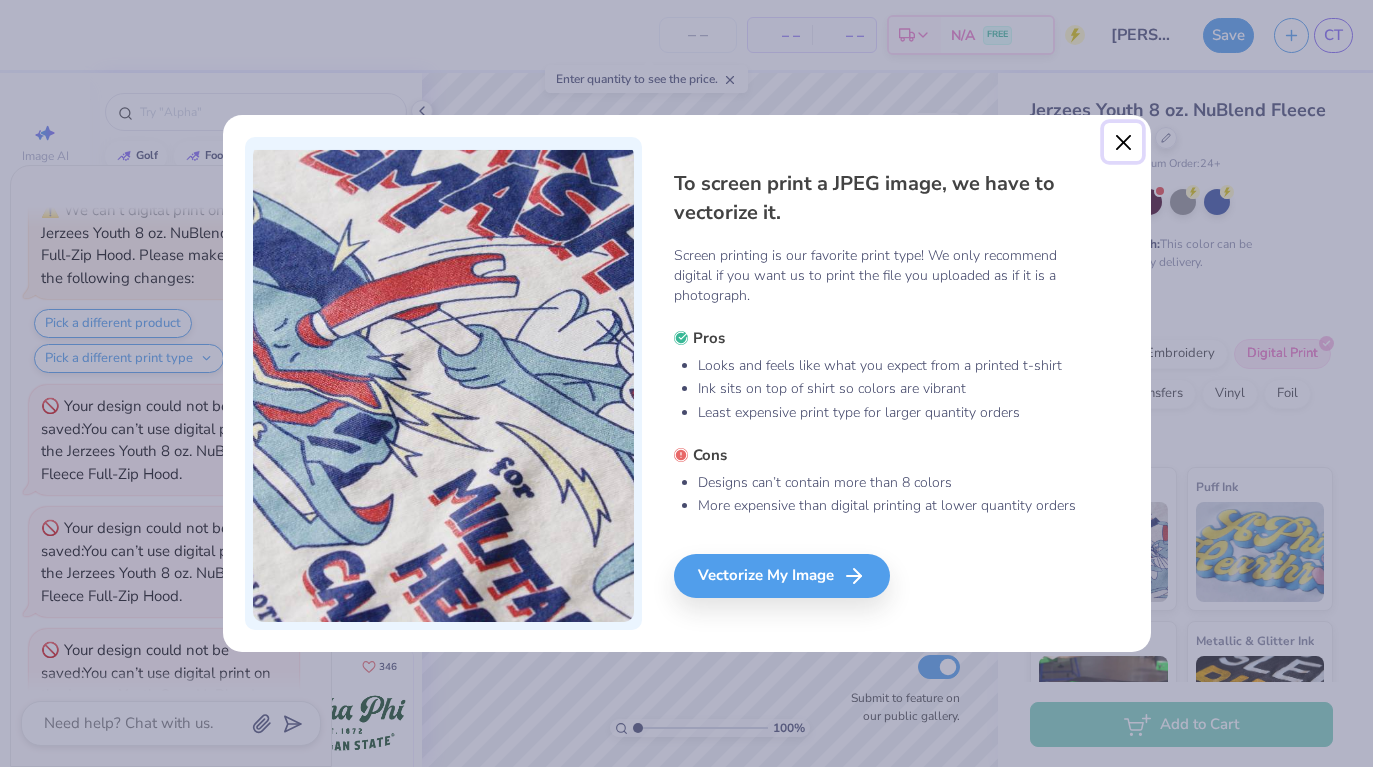 click at bounding box center [1123, 142] 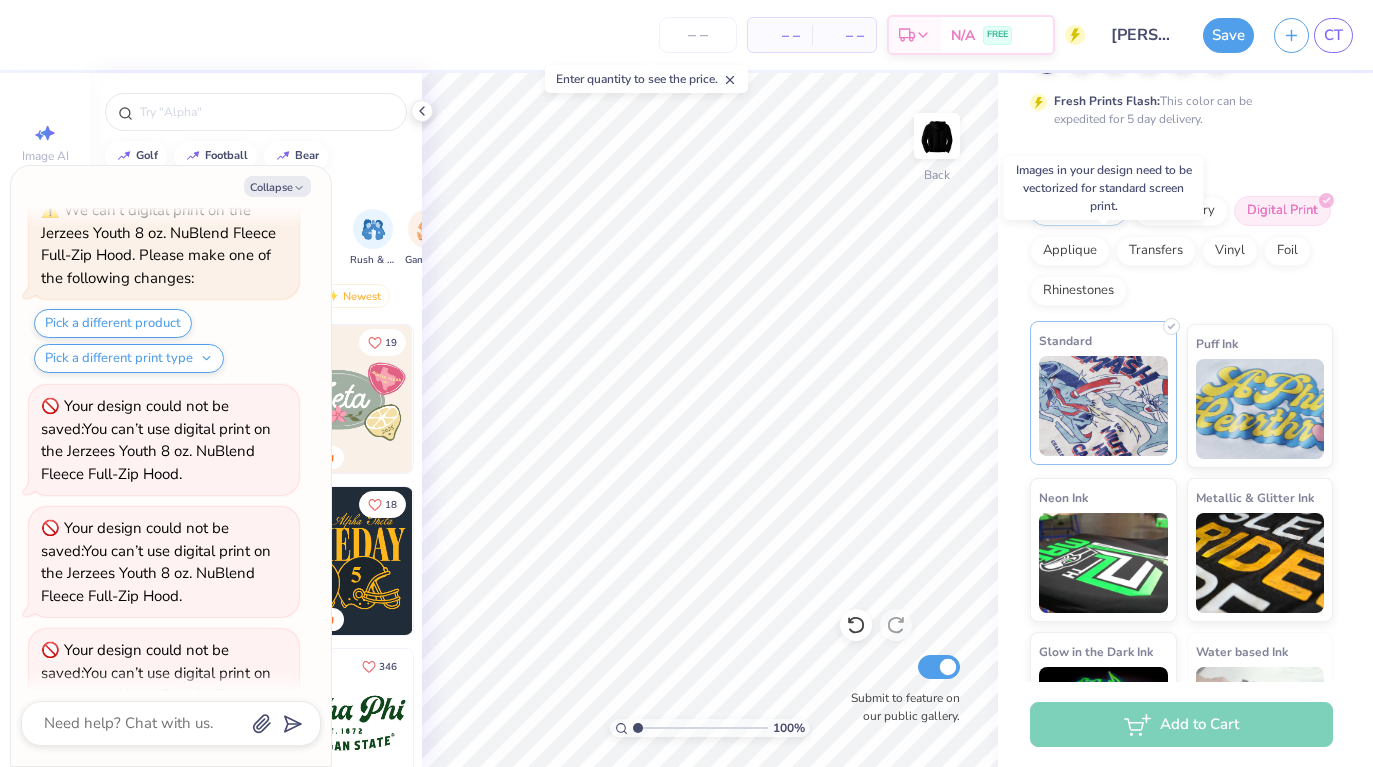 scroll, scrollTop: 0, scrollLeft: 0, axis: both 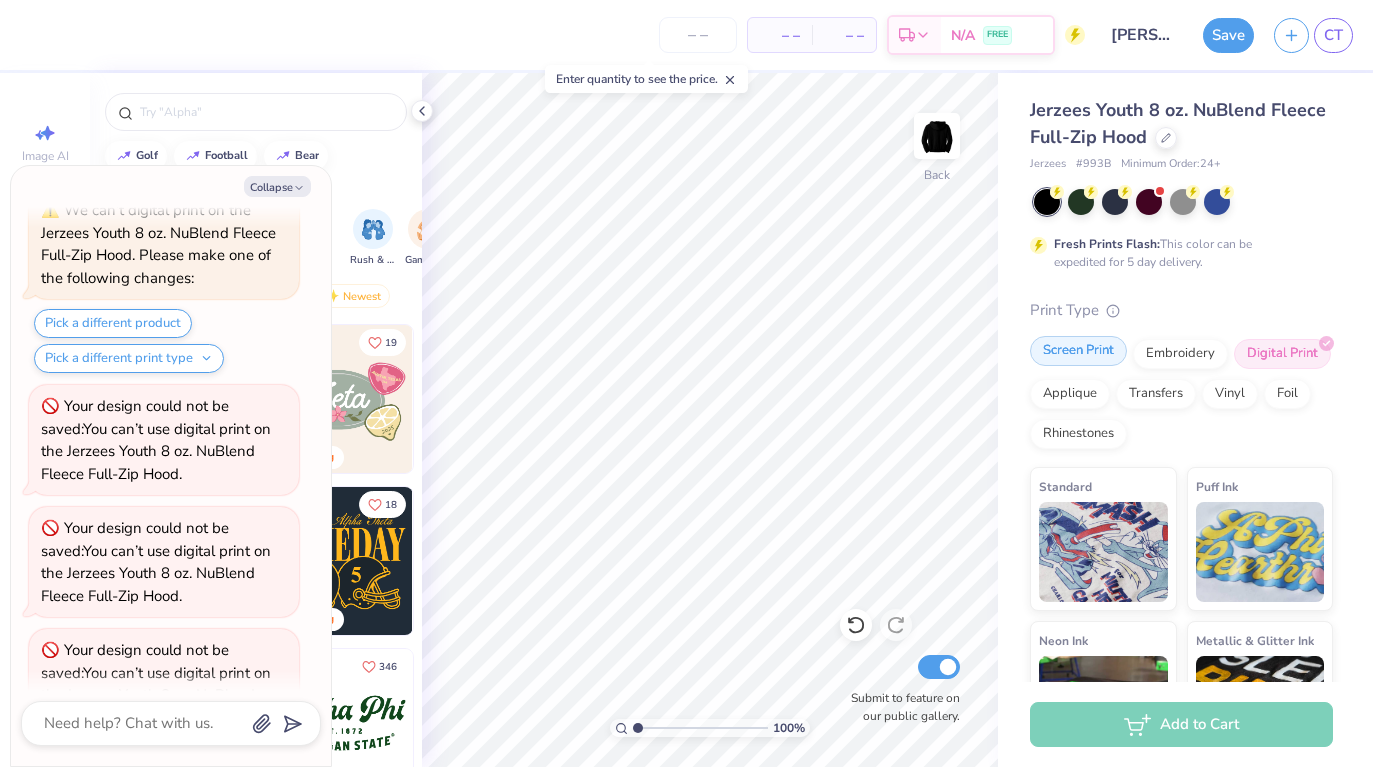 click on "Screen Print" at bounding box center (1078, 351) 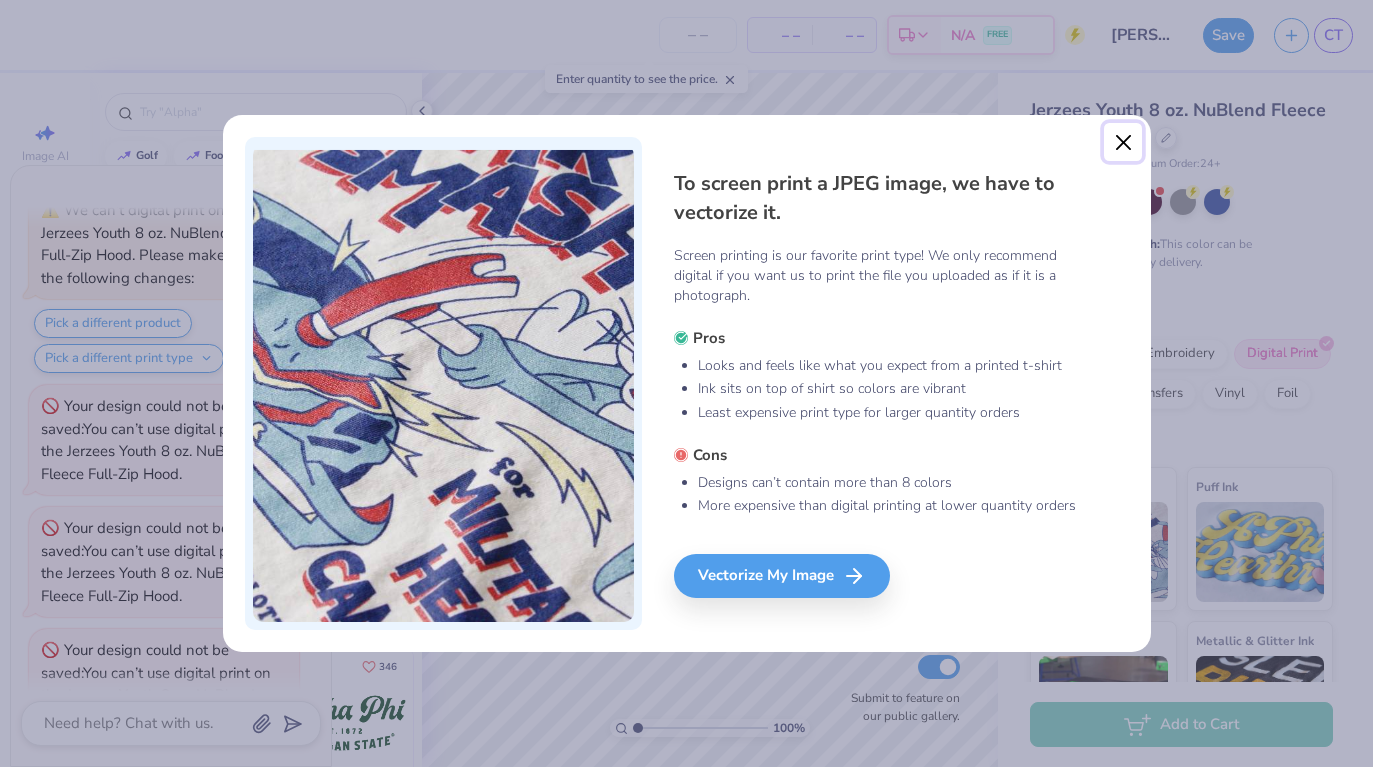click at bounding box center (1123, 142) 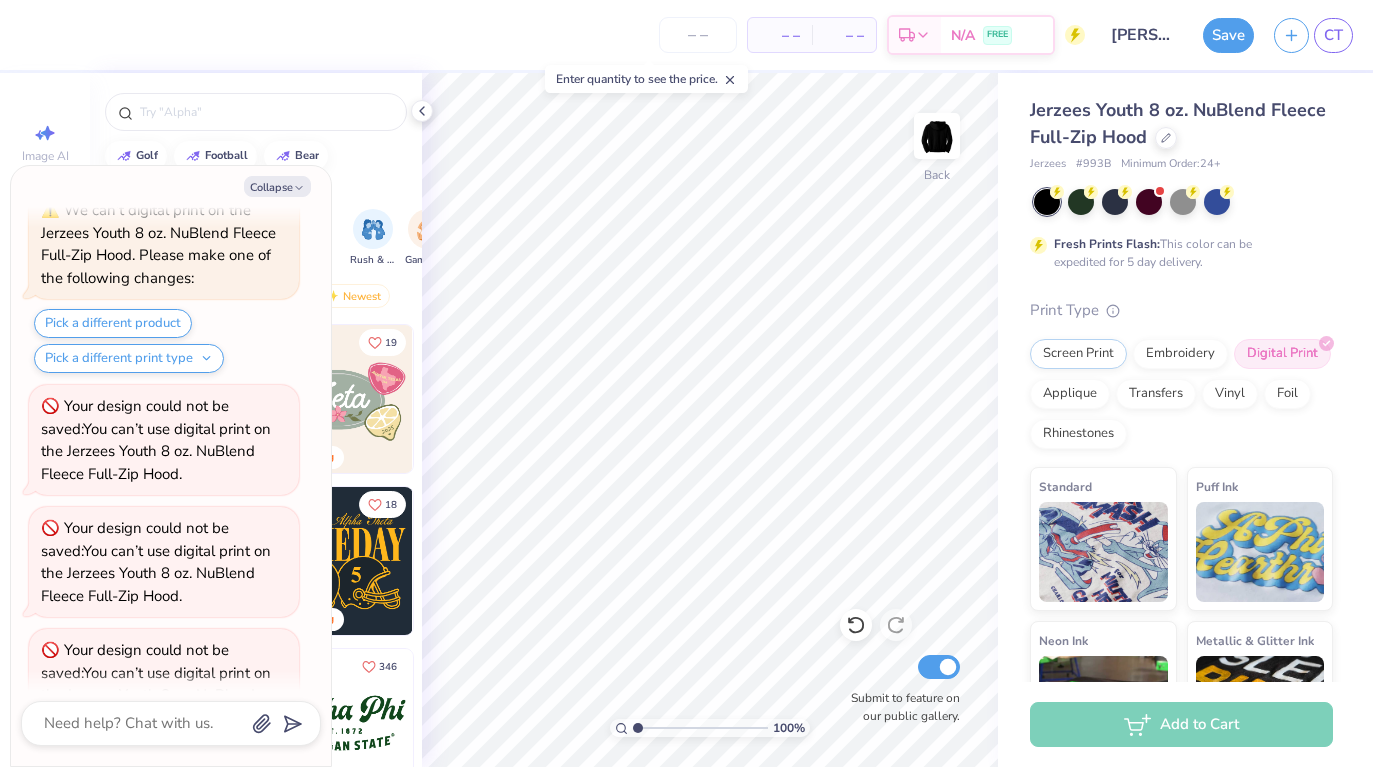 click on "Digital Print" at bounding box center [1282, 354] 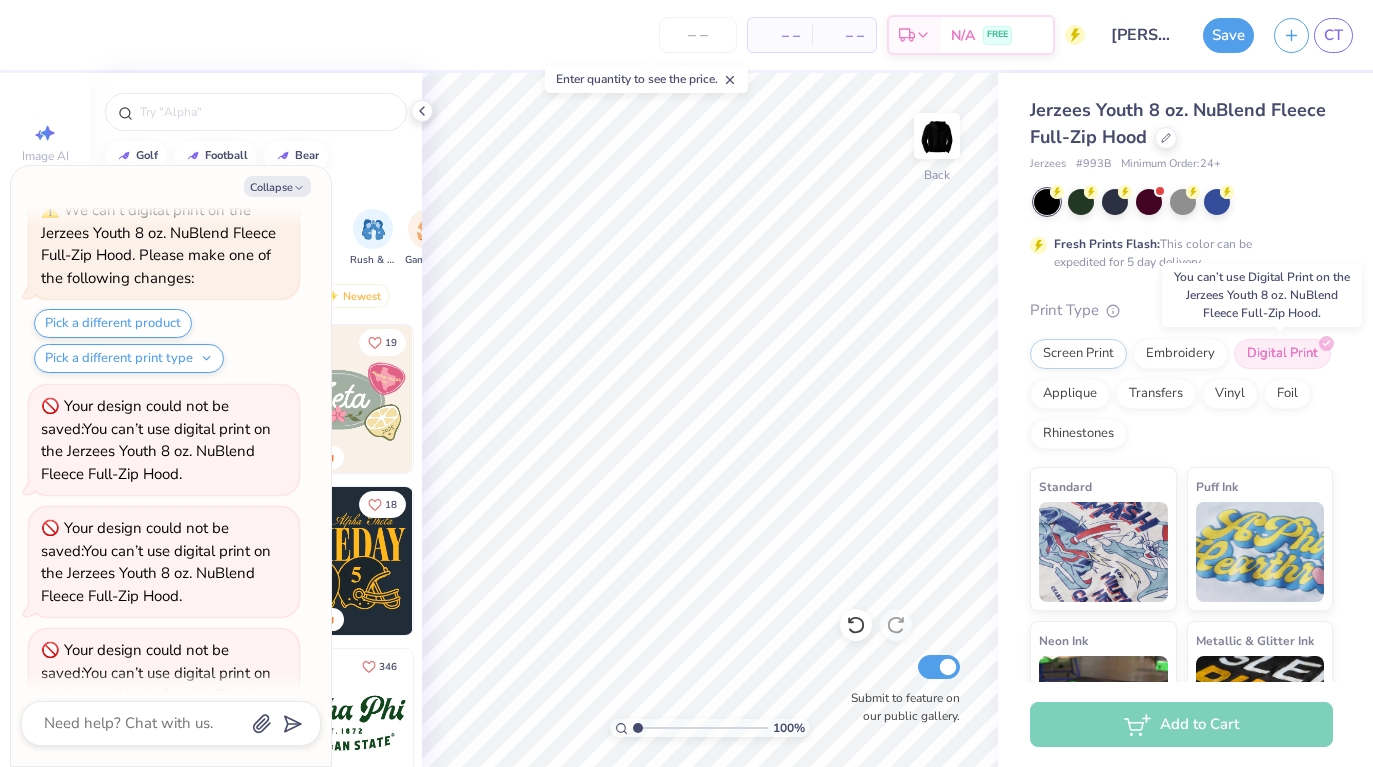 click on "Digital Print" at bounding box center [1282, 354] 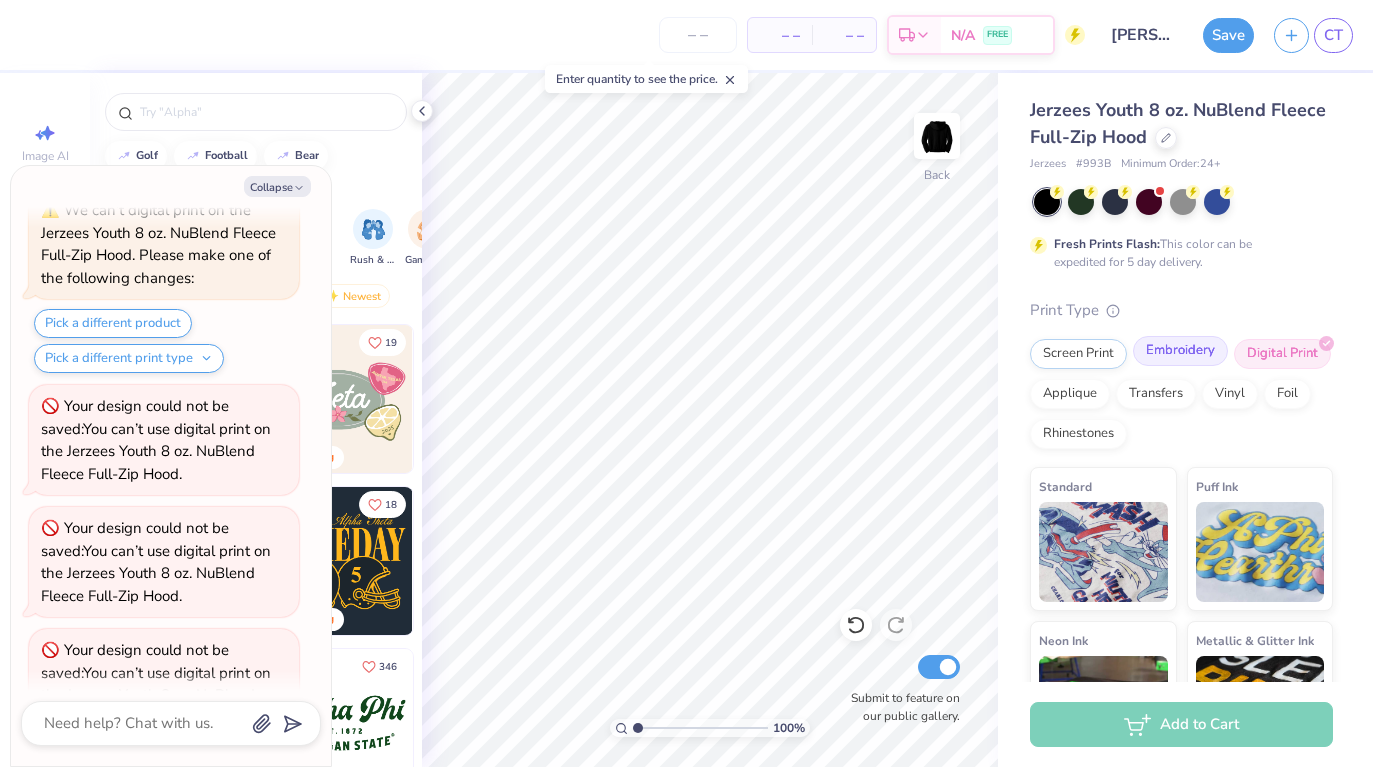 click on "Embroidery" at bounding box center [1180, 351] 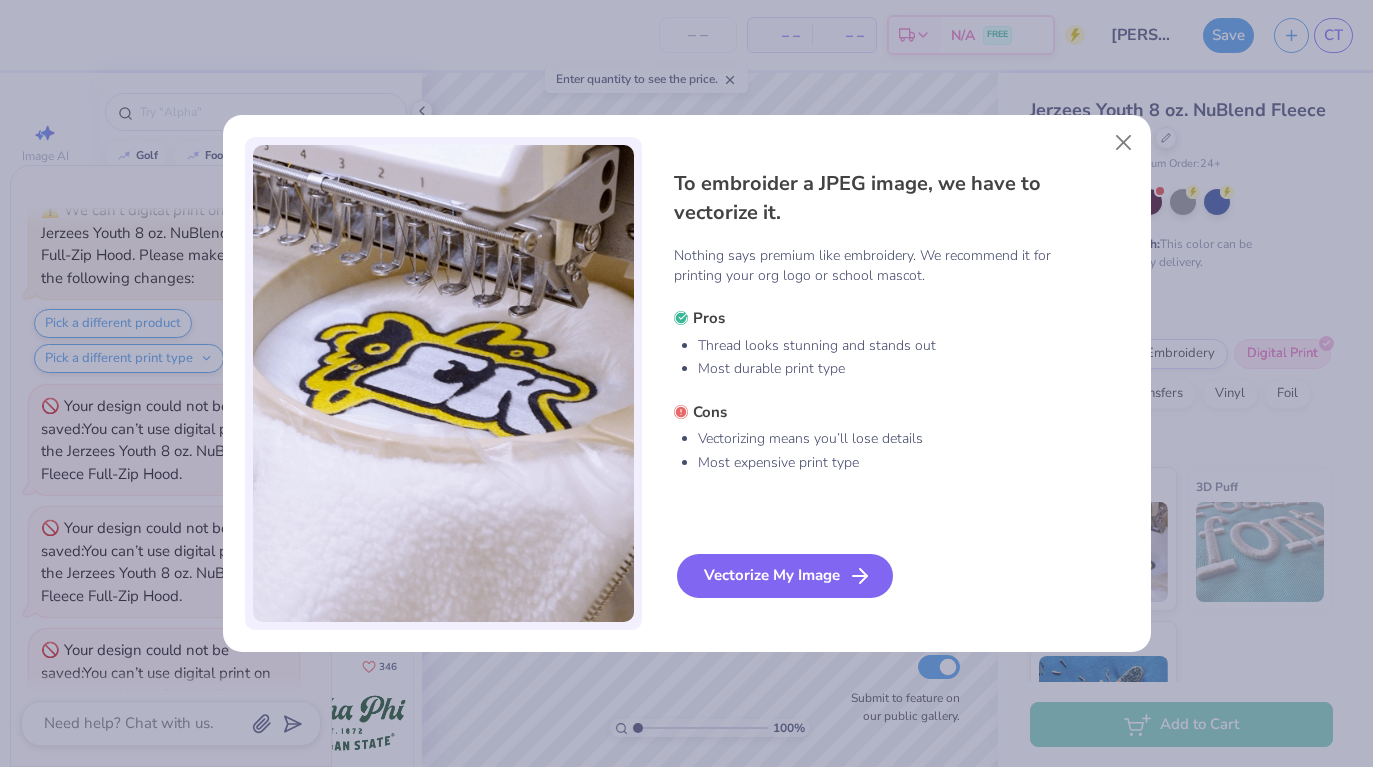 click on "Vectorize My Image" at bounding box center [785, 576] 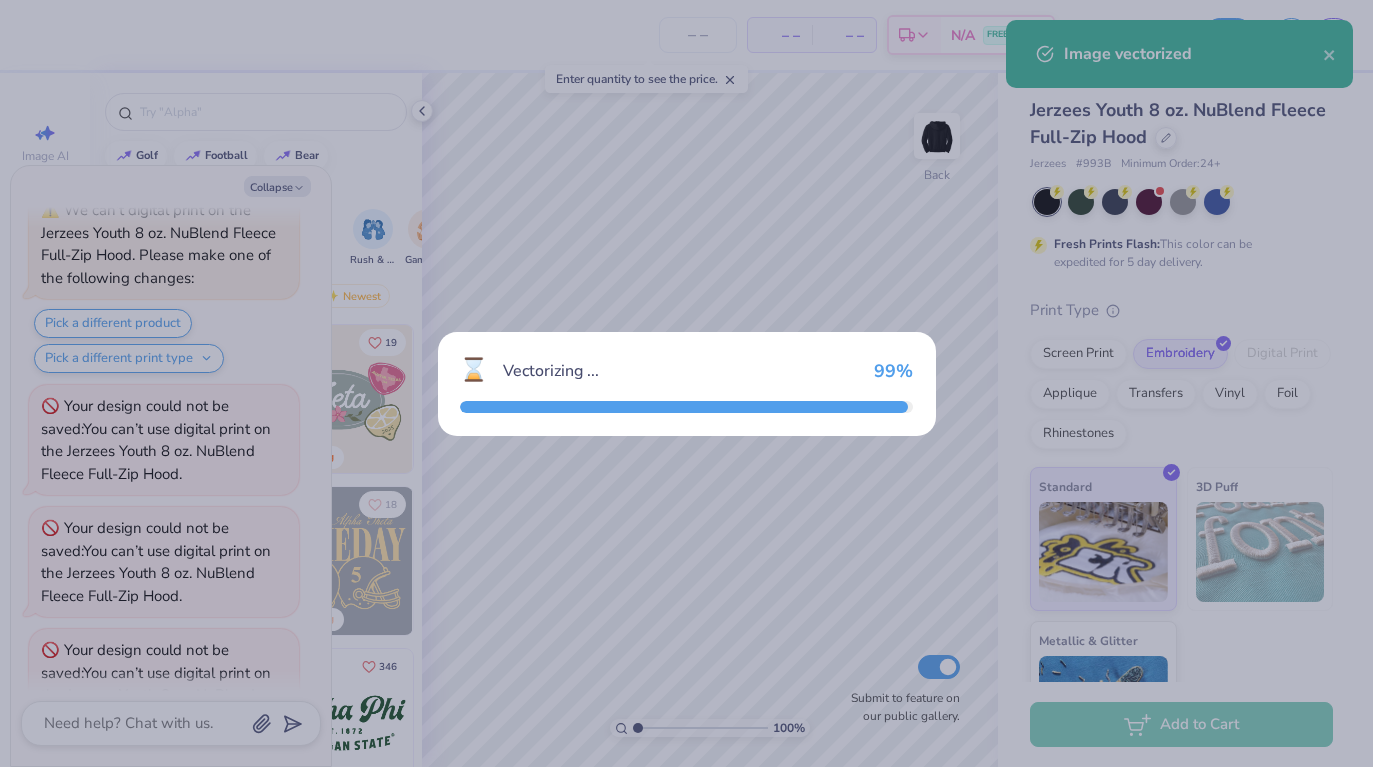 scroll, scrollTop: 2433, scrollLeft: 0, axis: vertical 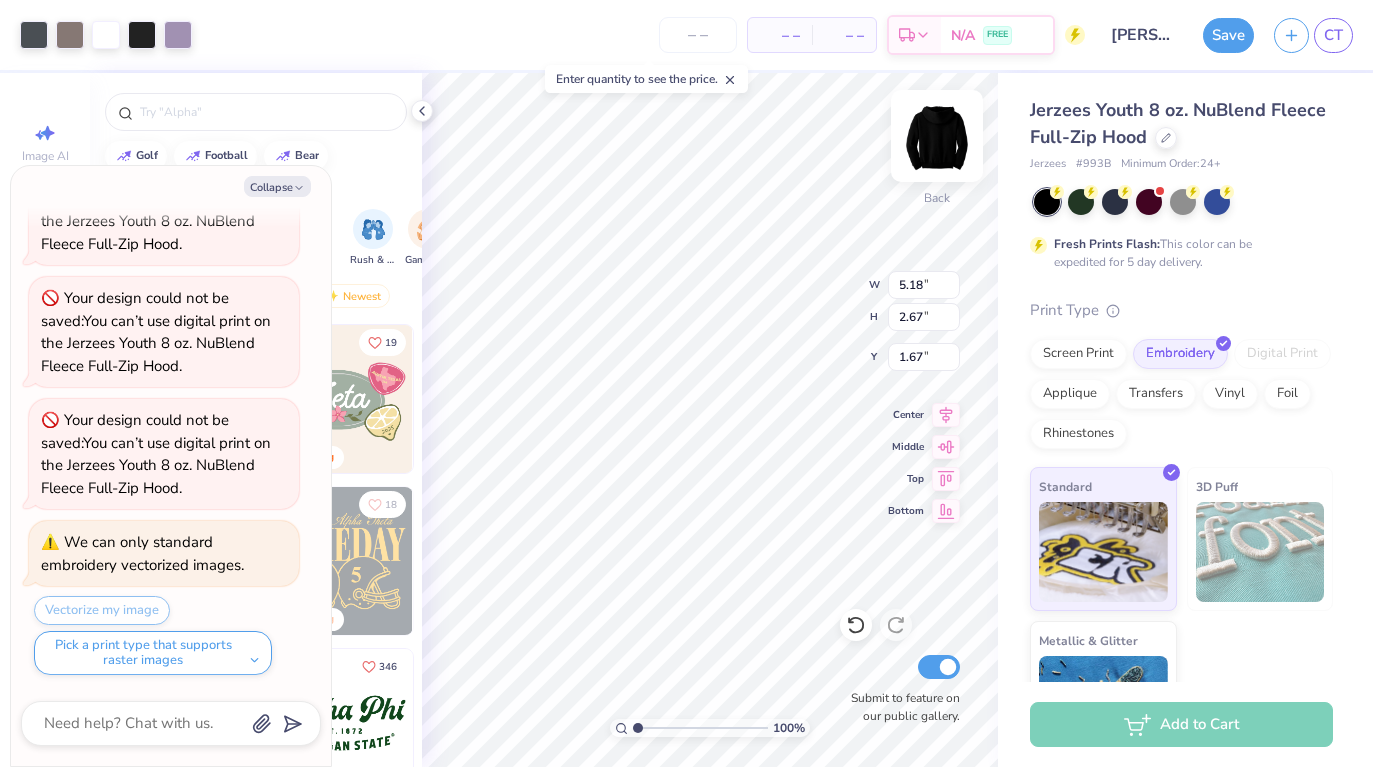 click on "Back" at bounding box center (937, 148) 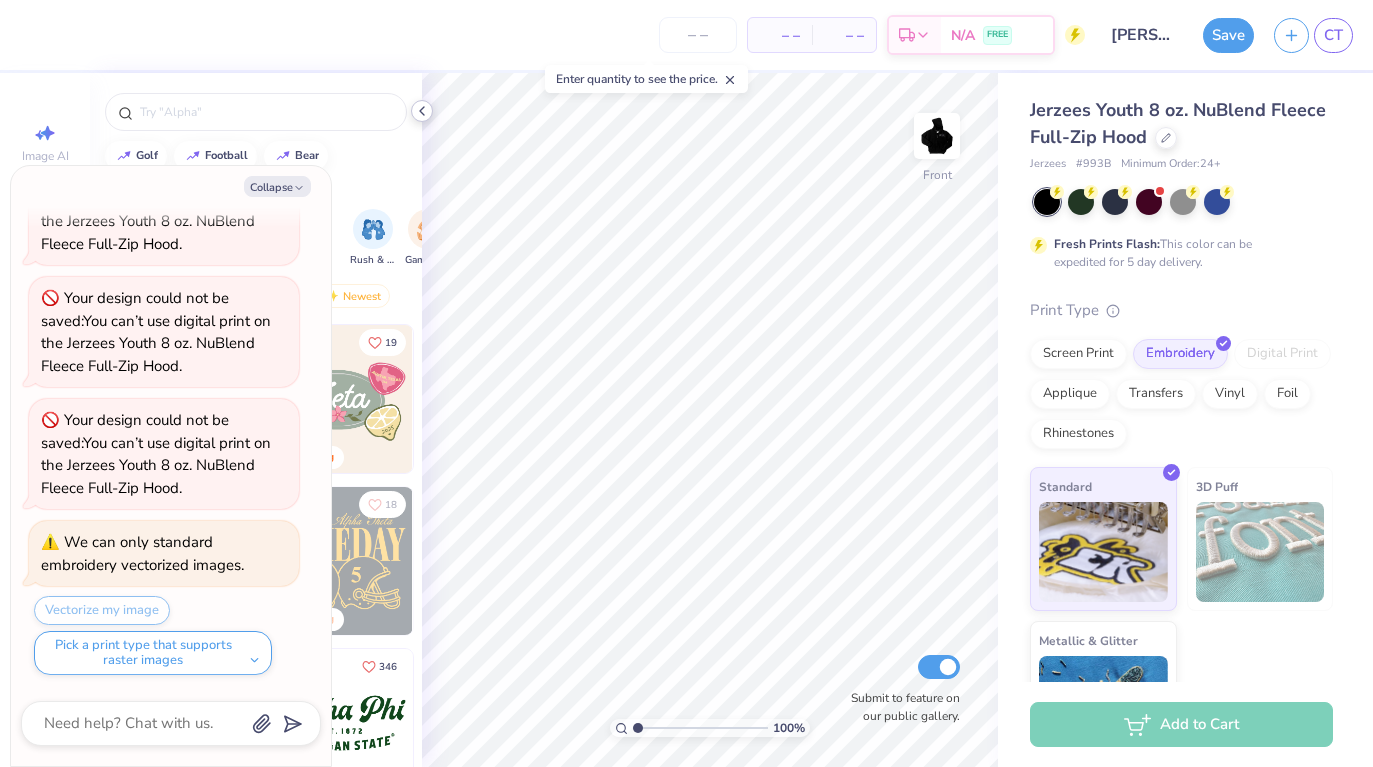click 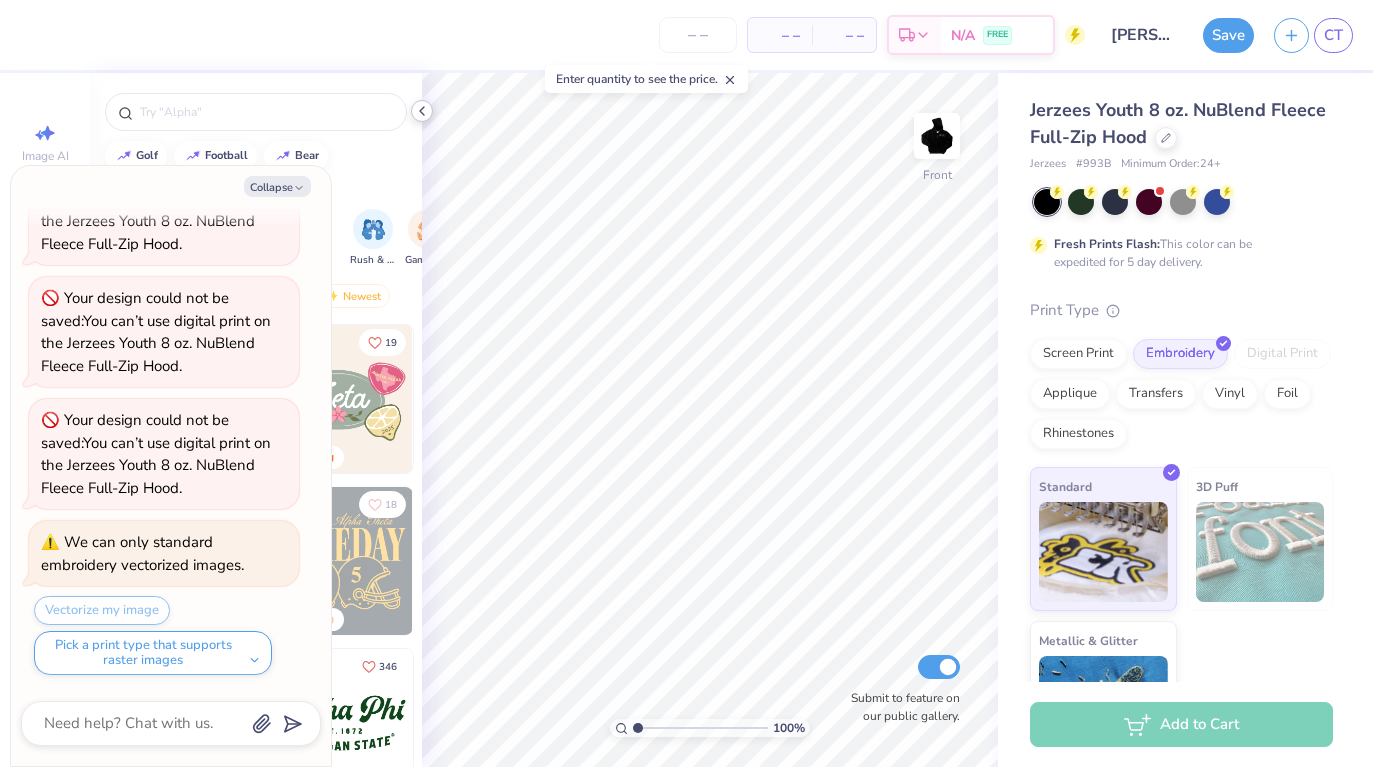 type on "x" 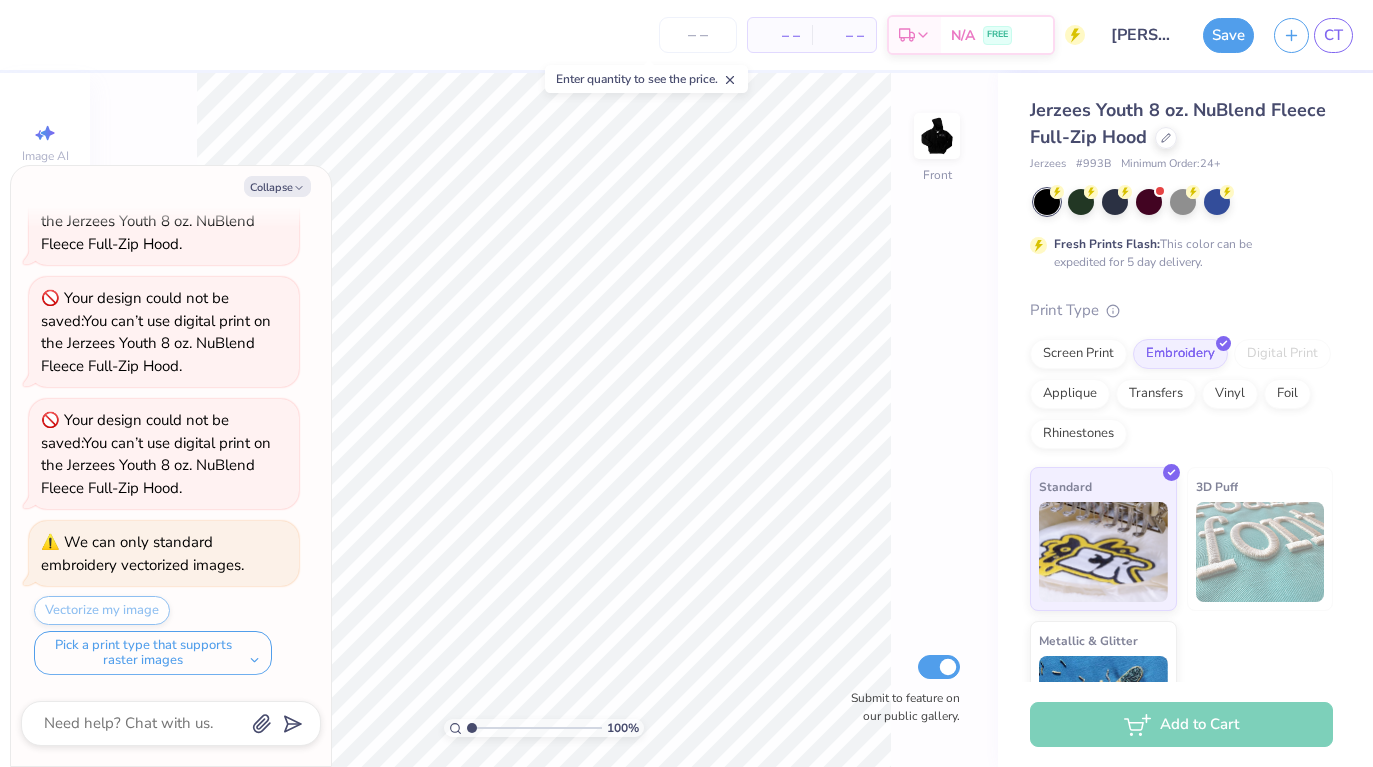 click on "– – Per Item – – Total Est.  Delivery N/A FREE Design Title WIL Save CT Image AI Designs Add Text Upload Greek Clipart & logos Decorate golf football bear Orgs Events Styles Print Types Fraternity Sorority Club Sports Rush & Bid Game Day Parent's Weekend PR & General Philanthropy Big Little Reveal Date Parties & Socials Formal & Semi Greek Week Spring Break Retreat Founder’s Day Holidays Graduation Classic Varsity Minimalist Y2K Handdrawn Typography Cartoons Grunge 80s & 90s 60s & 70s Embroidery Screen Print Digital Print Patches Transfers Applique Vinyl Trending Most Favorited Newest 100  % Front Submit to feature on our public gallery. Jerzees Youth 8 oz. NuBlend Fleece Full-Zip Hood Jerzees # 993B Minimum Order:  24 +   Fresh Prints Flash:  This color can be expedited for 5 day delivery. Print Type Screen Print Embroidery Digital Print Applique Transfers Vinyl Foil Rhinestones Standard 3D Puff Metallic & Glitter Add to Cart Stuck?  Our Art team will Need help?" at bounding box center [686, 383] 